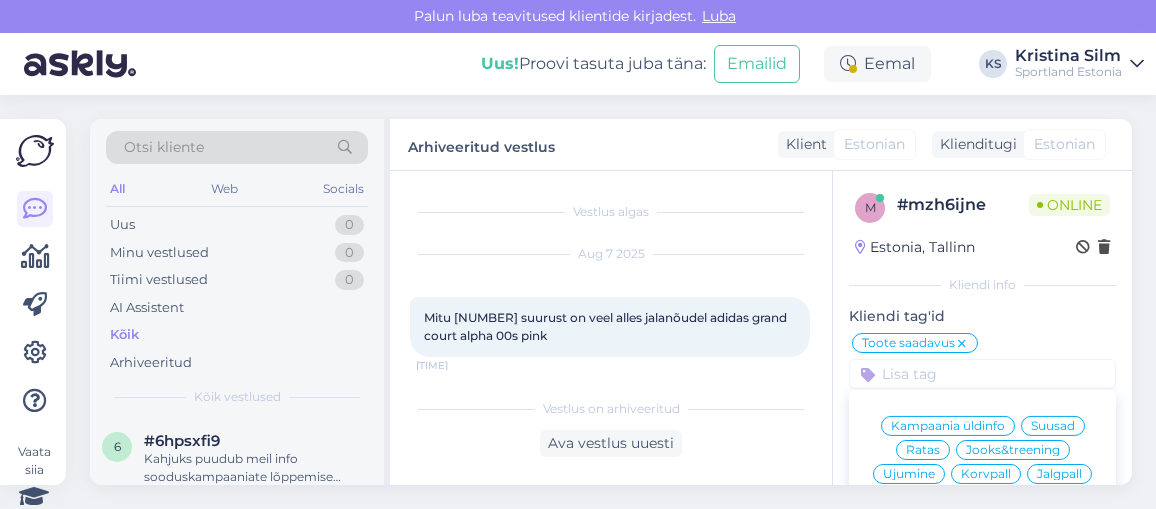 scroll, scrollTop: 0, scrollLeft: 0, axis: both 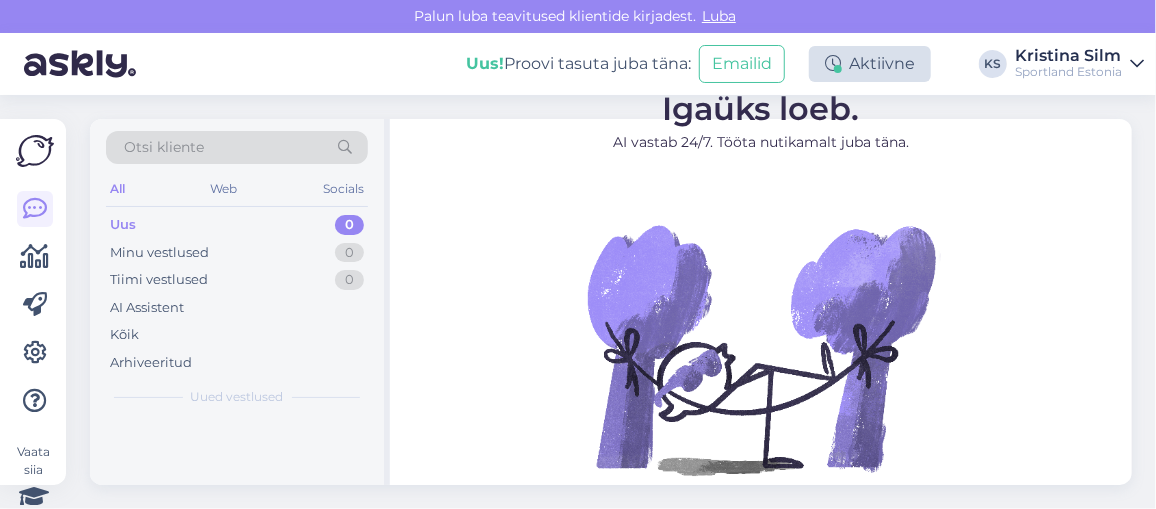 click on "Aktiivne" at bounding box center (870, 64) 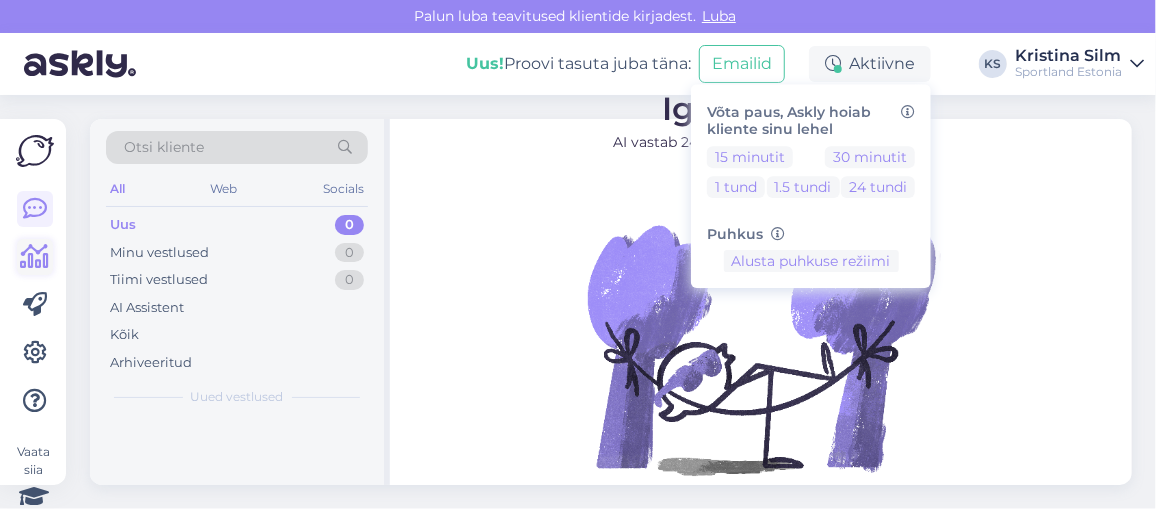 click at bounding box center (35, 257) 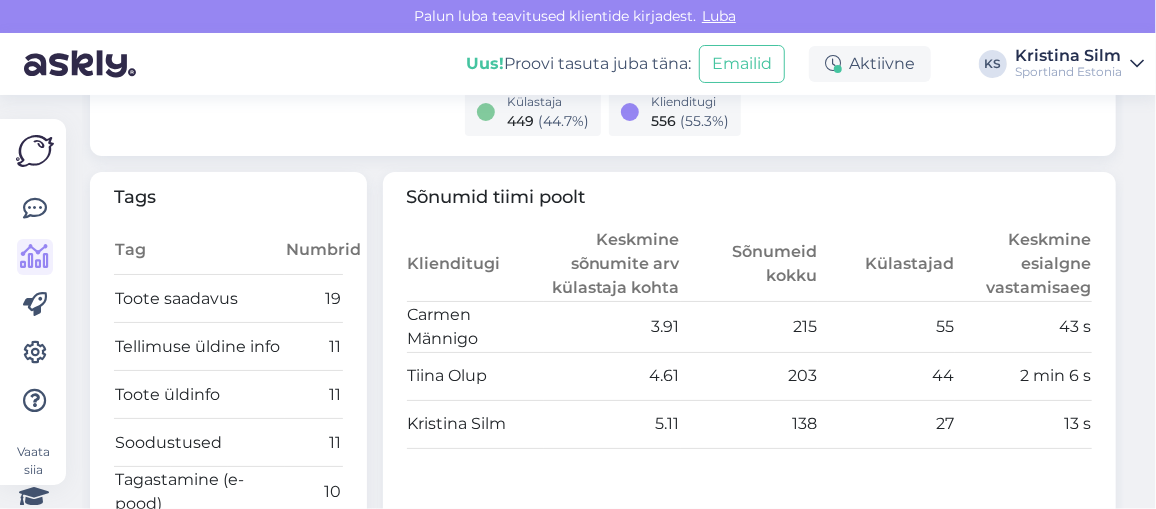 scroll, scrollTop: 993, scrollLeft: 0, axis: vertical 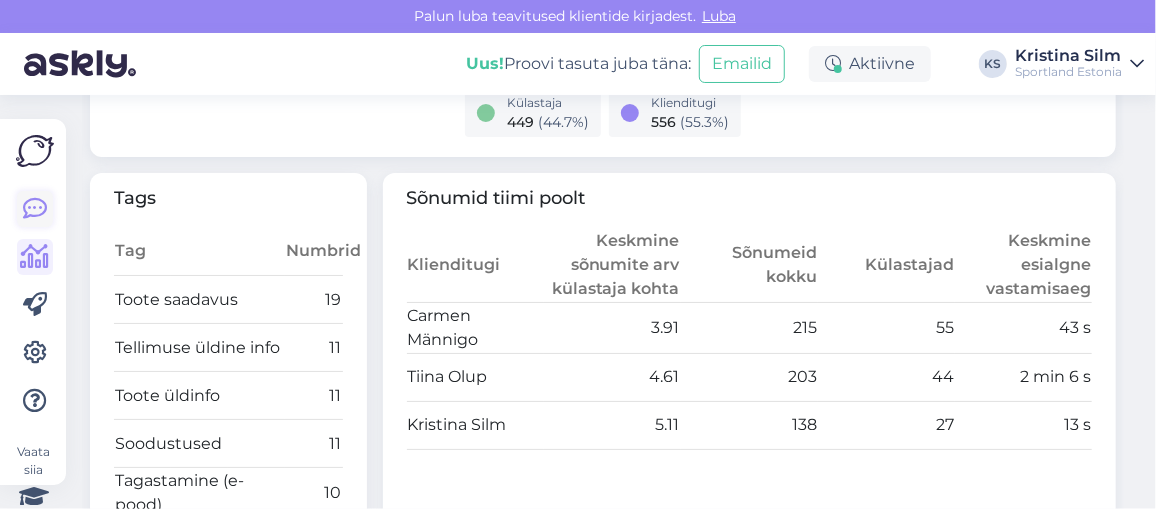 click at bounding box center (35, 209) 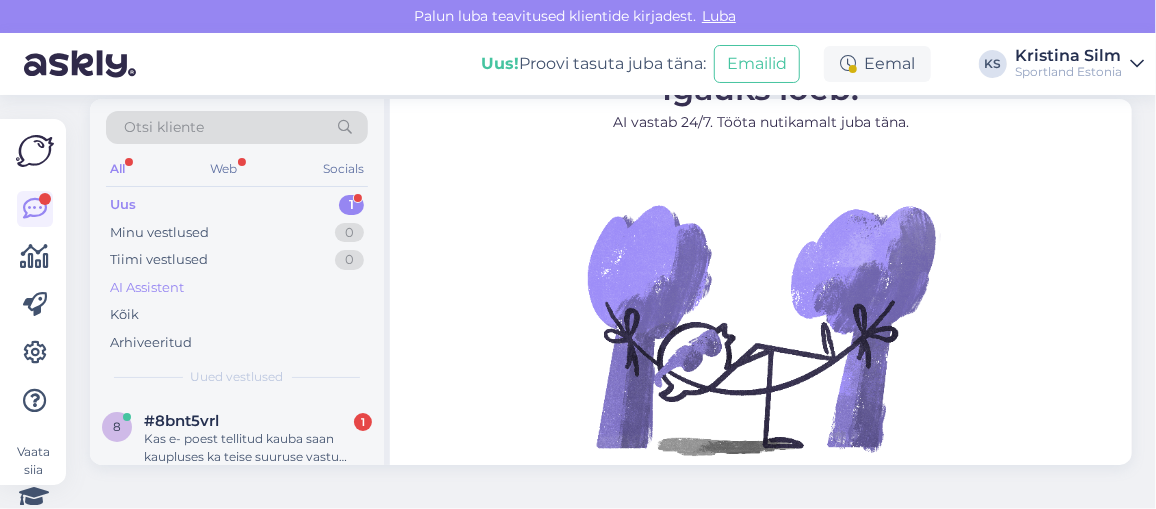 scroll, scrollTop: 35, scrollLeft: 0, axis: vertical 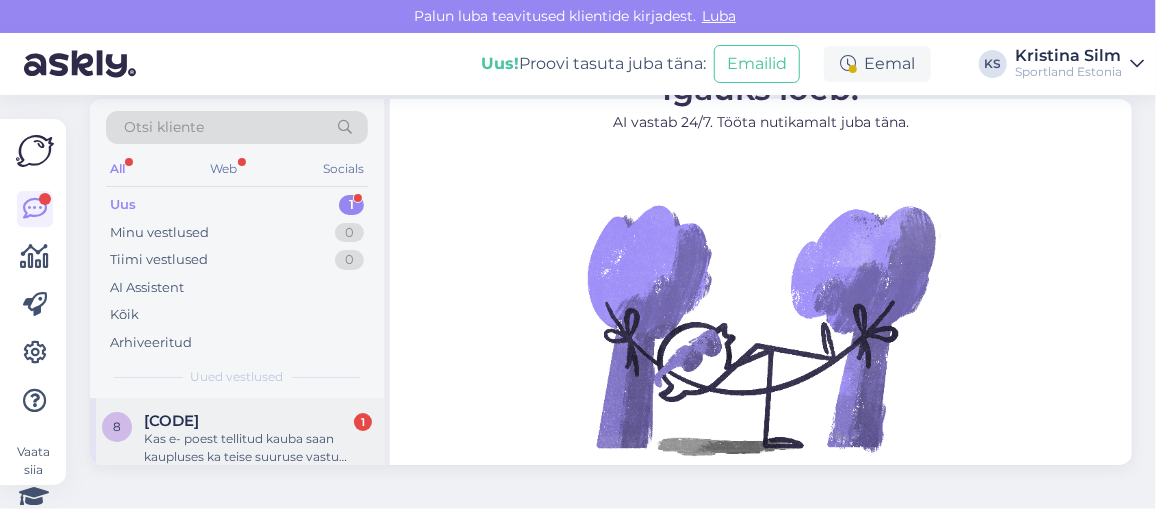 click on "#8bnt5vrl 1" at bounding box center [258, 421] 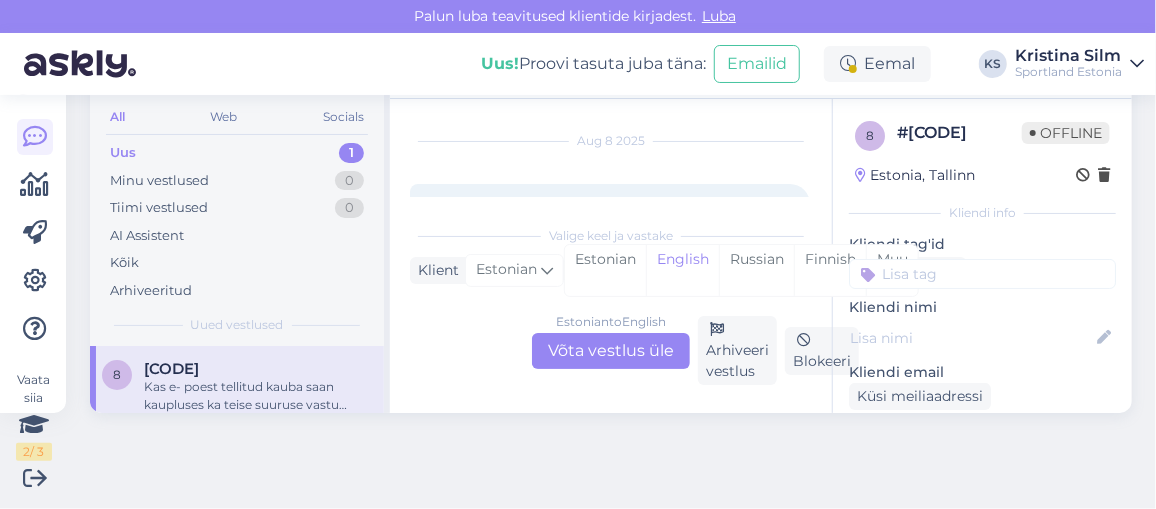 scroll, scrollTop: 107, scrollLeft: 0, axis: vertical 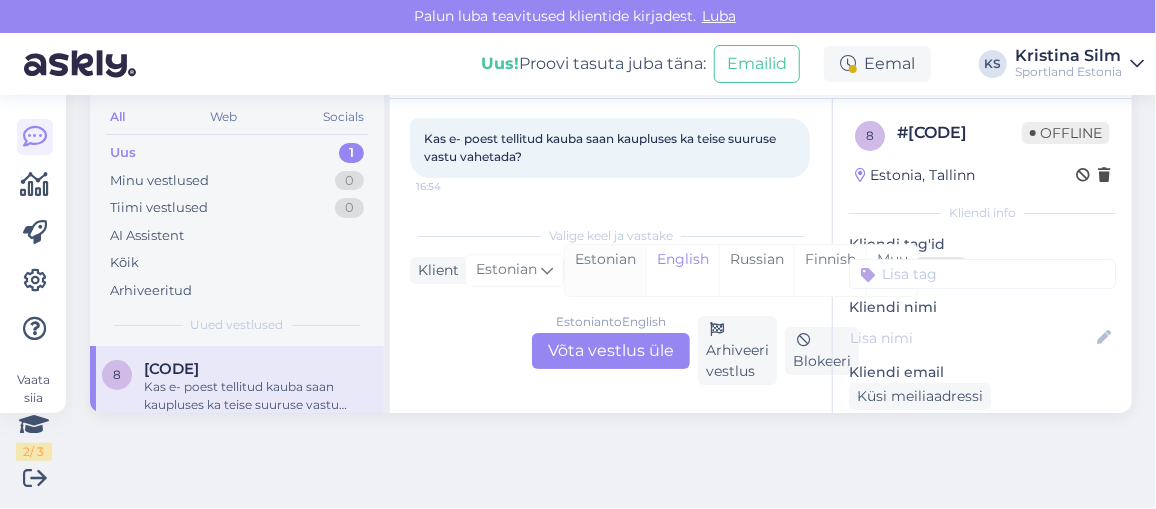 click on "Estonian" at bounding box center (605, 270) 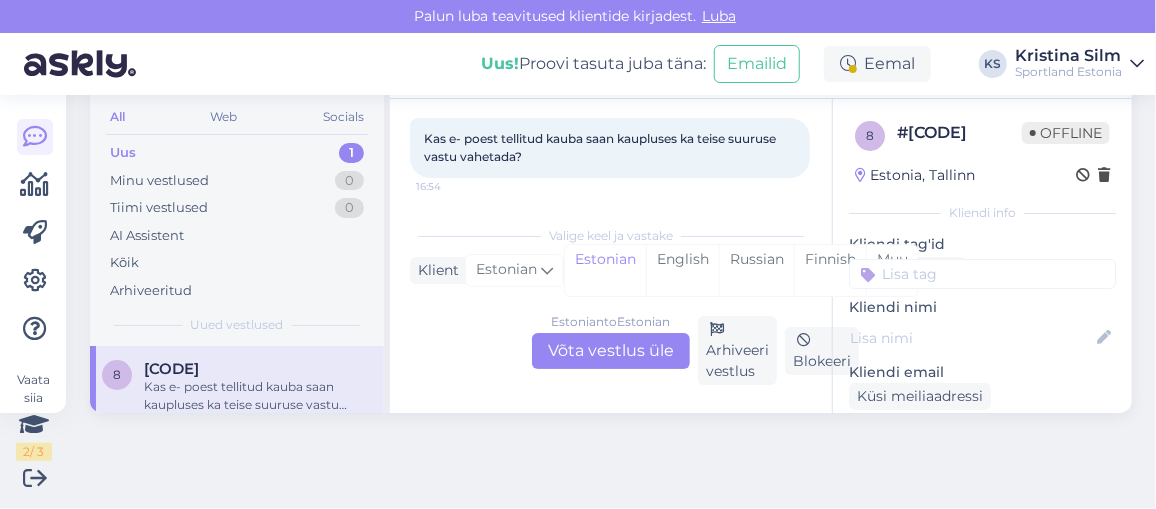 click on "Estonian  to  Estonian Võta vestlus üle" at bounding box center [611, 351] 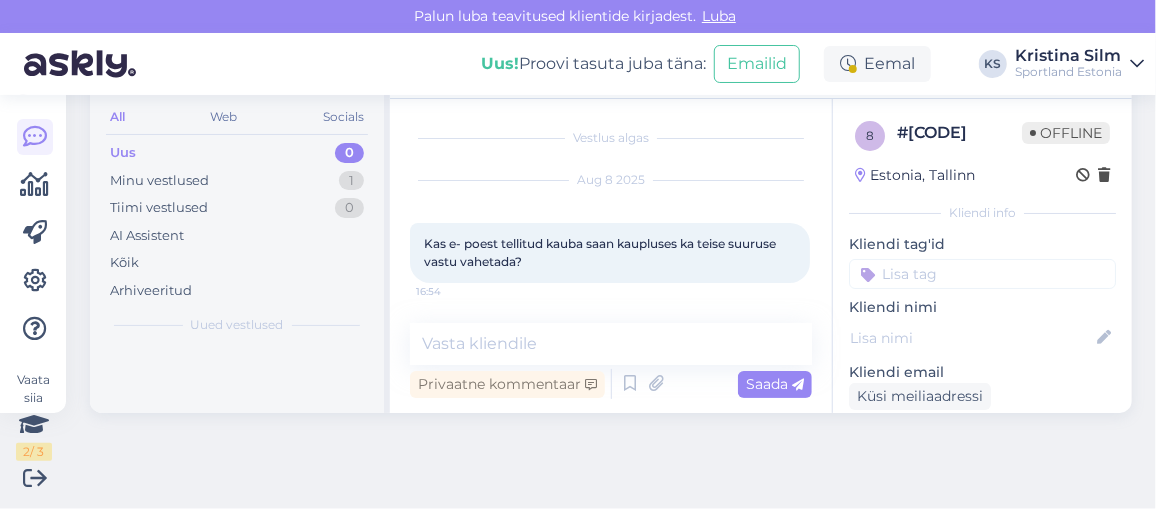 scroll, scrollTop: 1, scrollLeft: 0, axis: vertical 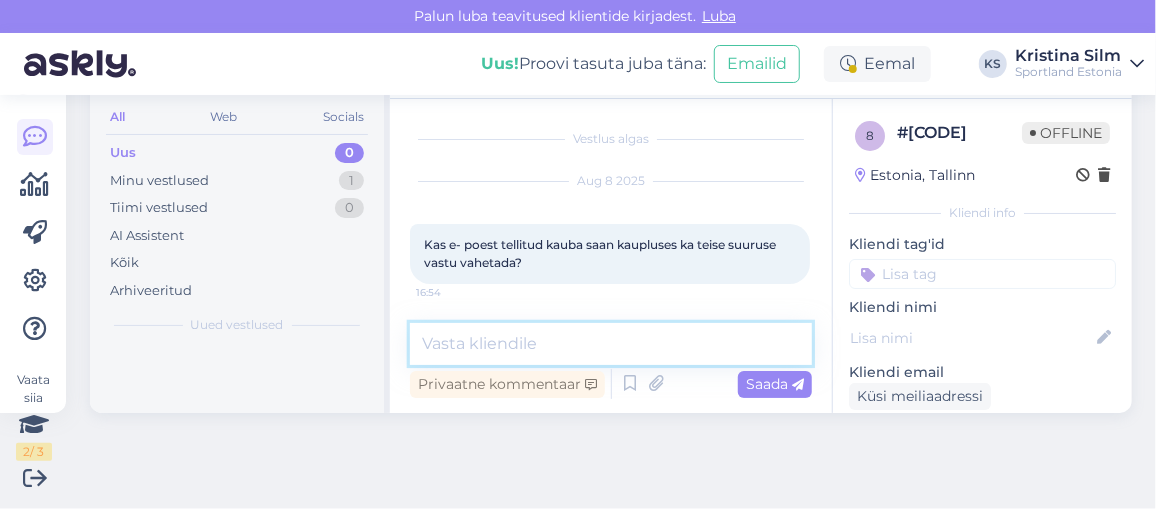 click at bounding box center (611, 344) 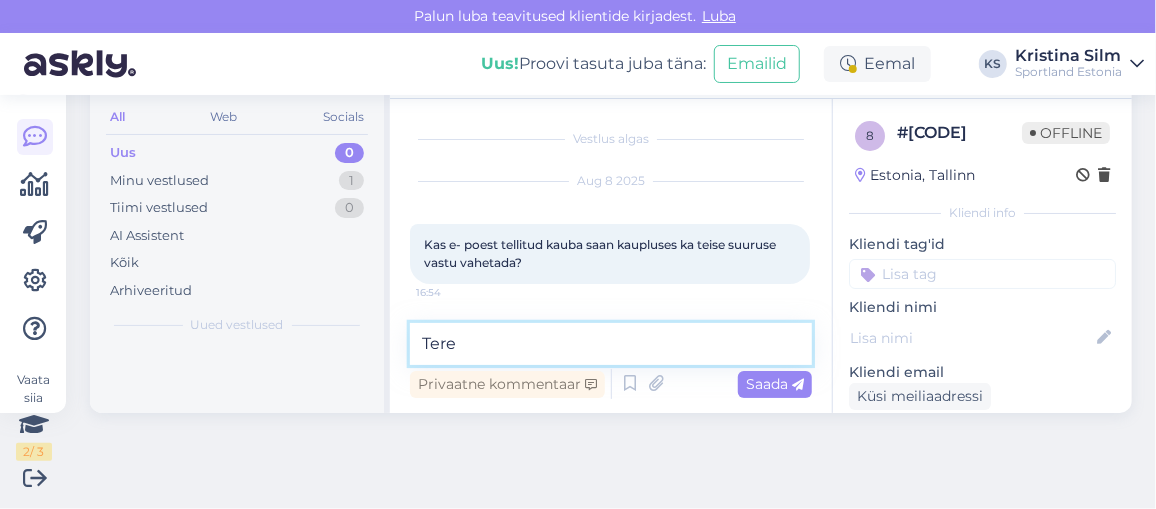 type on "Tere1" 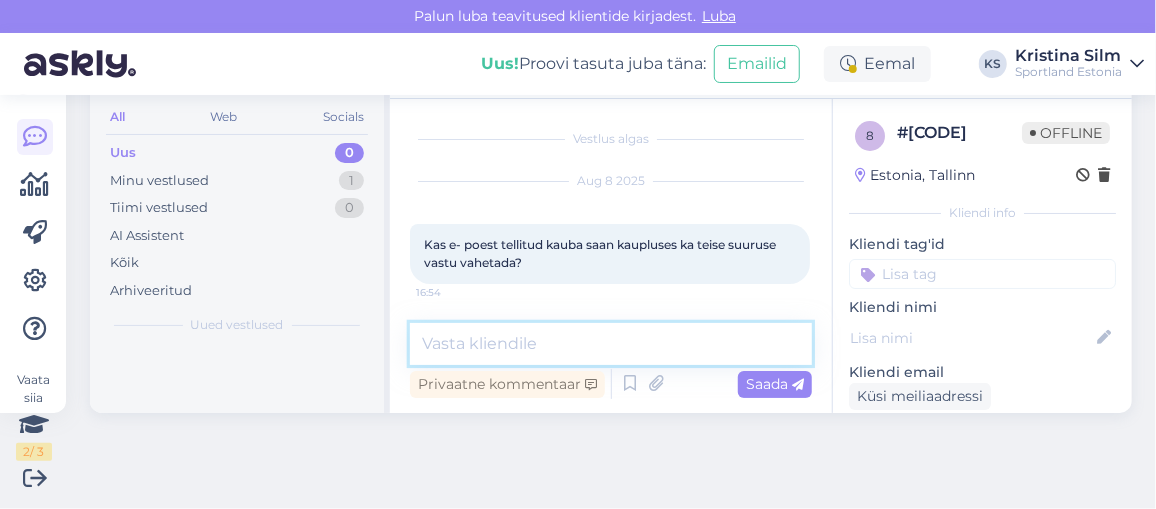 scroll, scrollTop: 87, scrollLeft: 0, axis: vertical 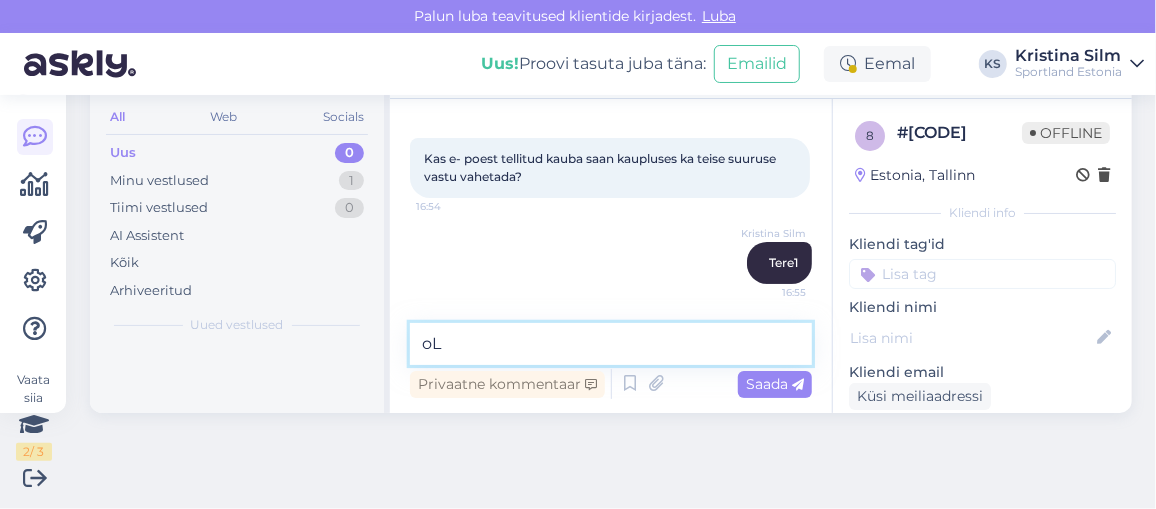 type on "o" 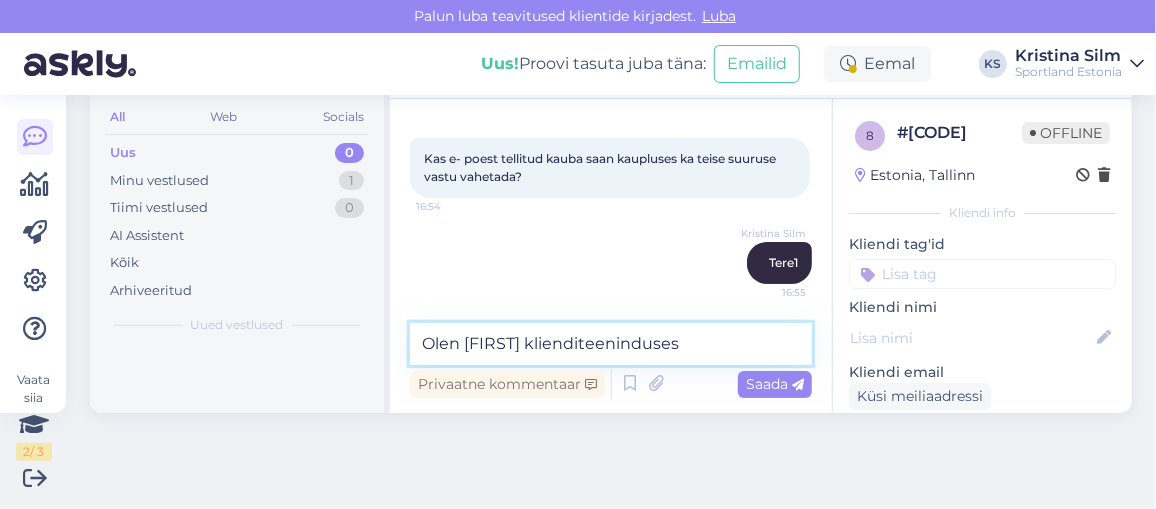 type on "Olen Kristina klienditeenindusest" 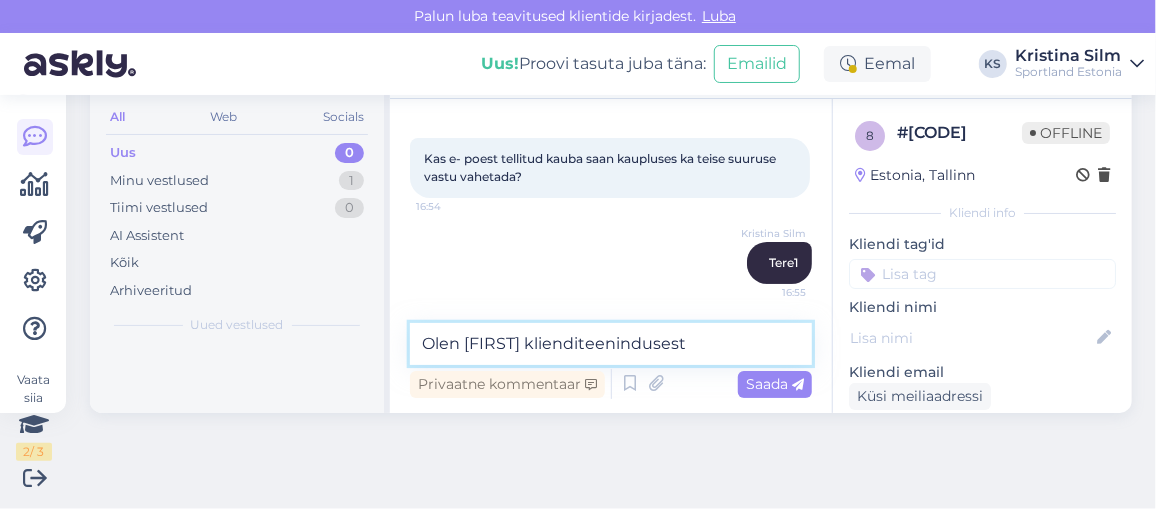 type 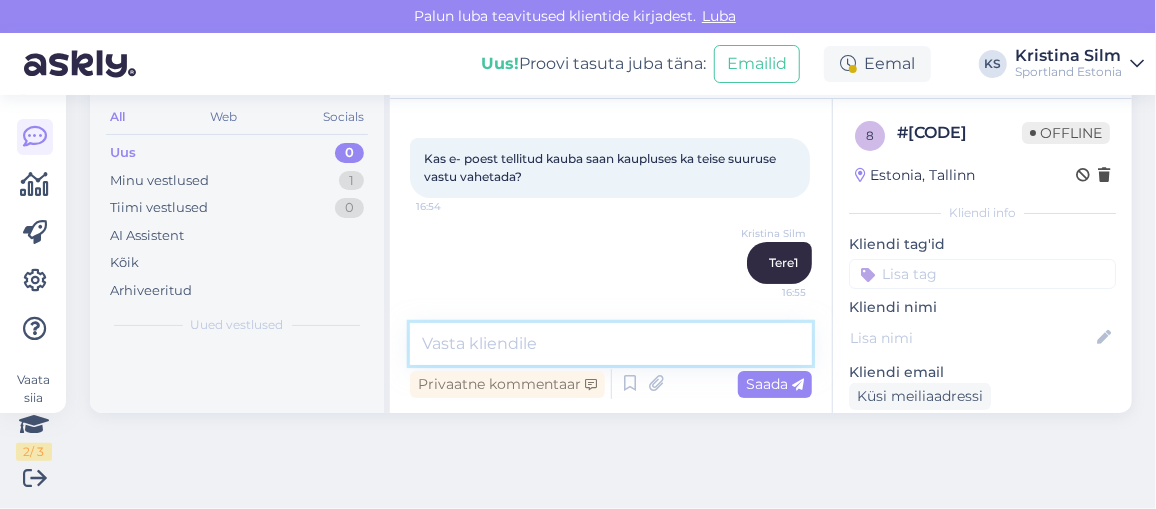 scroll, scrollTop: 173, scrollLeft: 0, axis: vertical 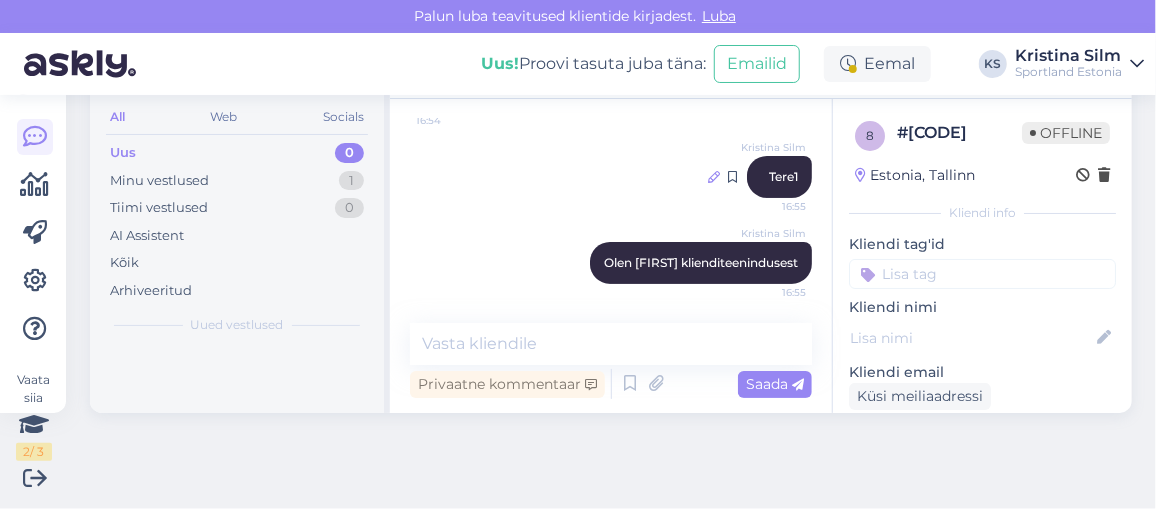 click at bounding box center [714, 177] 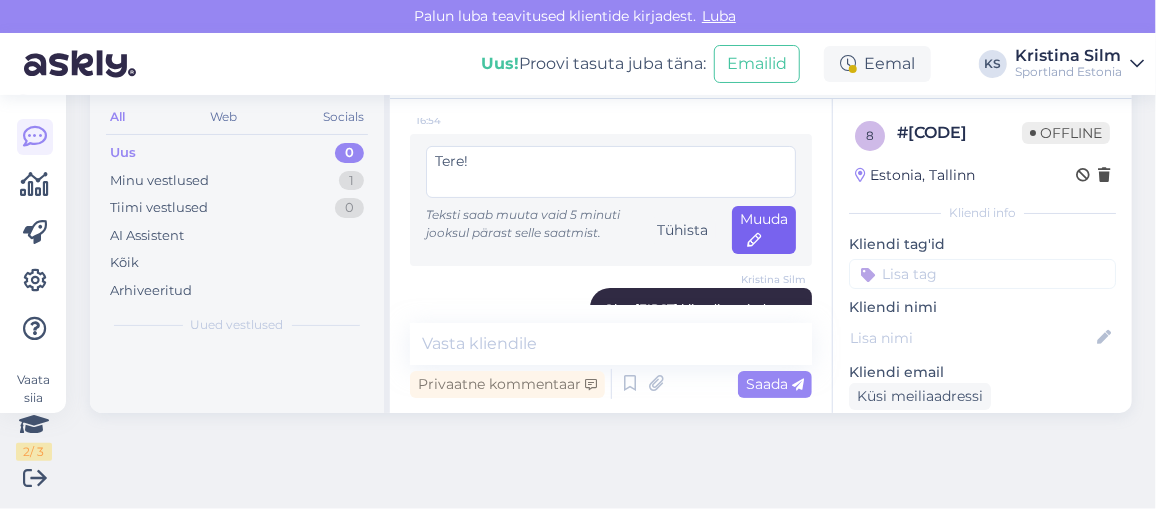 type on "Tere!" 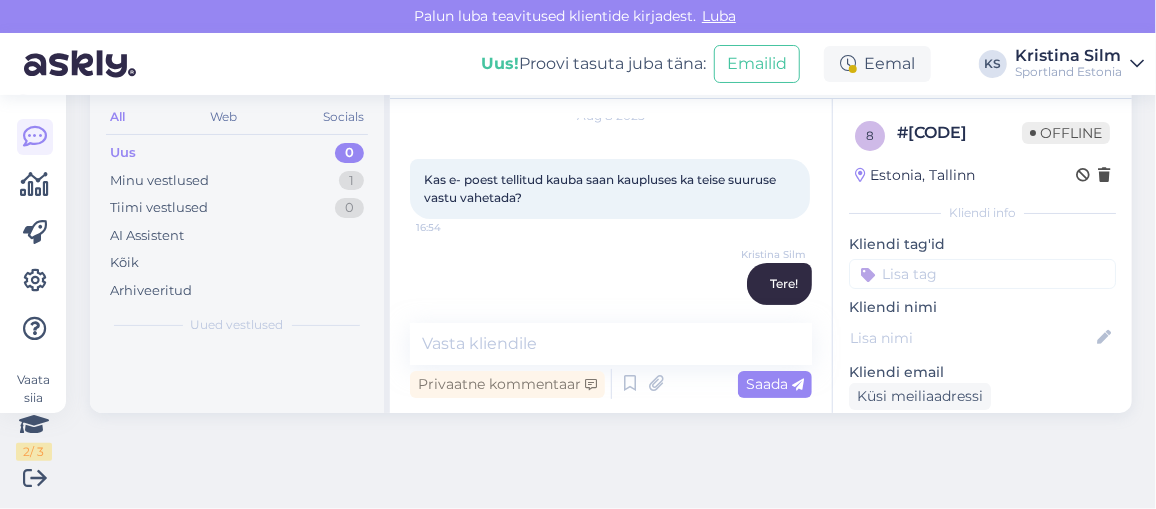 scroll, scrollTop: 66, scrollLeft: 0, axis: vertical 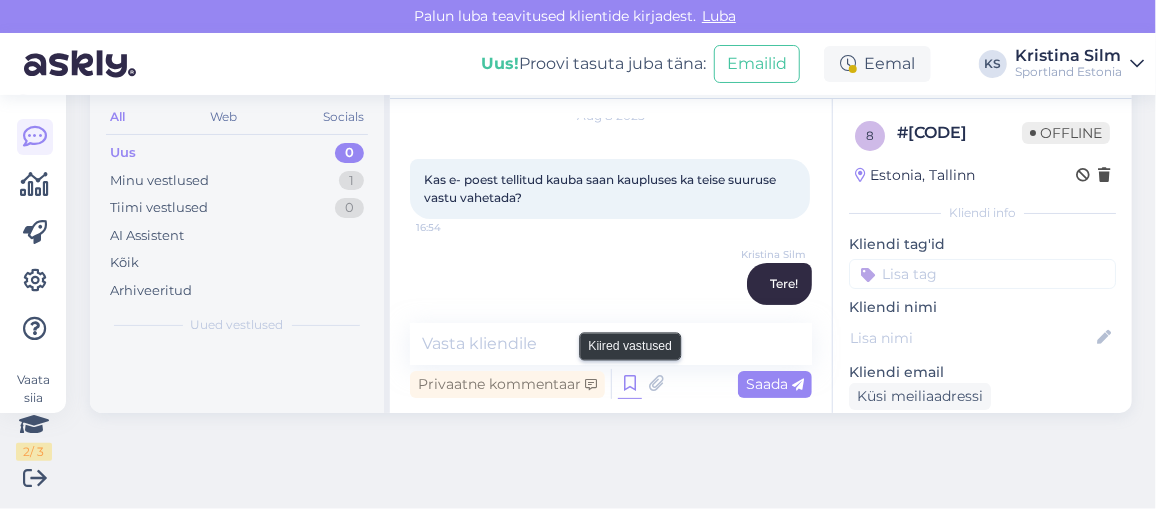 click at bounding box center (630, 384) 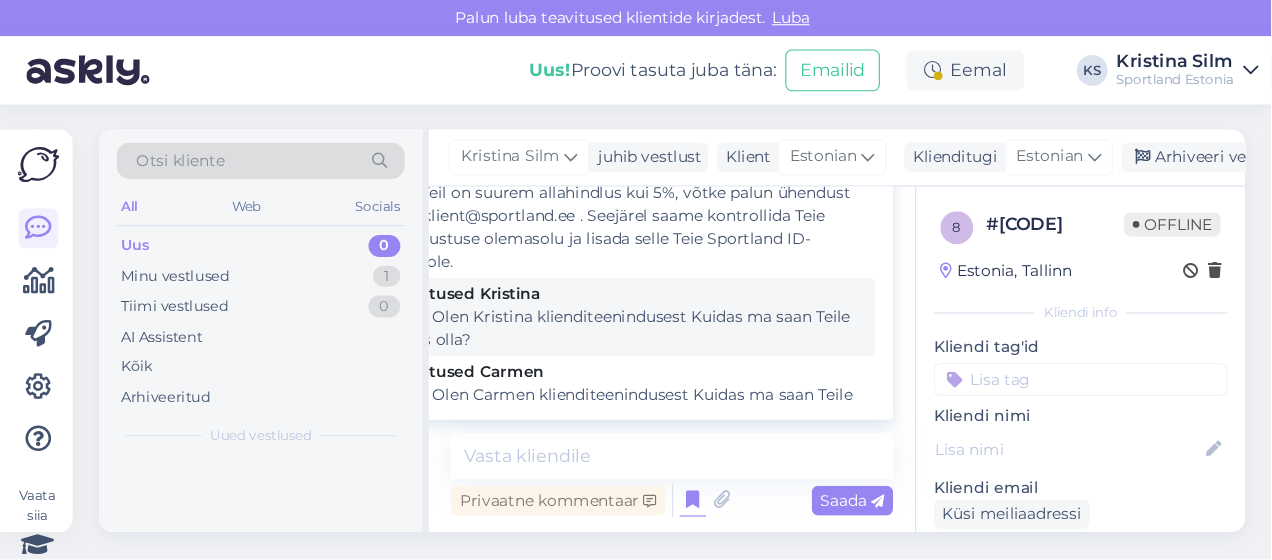 scroll, scrollTop: 0, scrollLeft: 0, axis: both 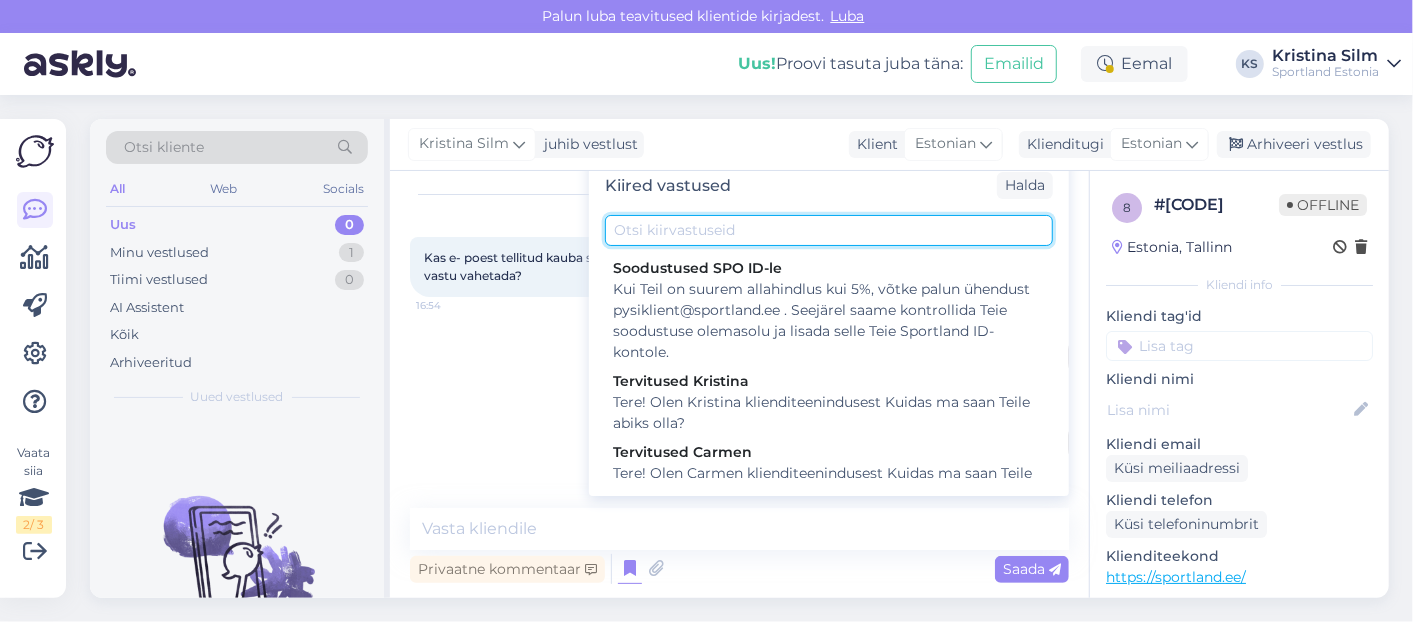 drag, startPoint x: 870, startPoint y: 26, endPoint x: 758, endPoint y: 221, distance: 224.87552 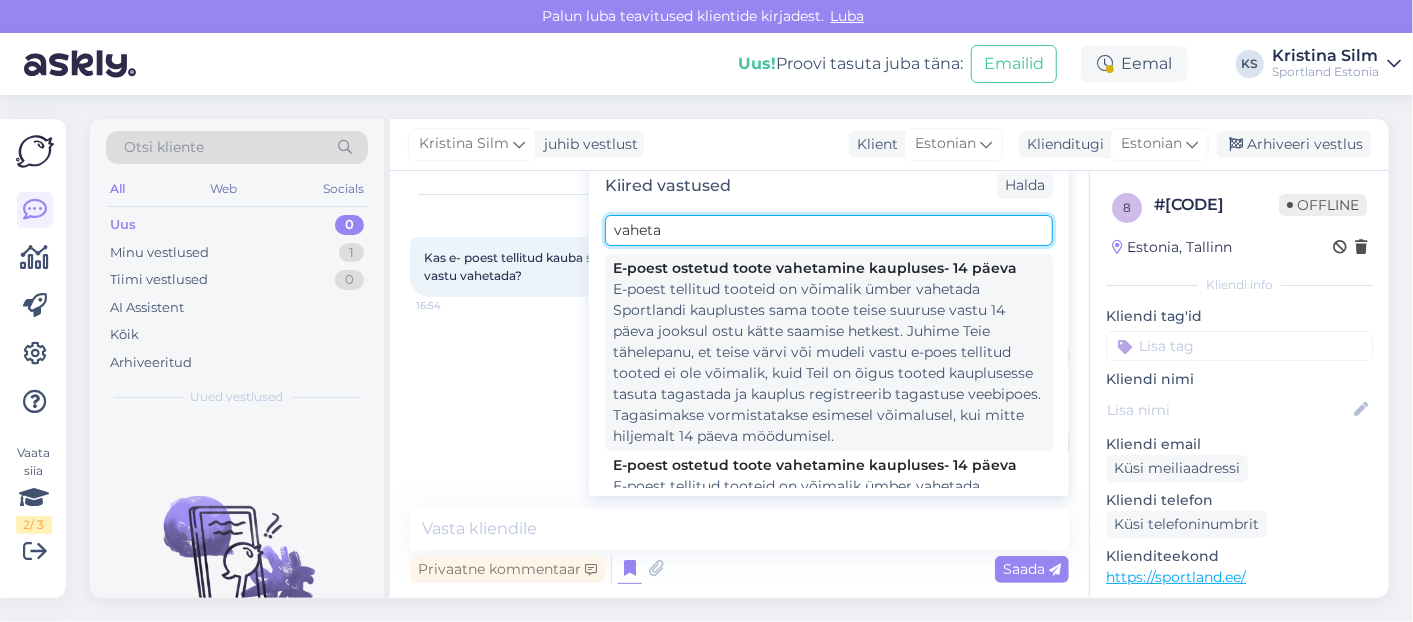 type on "vaheta" 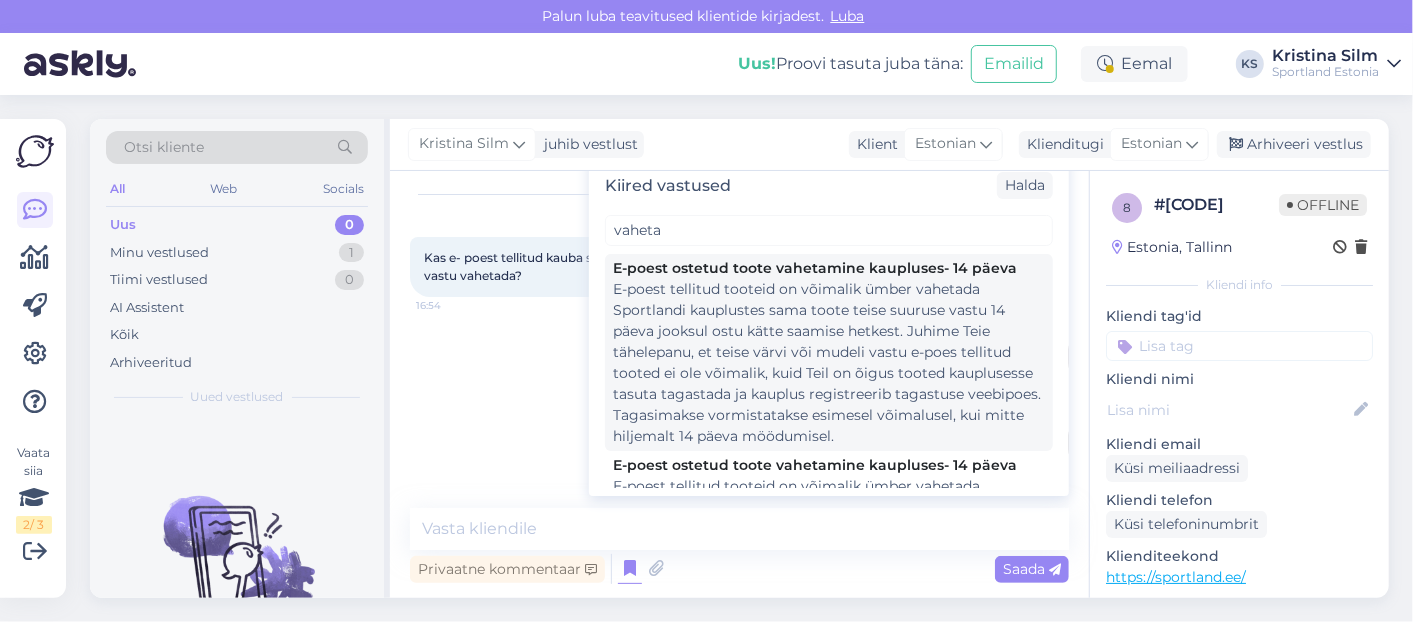 click on "E-poest tellitud tooteid on võimalik ümber vahetada Sportlandi kauplustes sama toote teise suuruse vastu 14 päeva jooksul ostu kätte saamise hetkest.
Juhime Teie tähelepanu, et teise värvi või mudeli vastu e-poes tellitud tooted ei ole võimalik, kuid Teil on õigus tooted kauplusesse tasuta tagastada ja kauplus  registreerib tagastuse veebipoes. Tagasimakse vormistatakse esimesel võimalusel, kui mitte hiljemalt  14 päeva möödumisel." at bounding box center [829, 363] 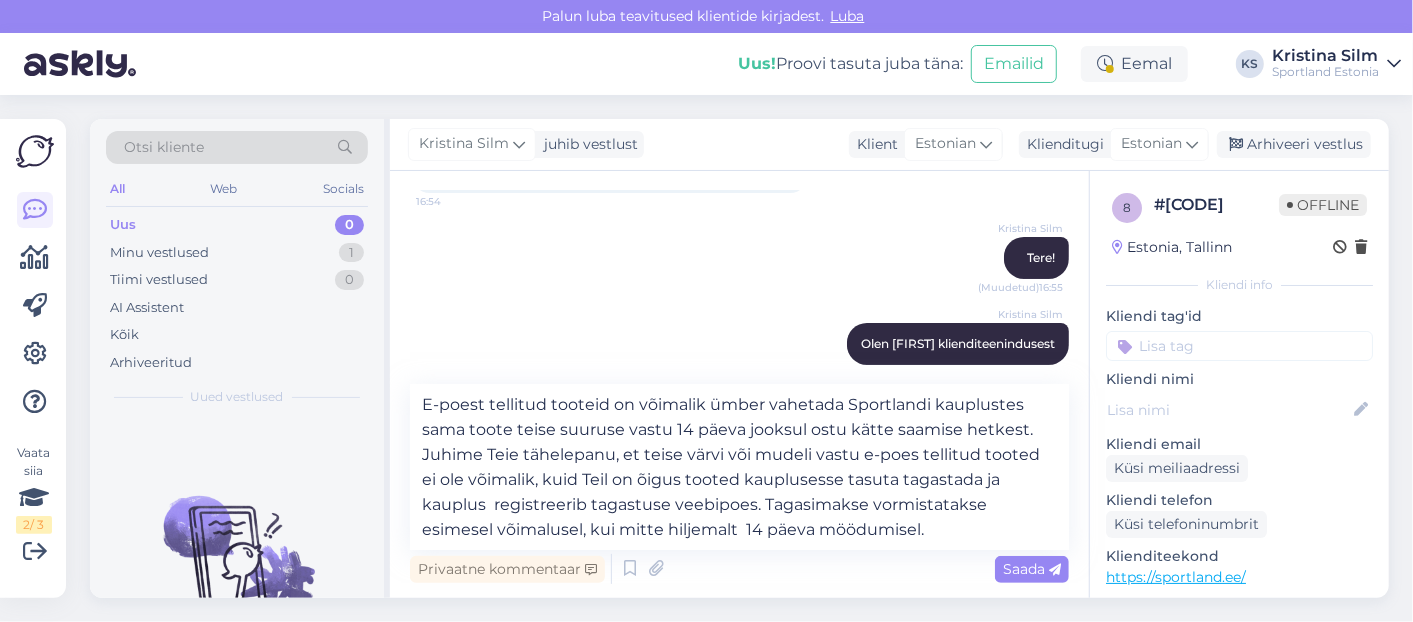 scroll, scrollTop: 184, scrollLeft: 0, axis: vertical 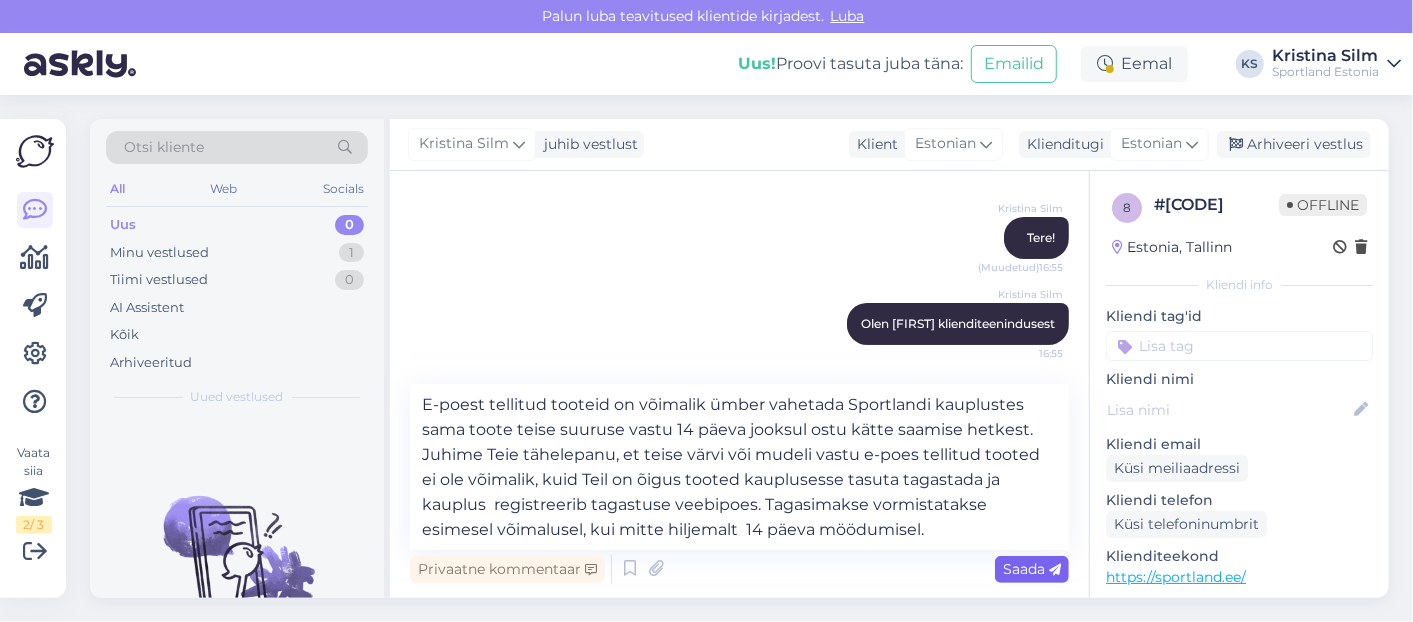 click on "Saada" at bounding box center [1032, 569] 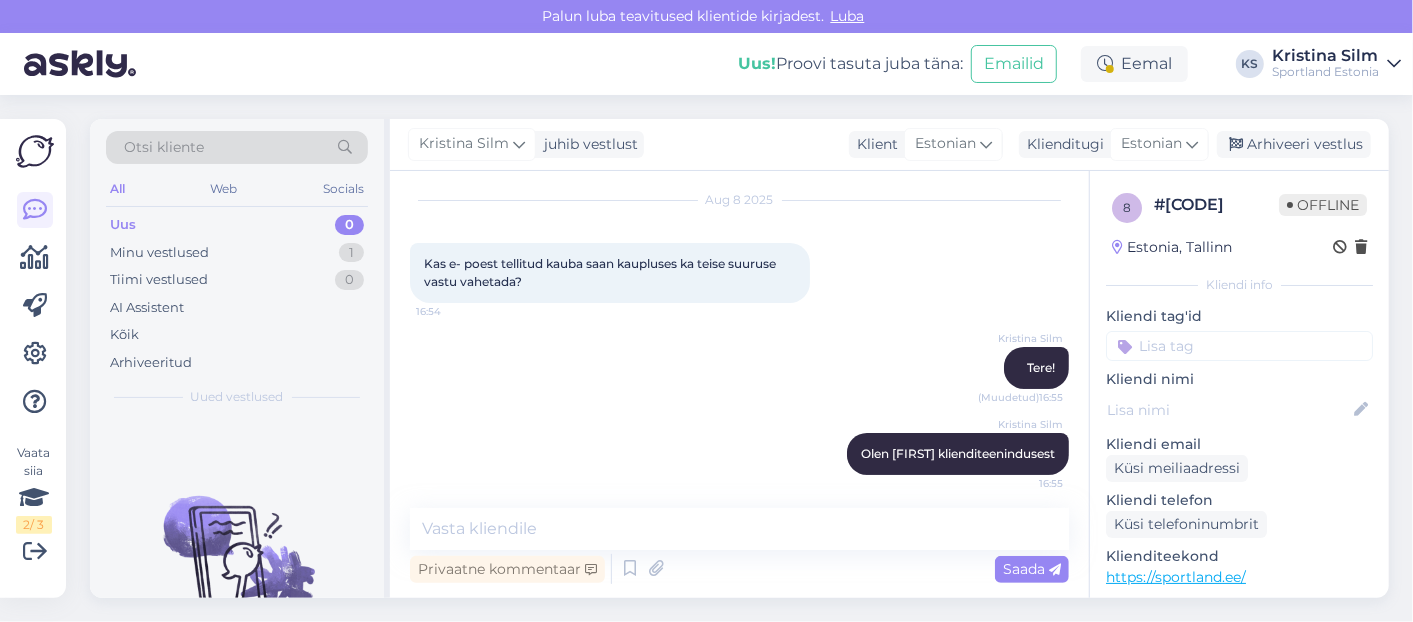 scroll, scrollTop: 54, scrollLeft: 0, axis: vertical 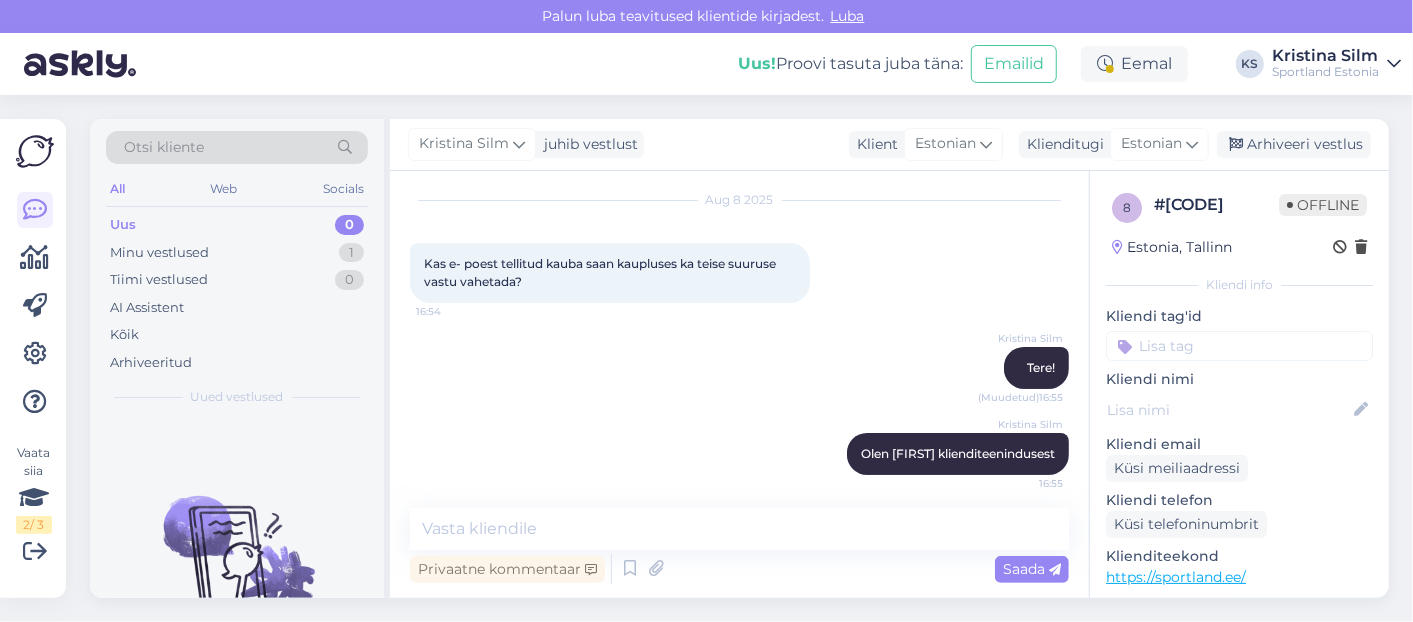 click at bounding box center [1239, 346] 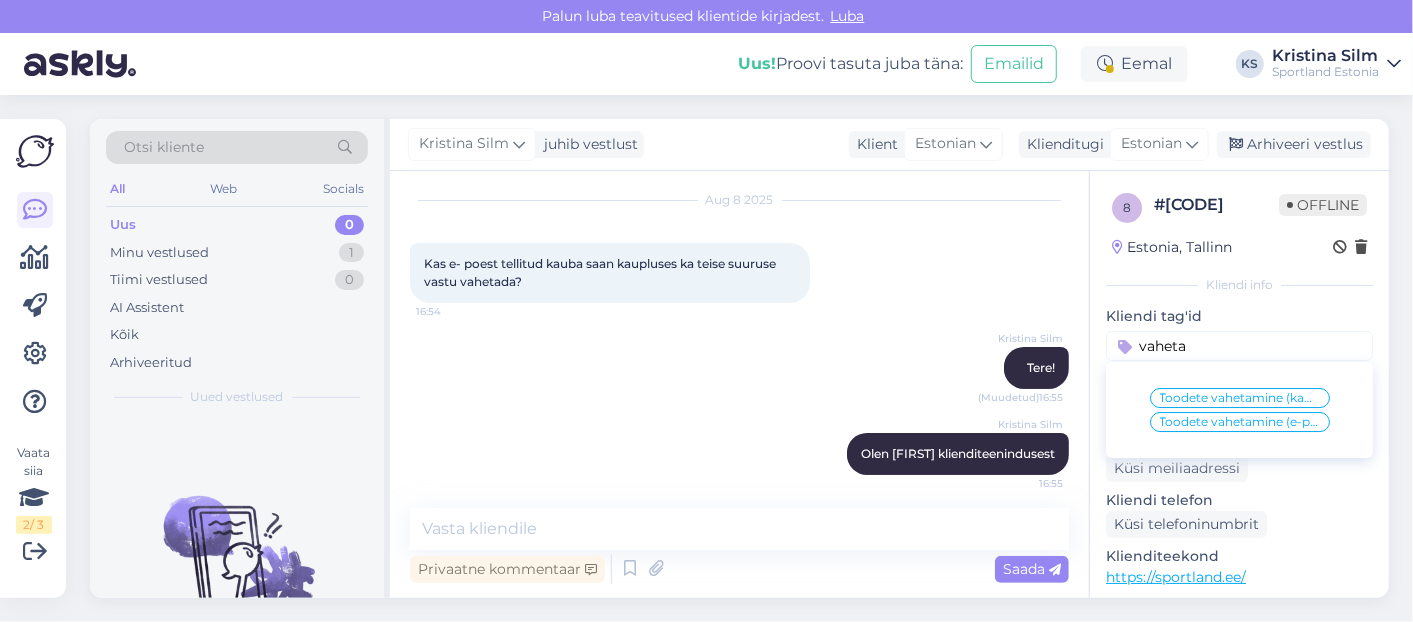 type on "vaheta" 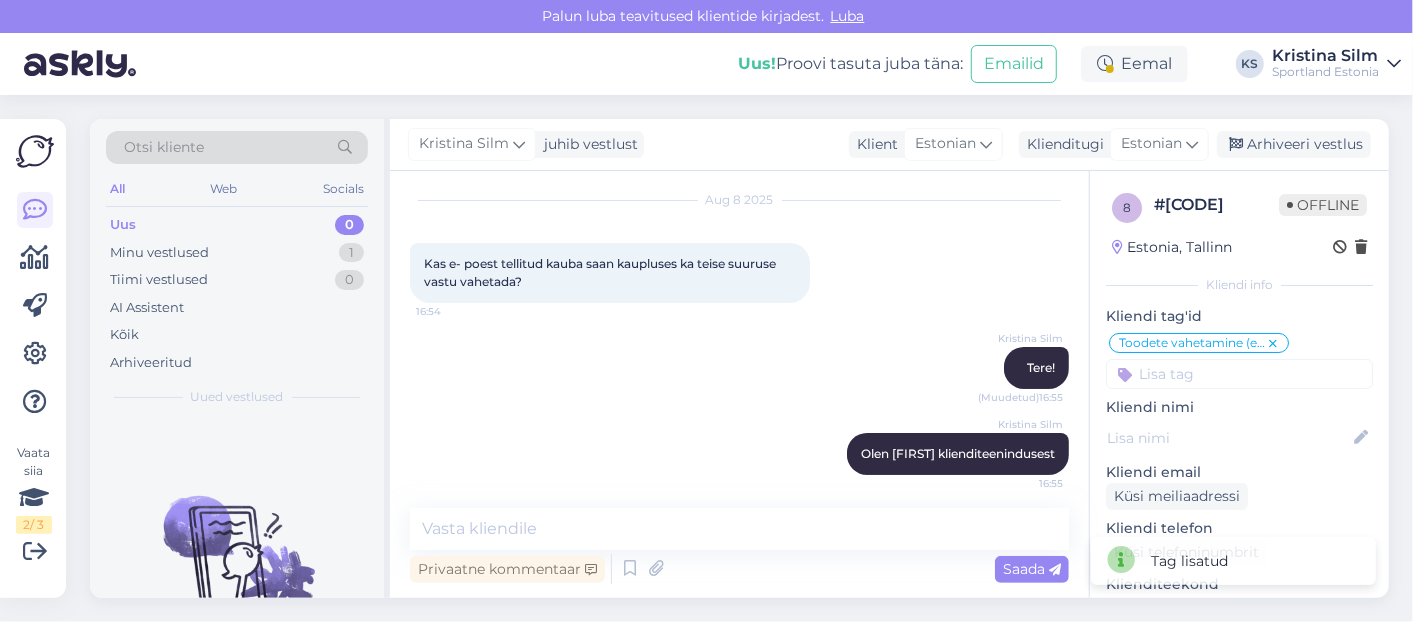 scroll, scrollTop: 272, scrollLeft: 0, axis: vertical 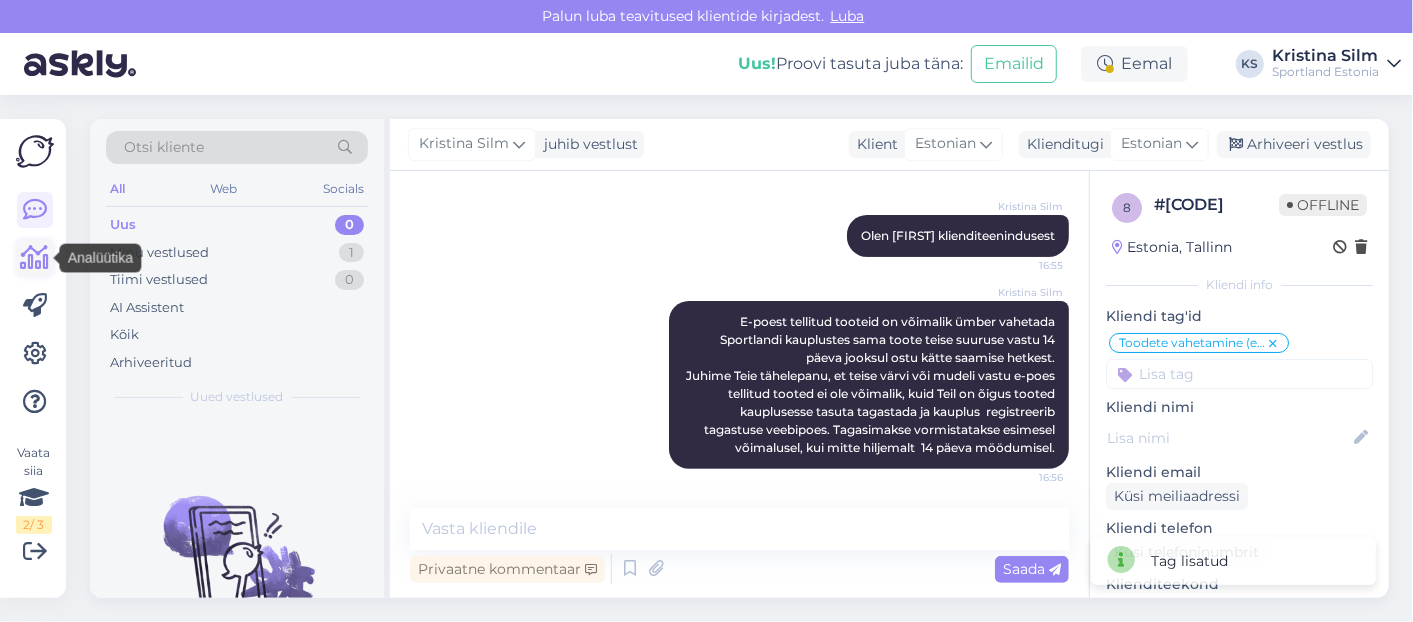 click at bounding box center (35, 258) 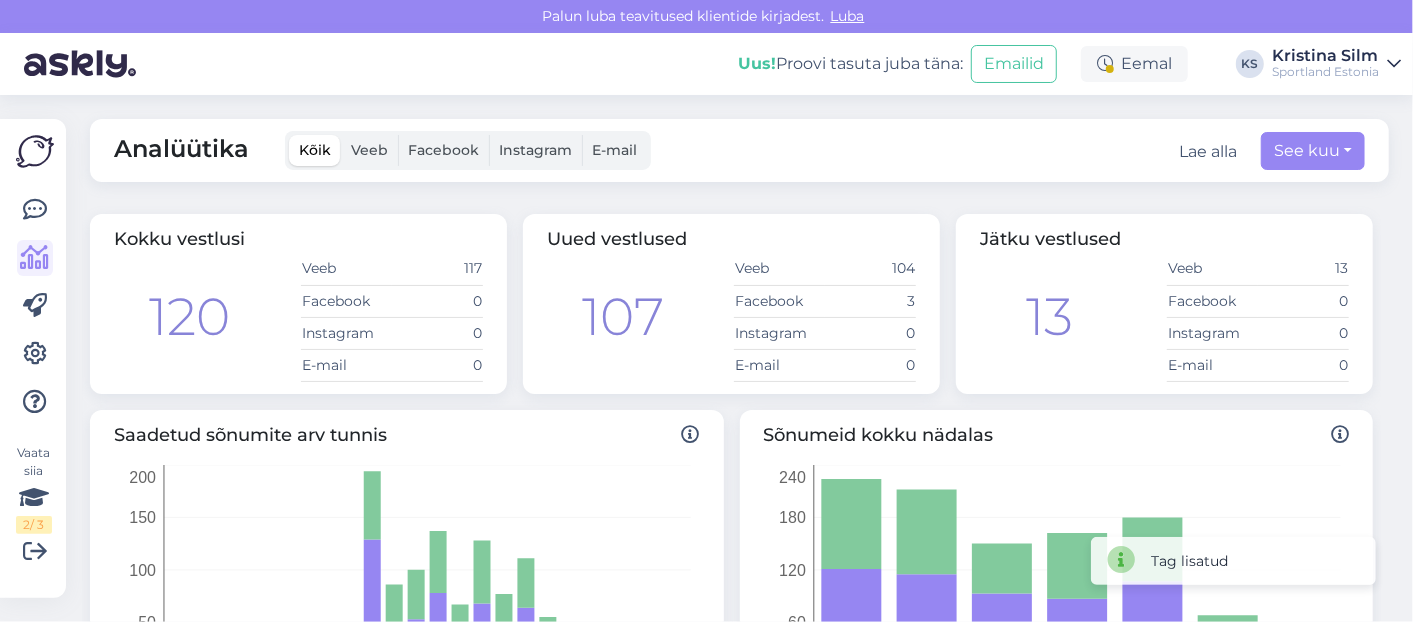 click at bounding box center [35, 258] 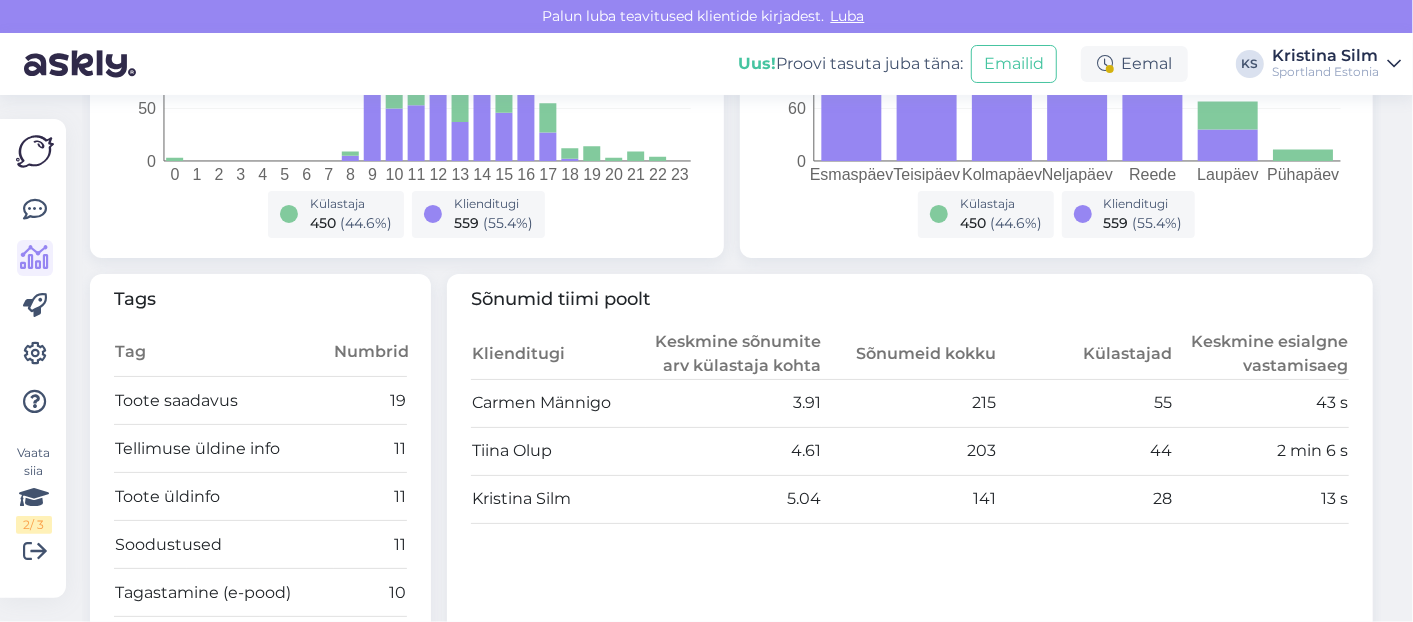 scroll, scrollTop: 517, scrollLeft: 0, axis: vertical 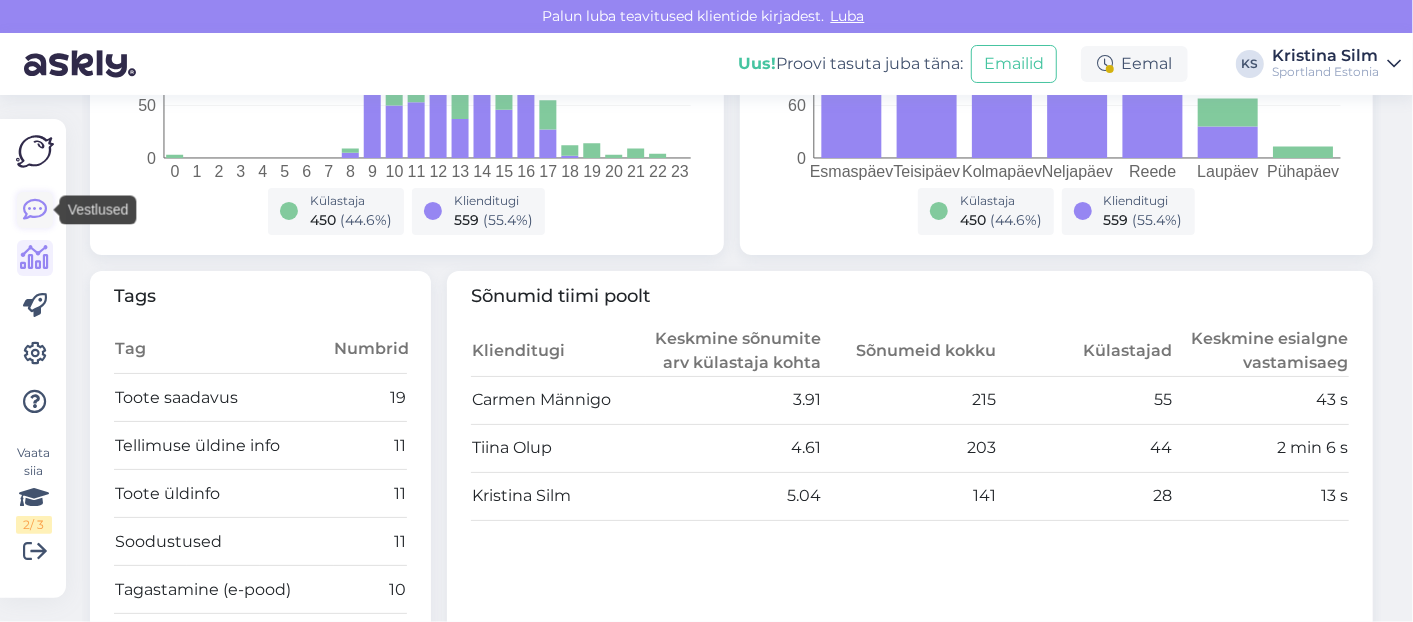 click at bounding box center [35, 210] 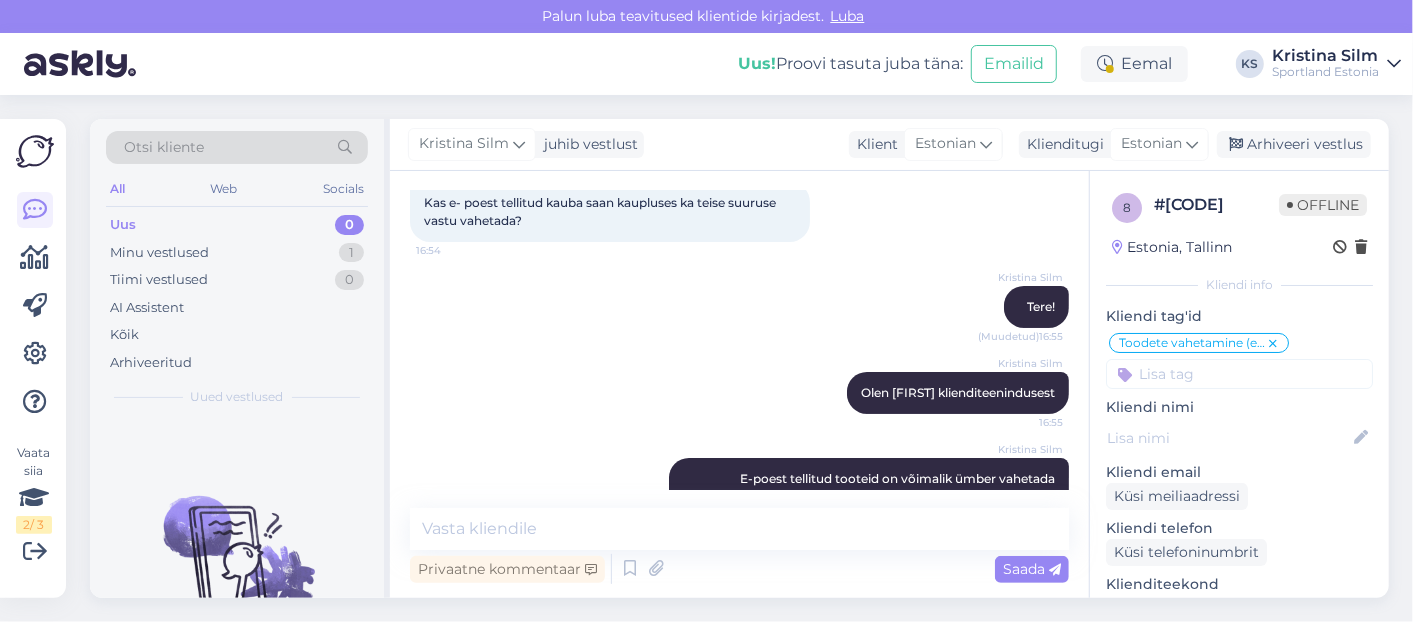 scroll, scrollTop: 272, scrollLeft: 0, axis: vertical 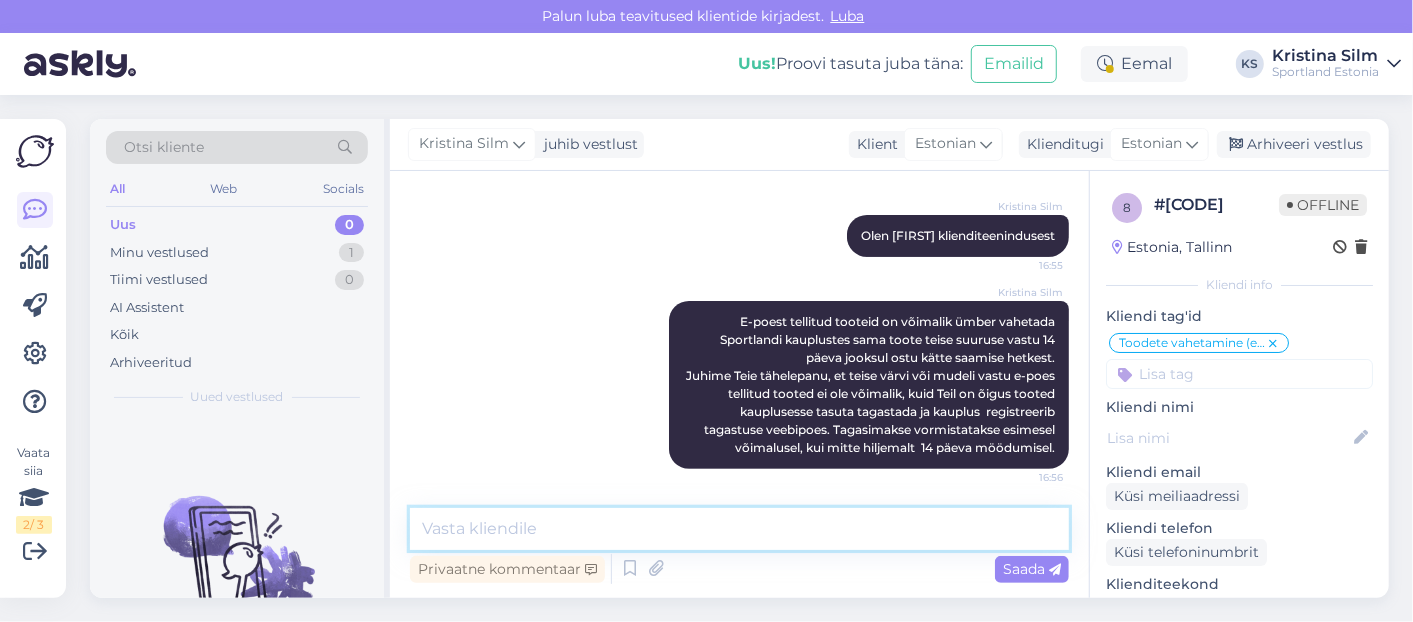 click at bounding box center (739, 529) 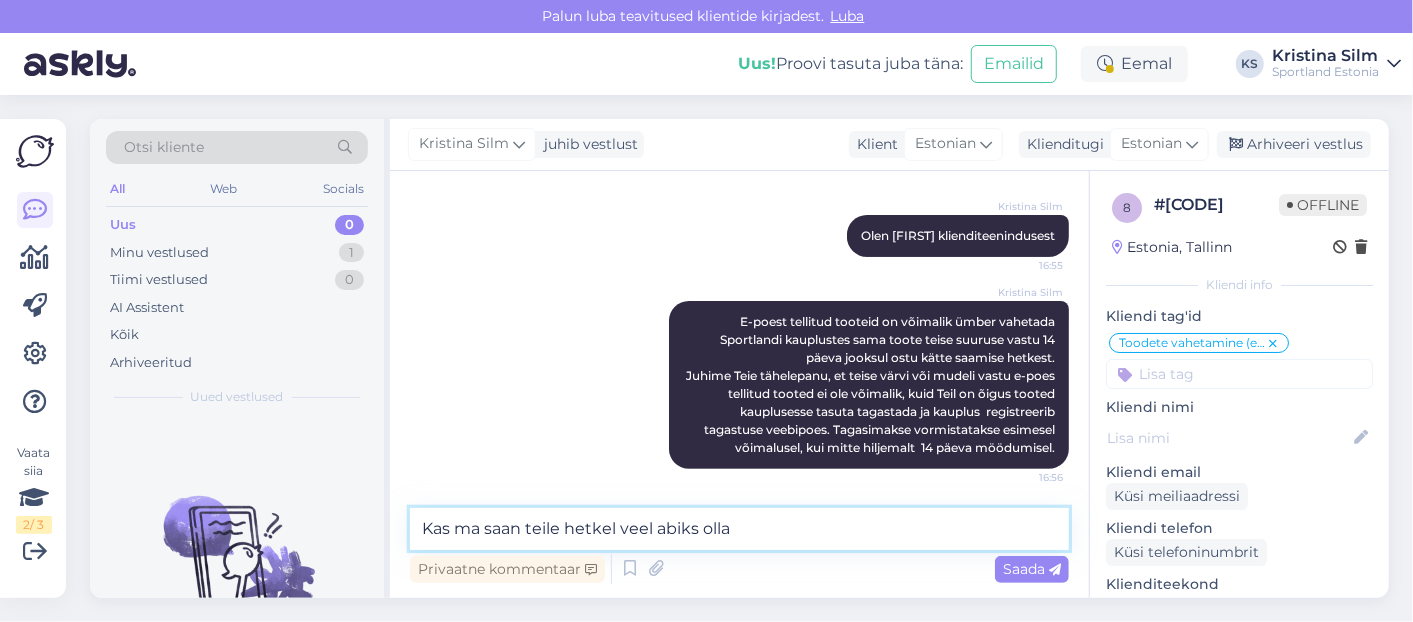 type on "Kas ma saan teile hetkel veel abiks olla?" 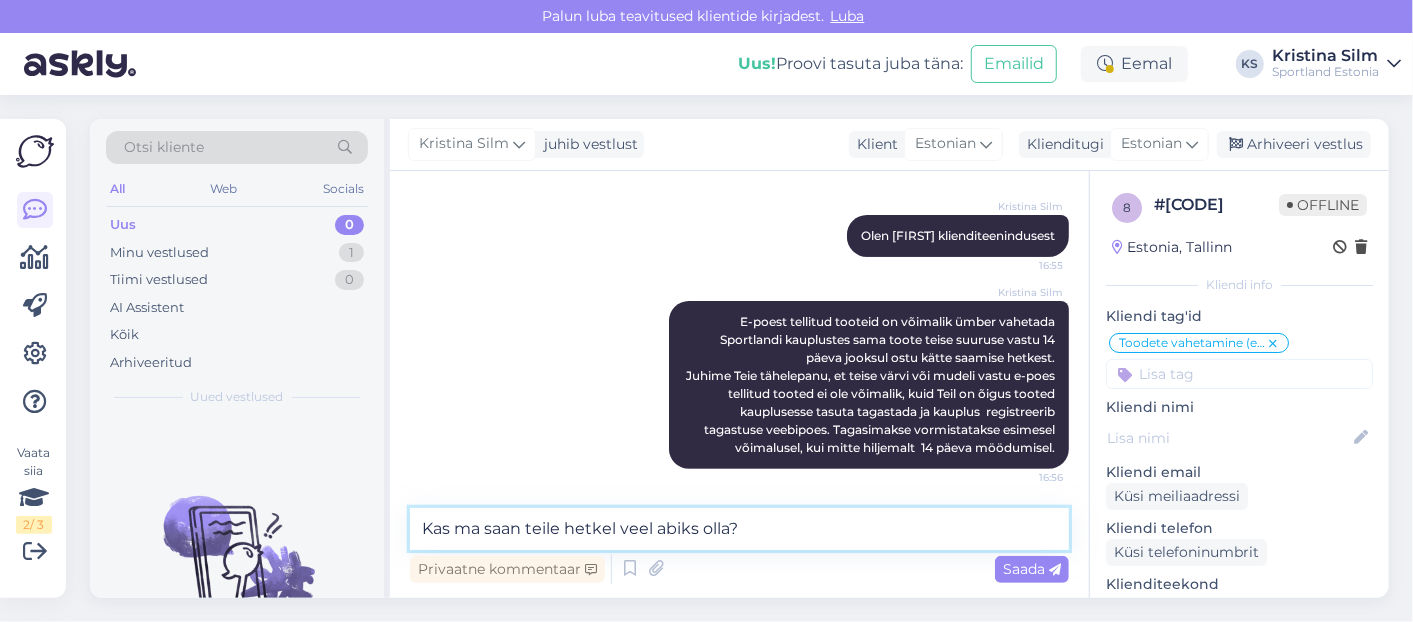 type 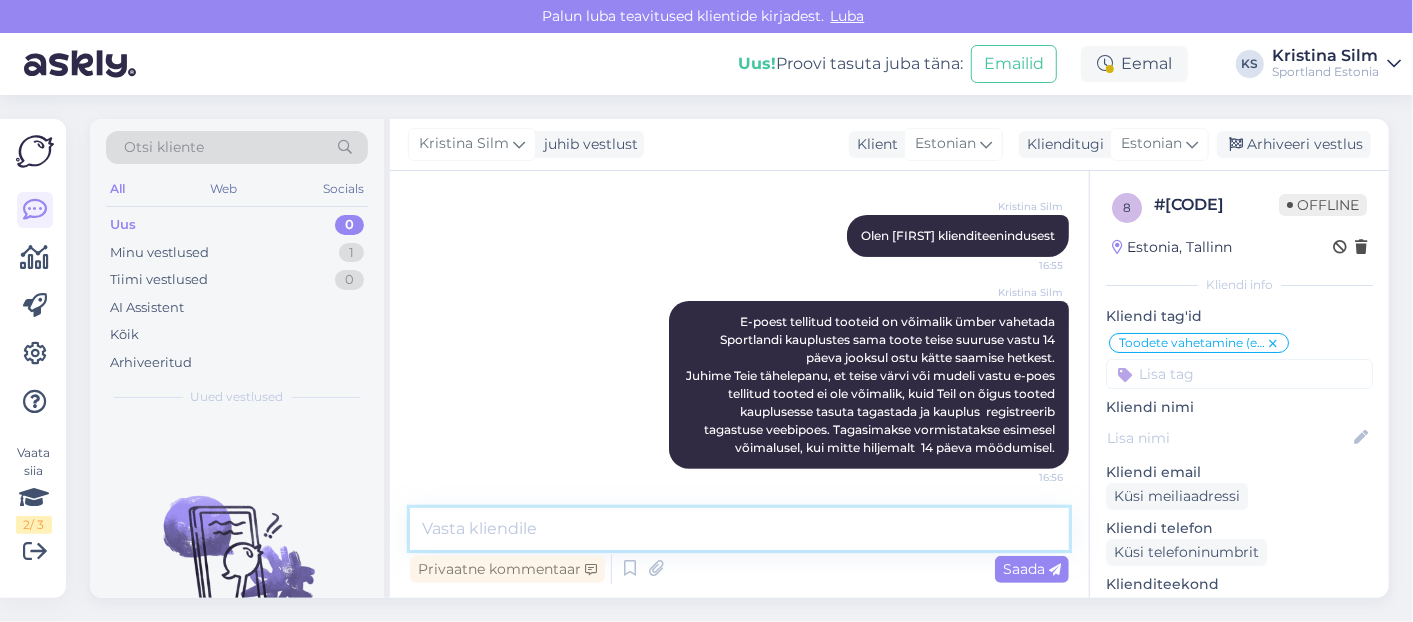 scroll, scrollTop: 358, scrollLeft: 0, axis: vertical 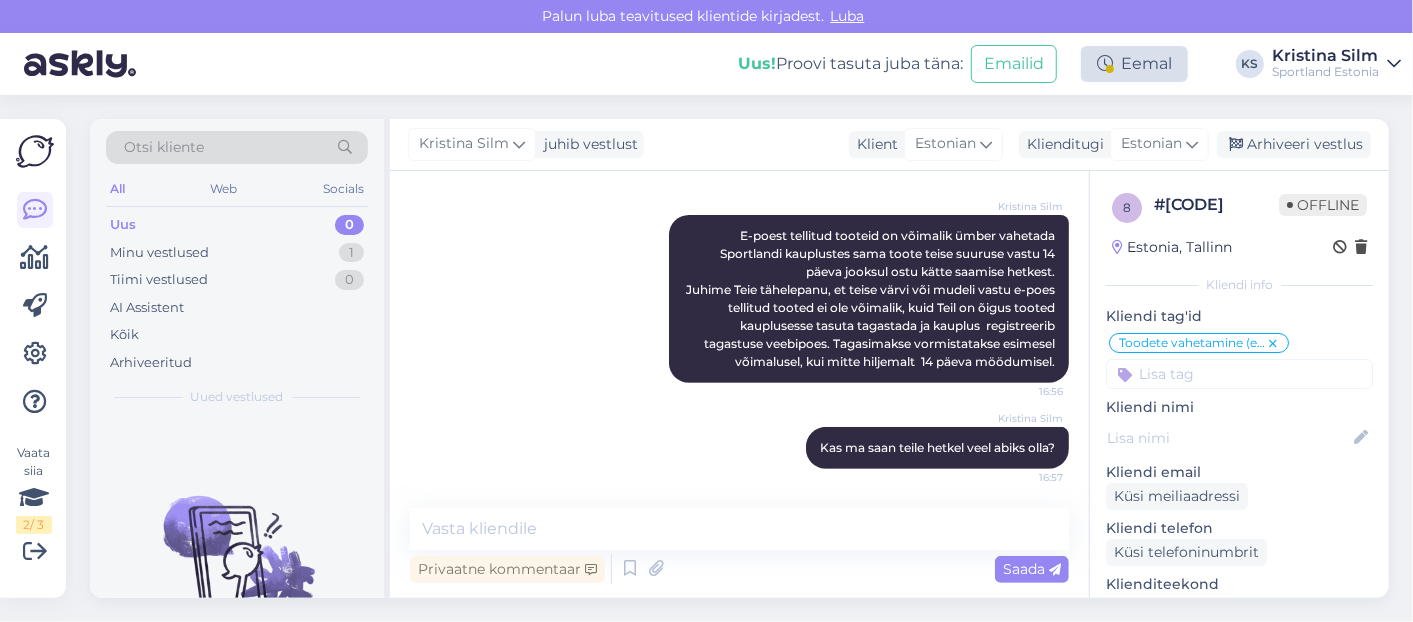 click on "Eemal" at bounding box center (1134, 64) 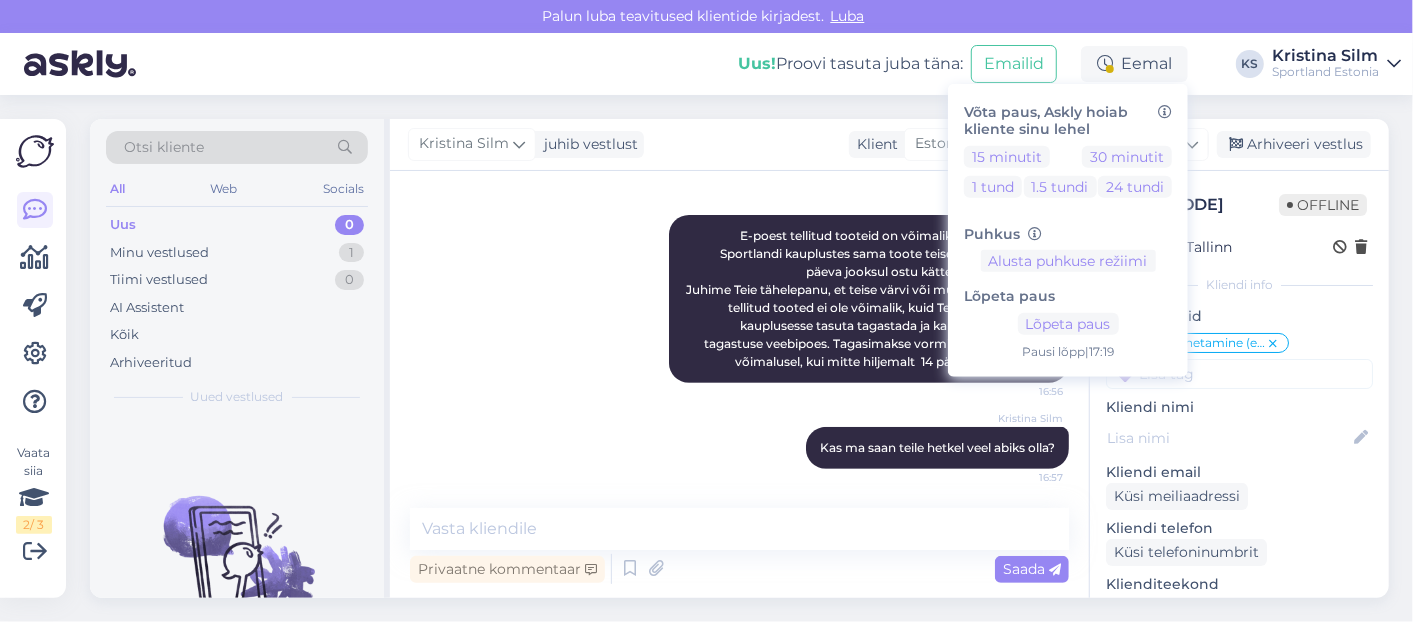 click on "Otsi kliente All Web Socials Uus 0 Minu vestlused 1 Tiimi vestlused 0 AI Assistent Kõik Arhiveeritud Uued vestlused Uued vestlused tulevad siia. Kristina Silm juhib vestlust Klient Estonian Klienditugi Estonian Arhiveeri vestlus Vestlus algas Aug 8 2025 Kas e- poest tellitud kauba saan kaupluses ka teise suuruse vastu vahetada? 16:54  Kristina Silm Tere! (Muudetud)  16:55  Kristina Silm Olen Kristina klienditeenindusest 16:55  Kristina Silm E-poest tellitud tooteid on võimalik ümber vahetada Sportlandi kauplustes sama toote teise suuruse vastu 14 päeva jooksul ostu kätte saamise hetkest.
Juhime Teie tähelepanu, et teise värvi või mudeli vastu e-poes tellitud tooted ei ole võimalik, kuid Teil on õigus tooted kauplusesse tasuta tagastada ja kauplus  registreerib tagastuse veebipoes. Tagasimakse vormistatakse esimesel võimalusel, kui mitte hiljemalt  14 päeva möödumisel. 16:56  Kristina Silm Kas ma saan teile hetkel veel abiks olla? 16:57  Privaatne kommentaar Saada 8 # 8bnt5vrl Offline     Lisa" at bounding box center [745, 358] 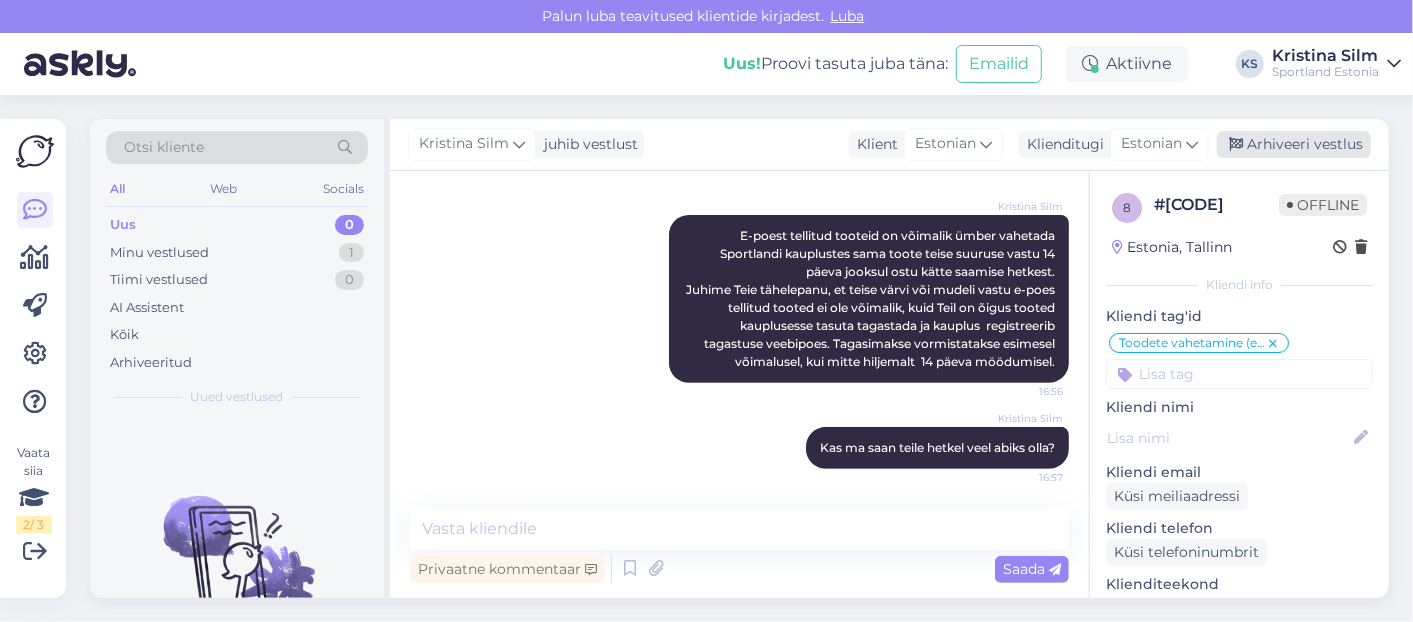 click on "Arhiveeri vestlus" at bounding box center (1294, 144) 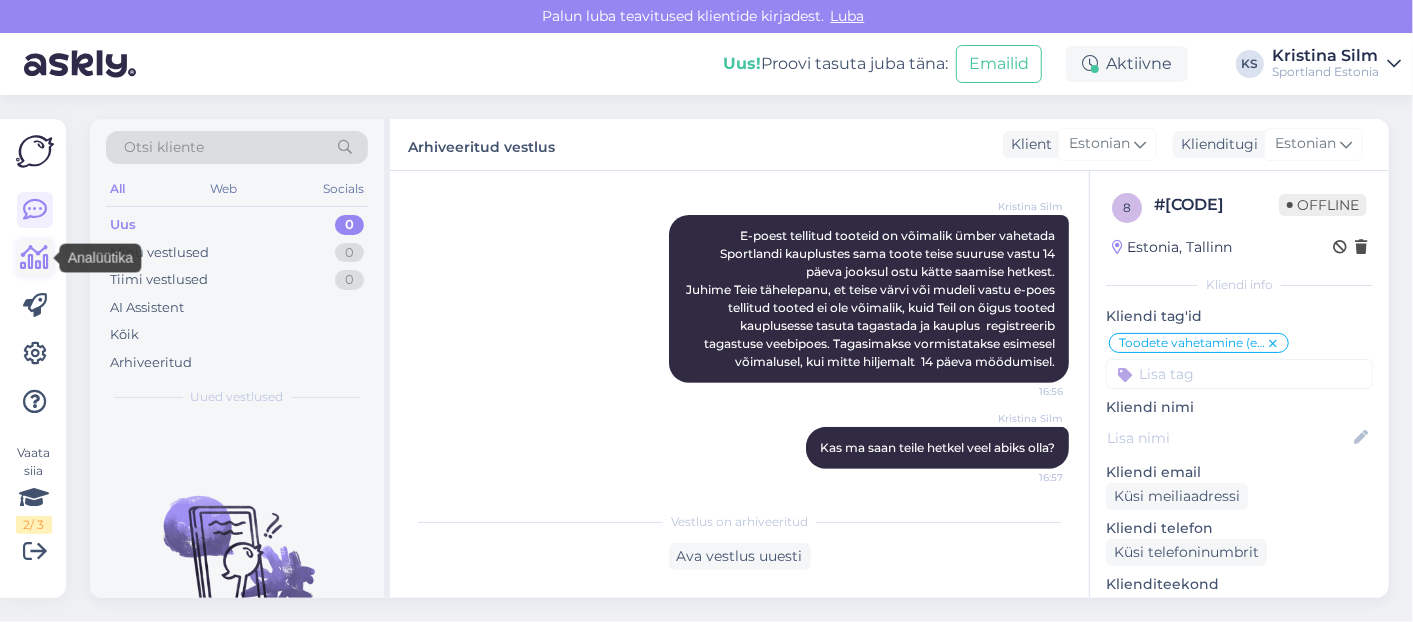 click at bounding box center (35, 258) 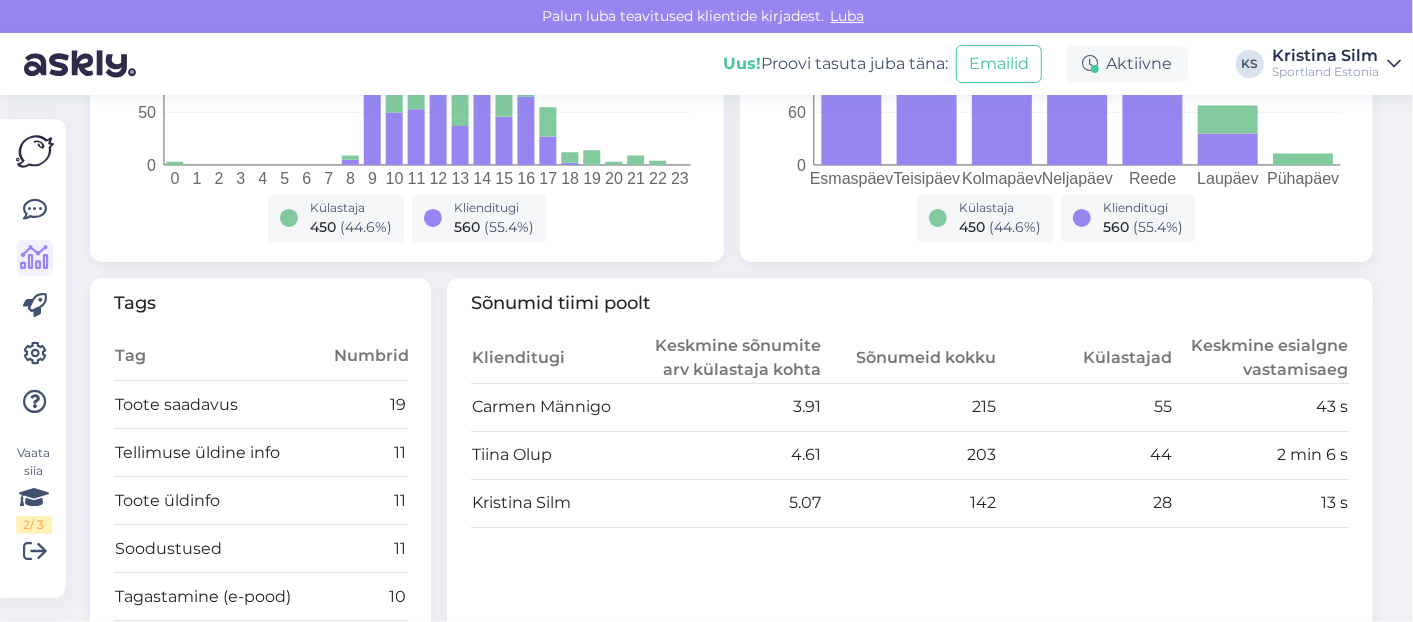 scroll, scrollTop: 508, scrollLeft: 0, axis: vertical 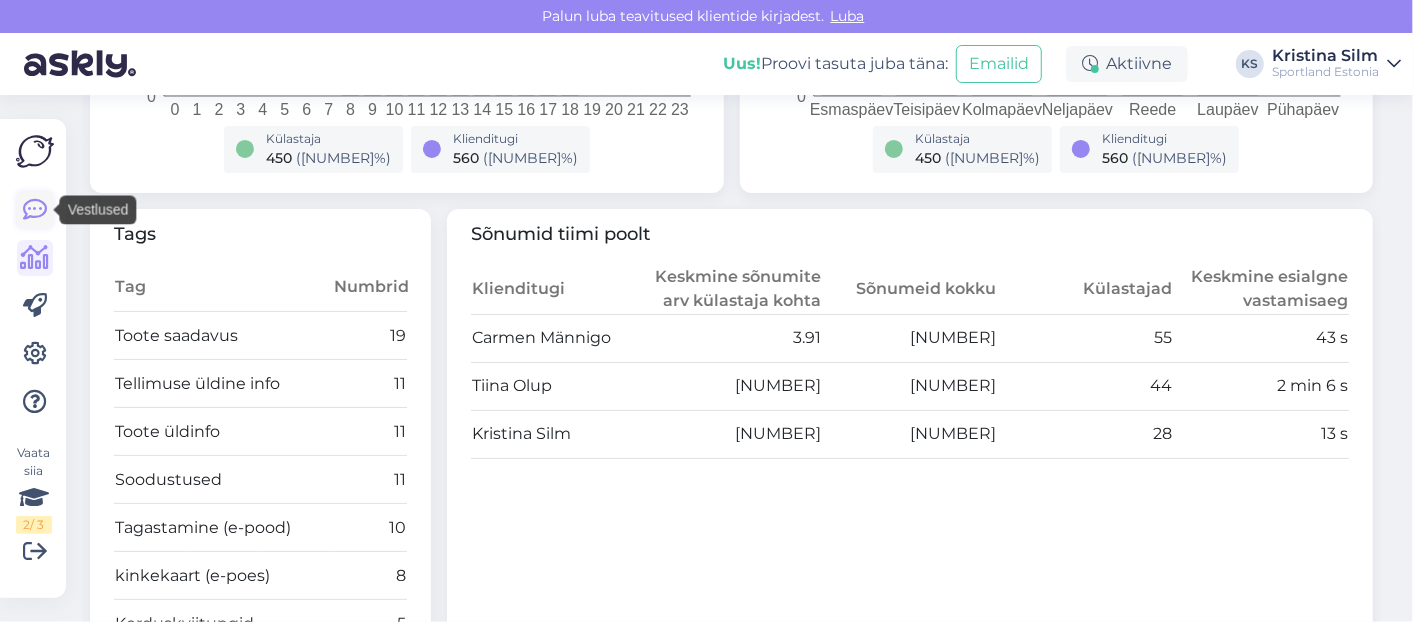 click at bounding box center (35, 210) 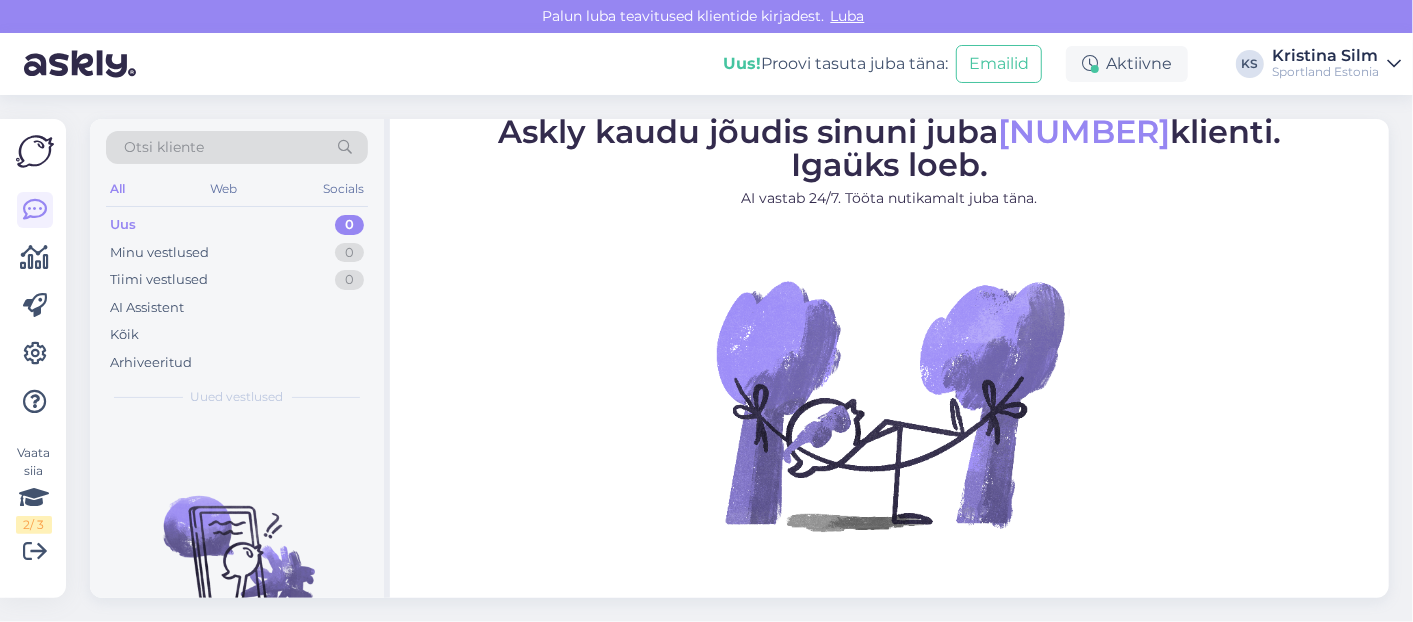 click on "Sportland Estonia" at bounding box center [1325, 72] 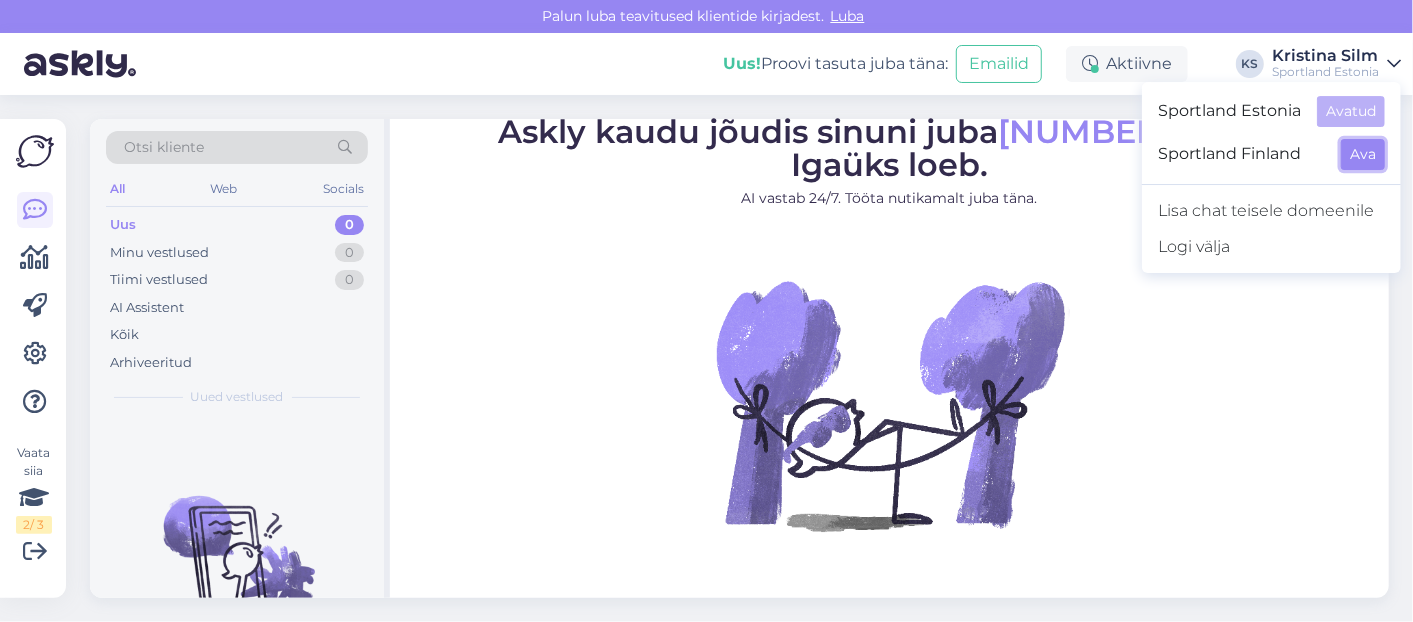 click on "Ava" at bounding box center (1363, 154) 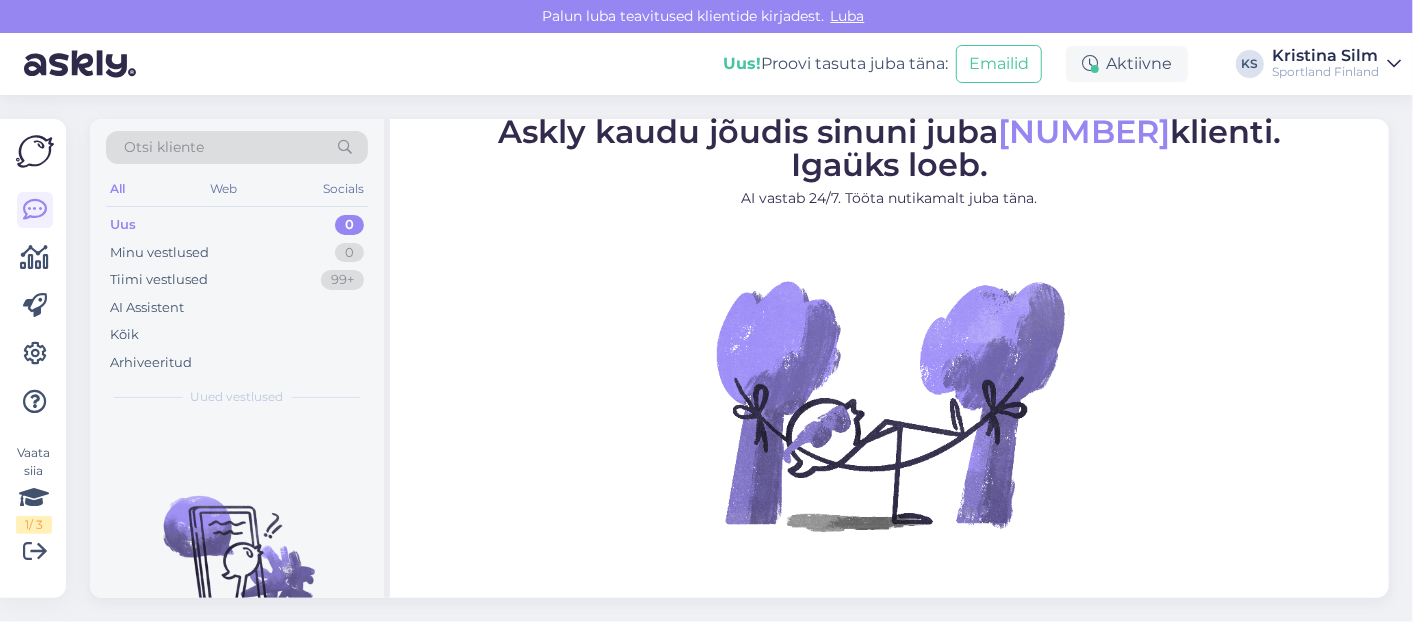 click on "Sportland Finland" at bounding box center [1325, 72] 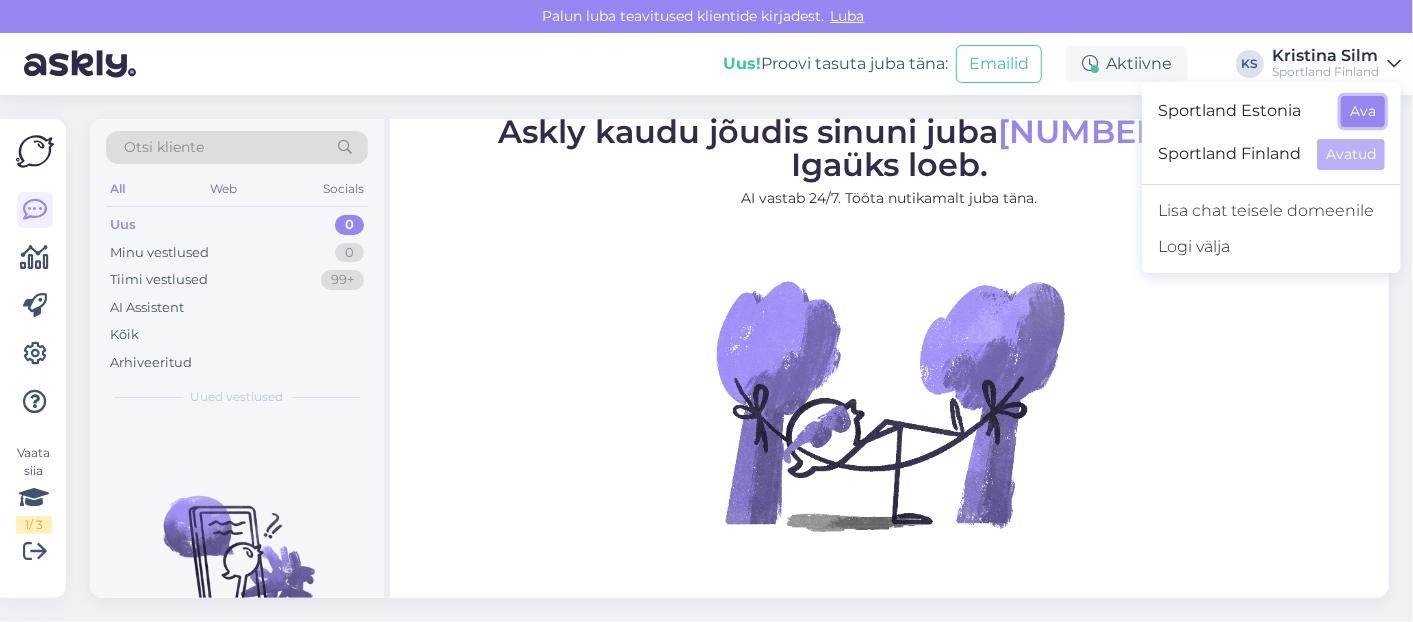 click on "Ava" at bounding box center [1363, 111] 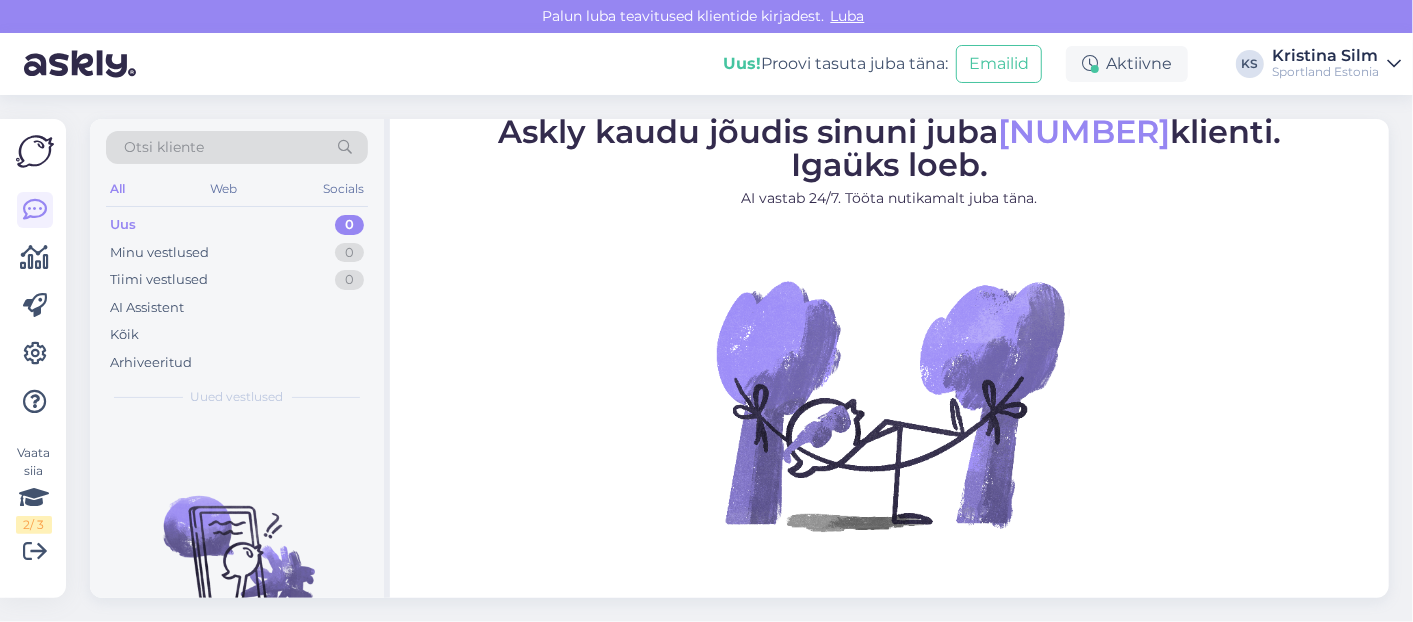 click on "Kristina Silm" at bounding box center (1325, 56) 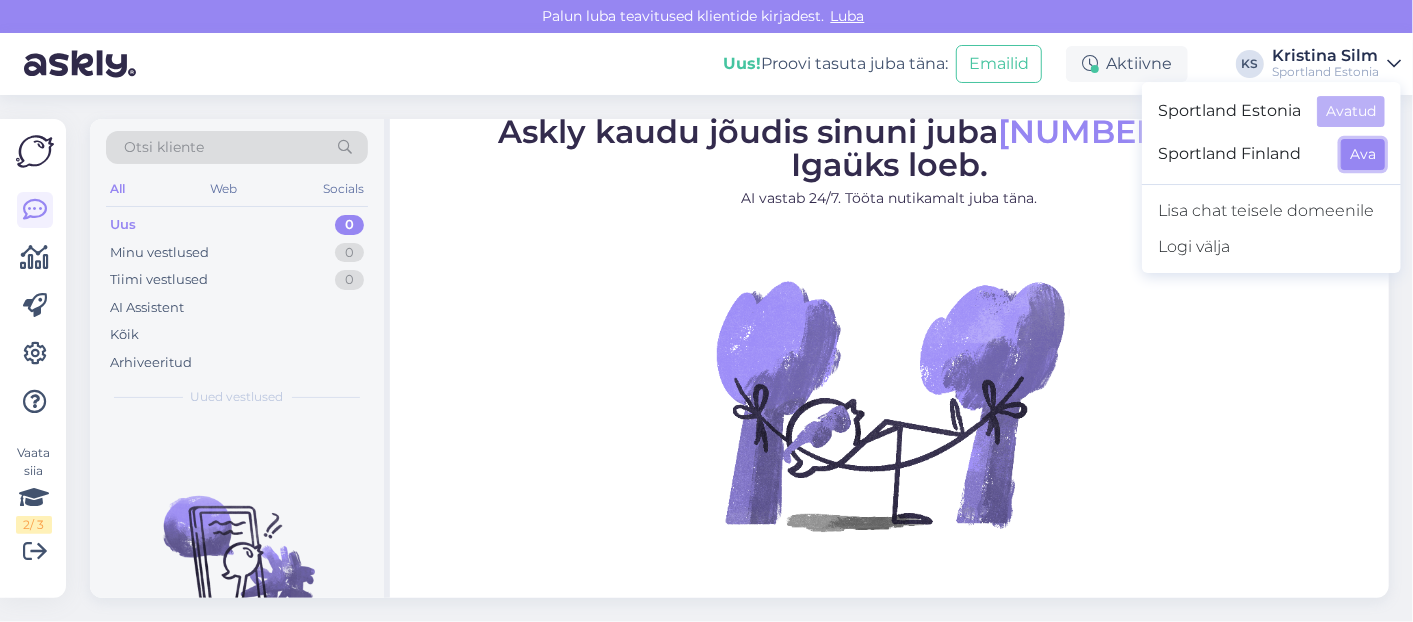click on "Ava" at bounding box center [1363, 154] 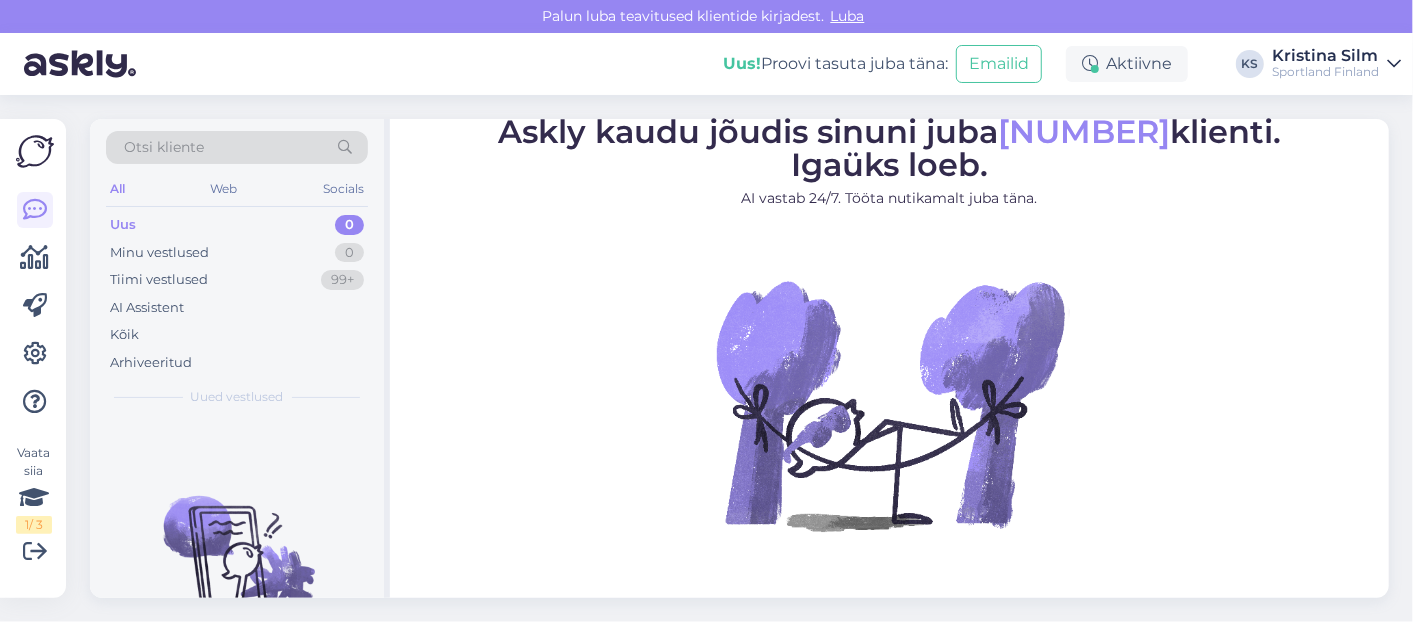 click on "Sportland Finland" at bounding box center (1325, 72) 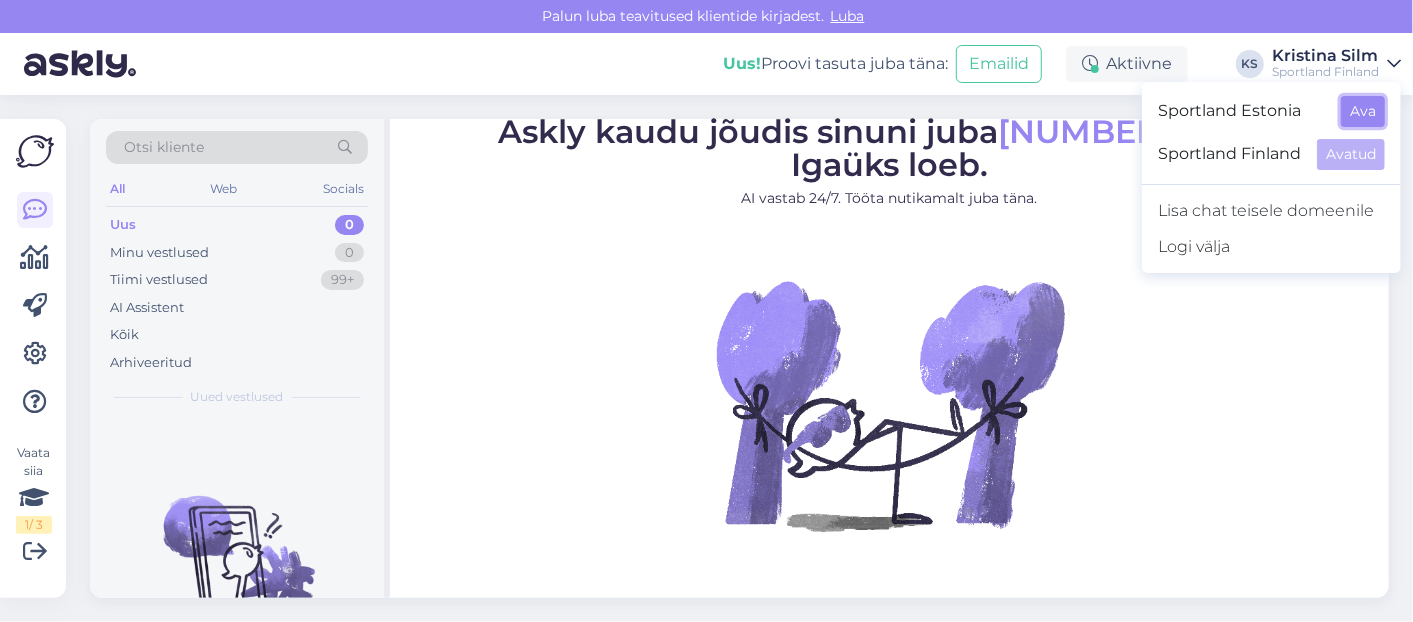 click on "Ava" at bounding box center (1363, 111) 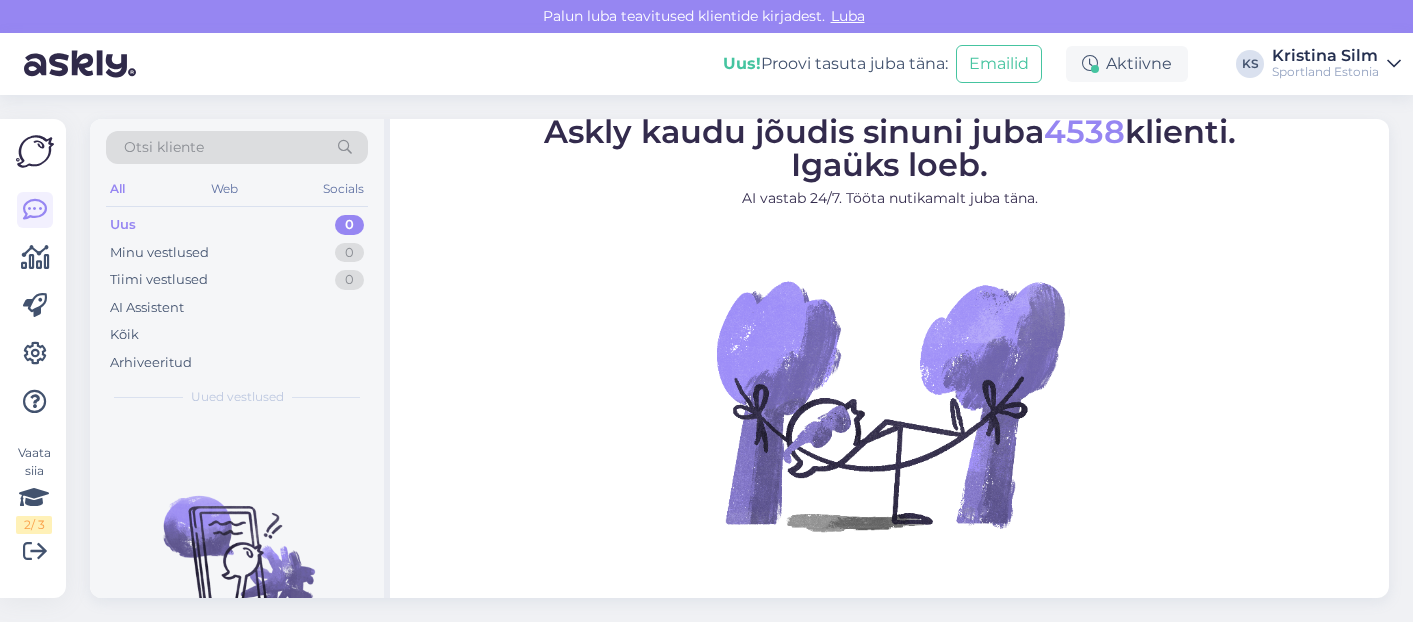 scroll, scrollTop: 0, scrollLeft: 0, axis: both 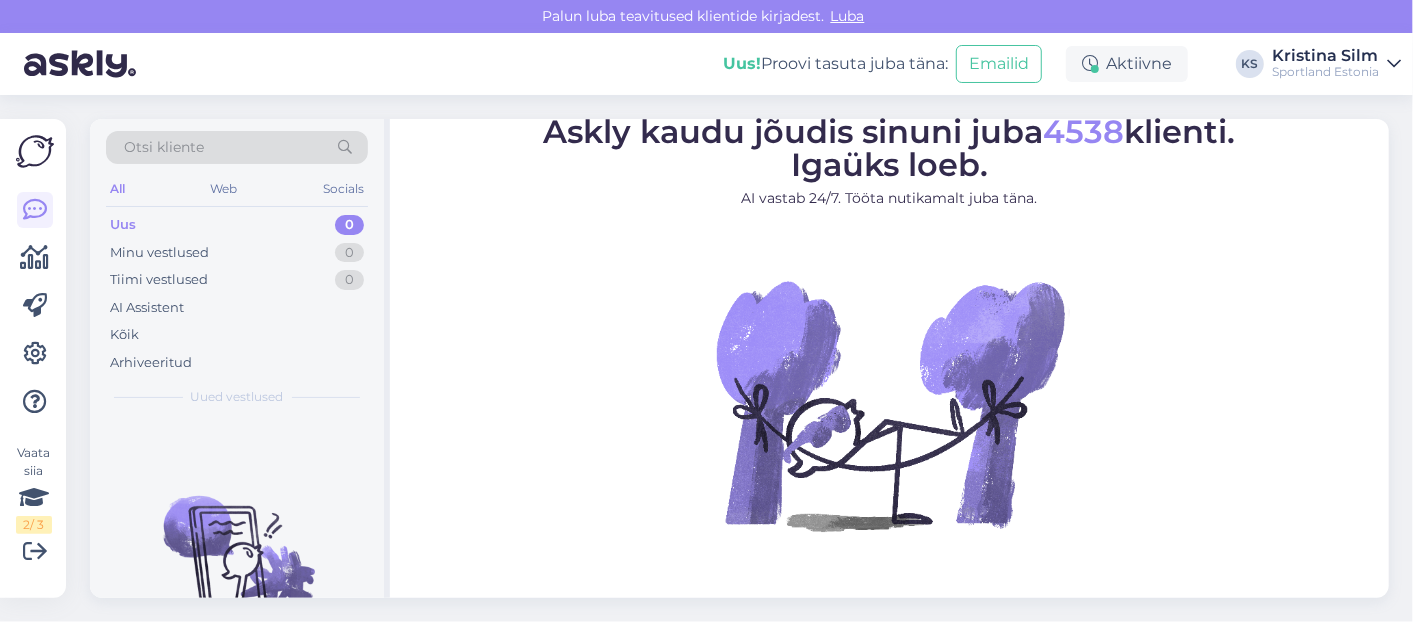 click on "Kristina Silm" at bounding box center [1325, 56] 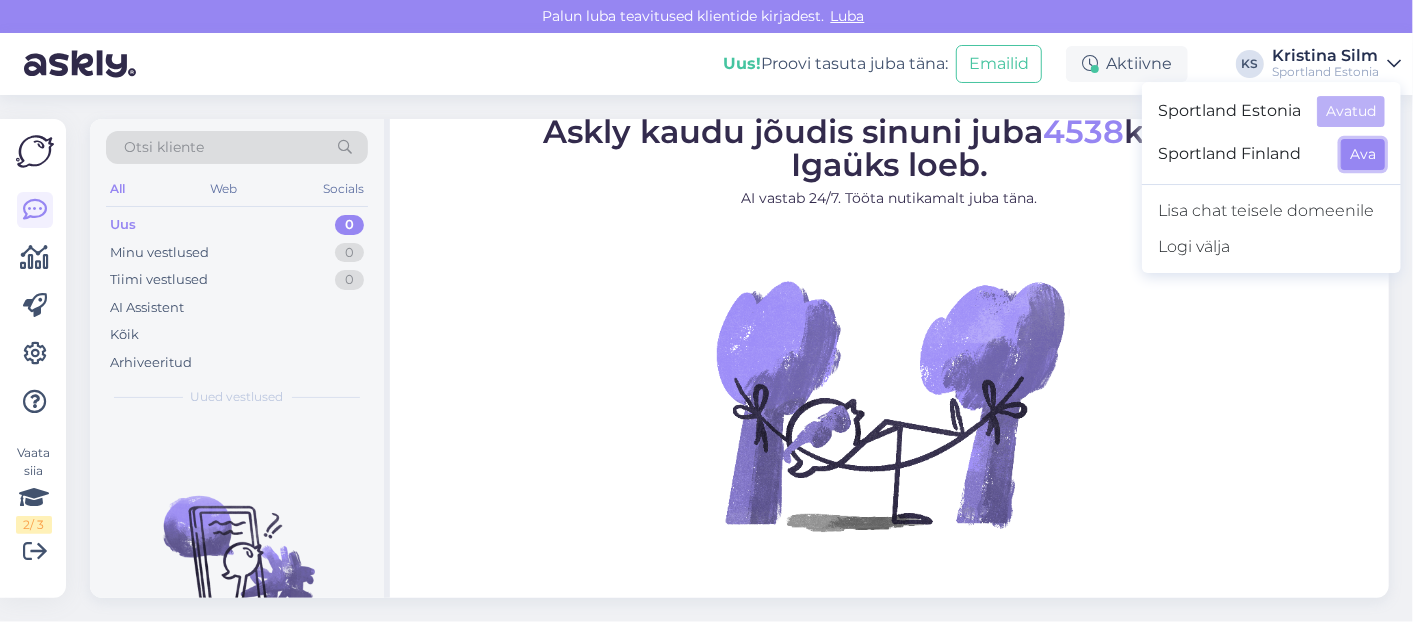click on "Ava" at bounding box center (1363, 154) 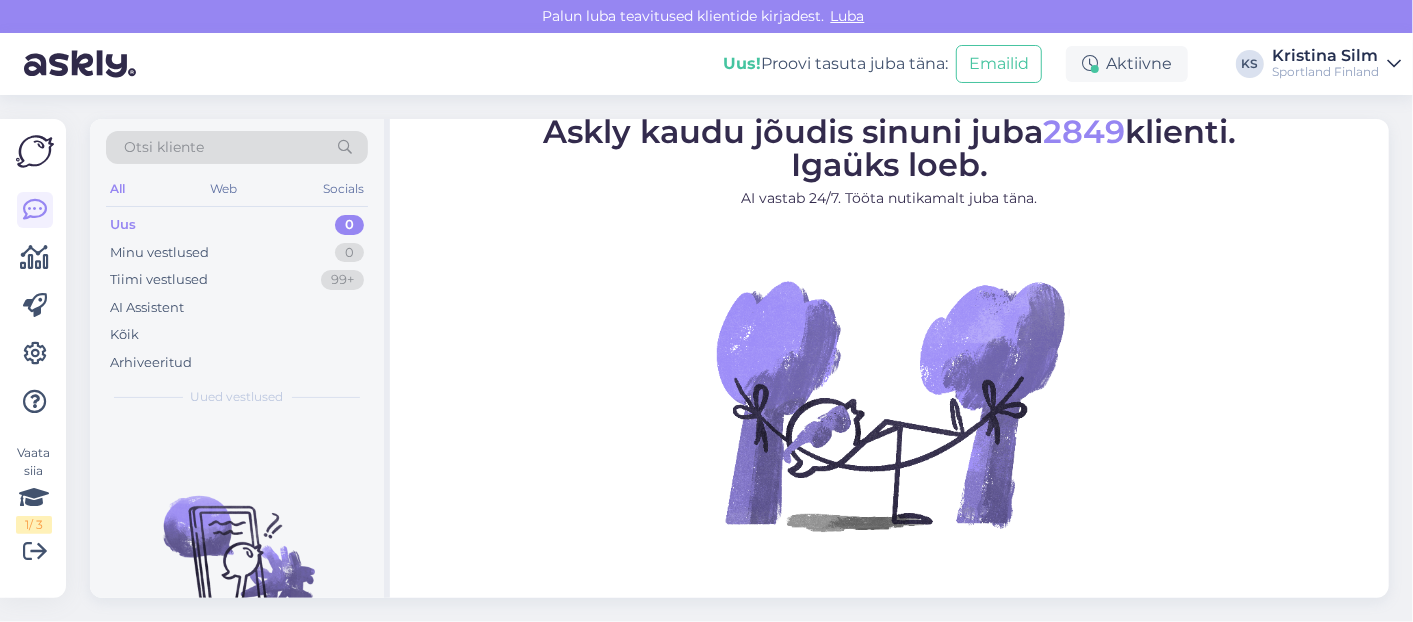 click on "Sportland Finland" at bounding box center [1325, 72] 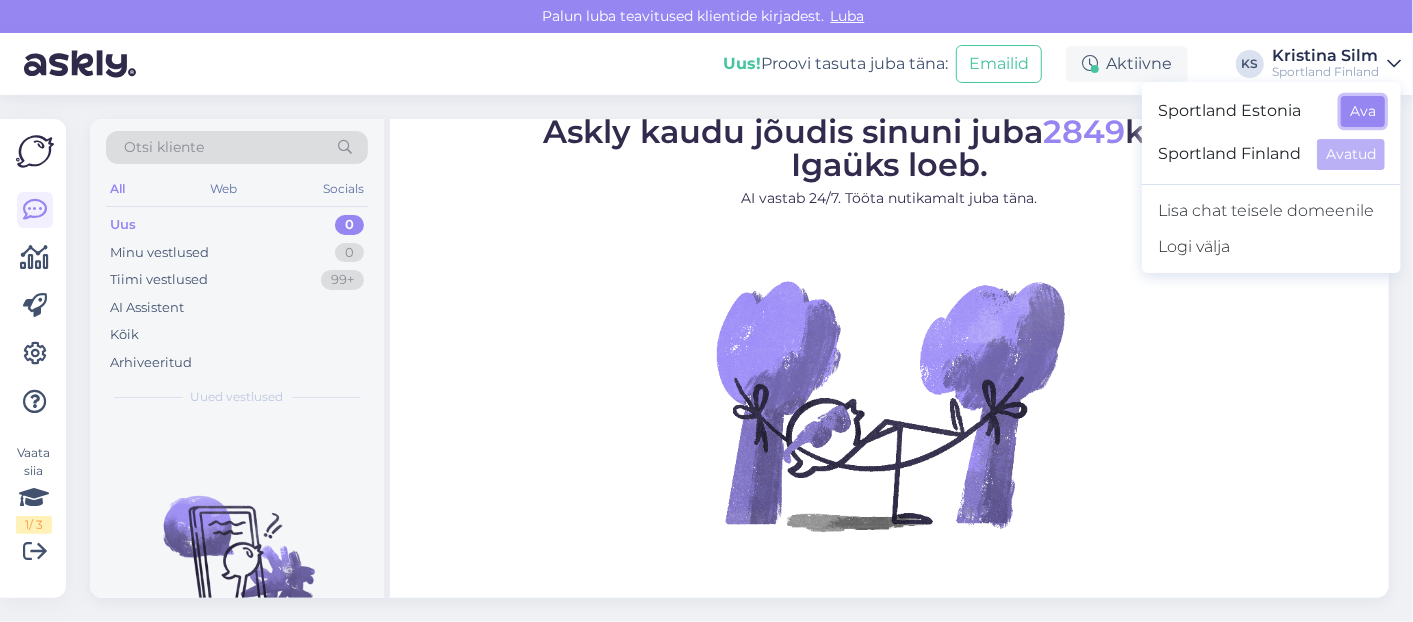 click on "Ava" at bounding box center (1363, 111) 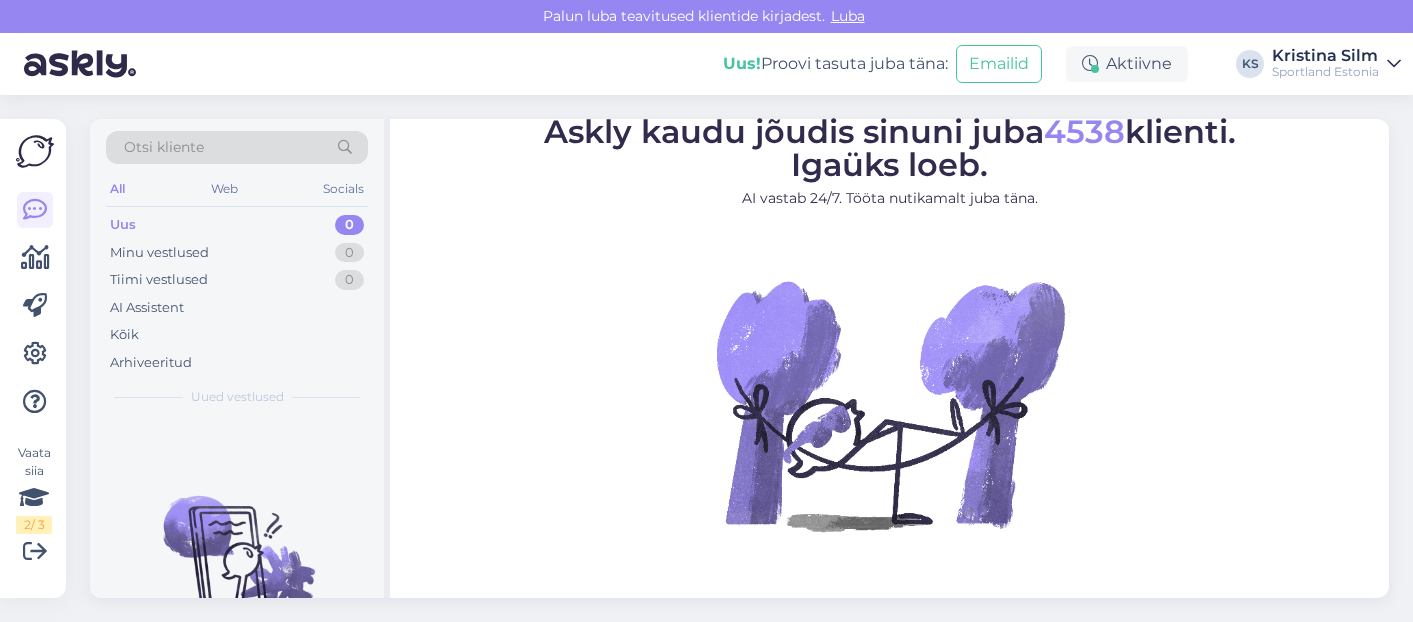 scroll, scrollTop: 0, scrollLeft: 0, axis: both 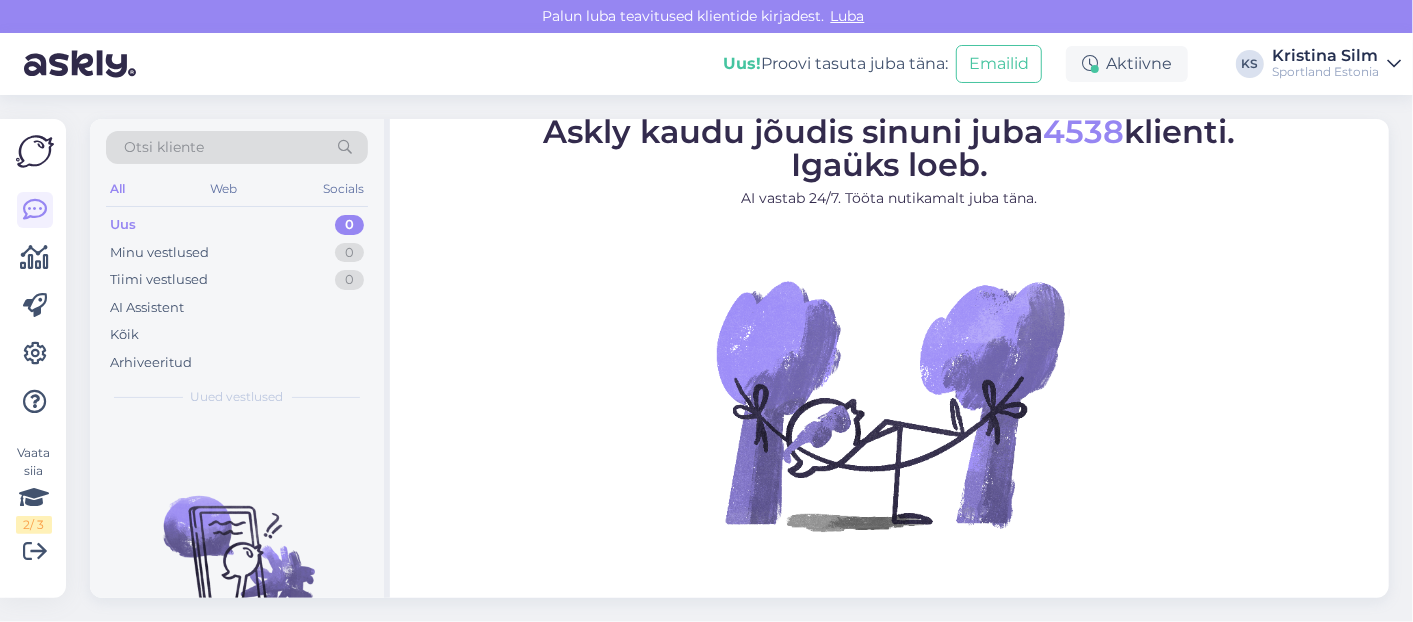 drag, startPoint x: 1361, startPoint y: 72, endPoint x: 1345, endPoint y: 69, distance: 16.27882 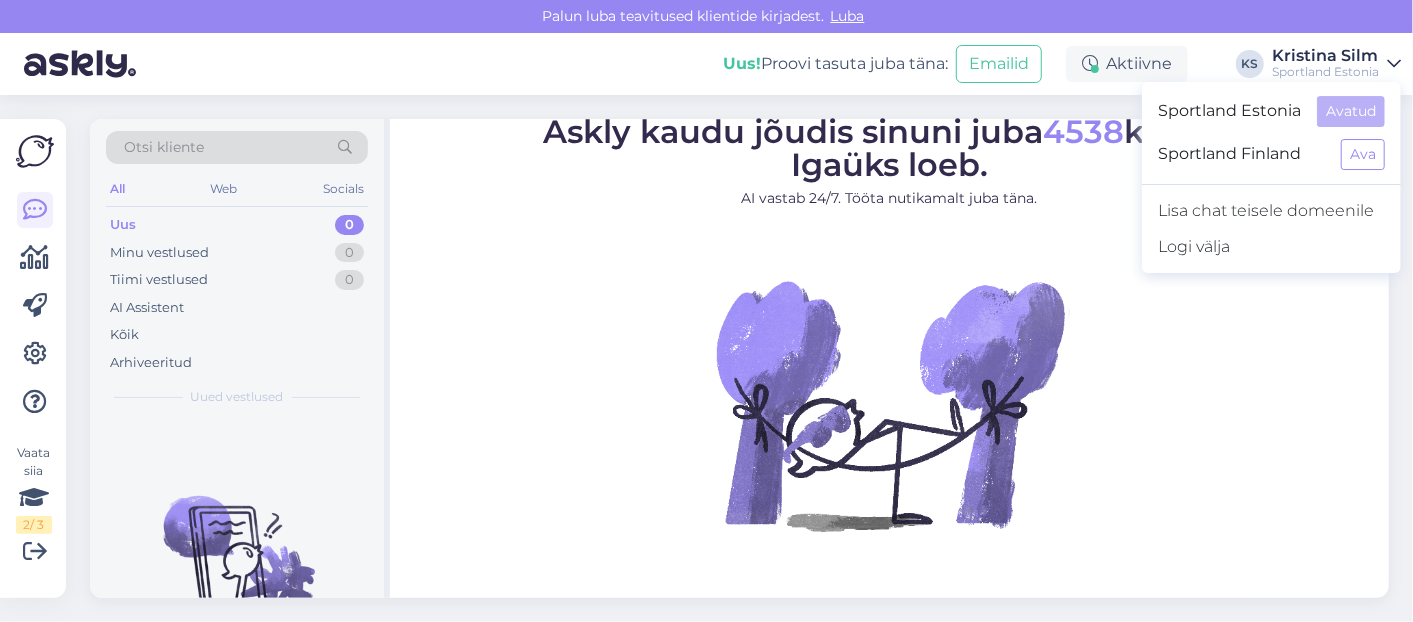 click on "Sportland Estonia" at bounding box center [1325, 72] 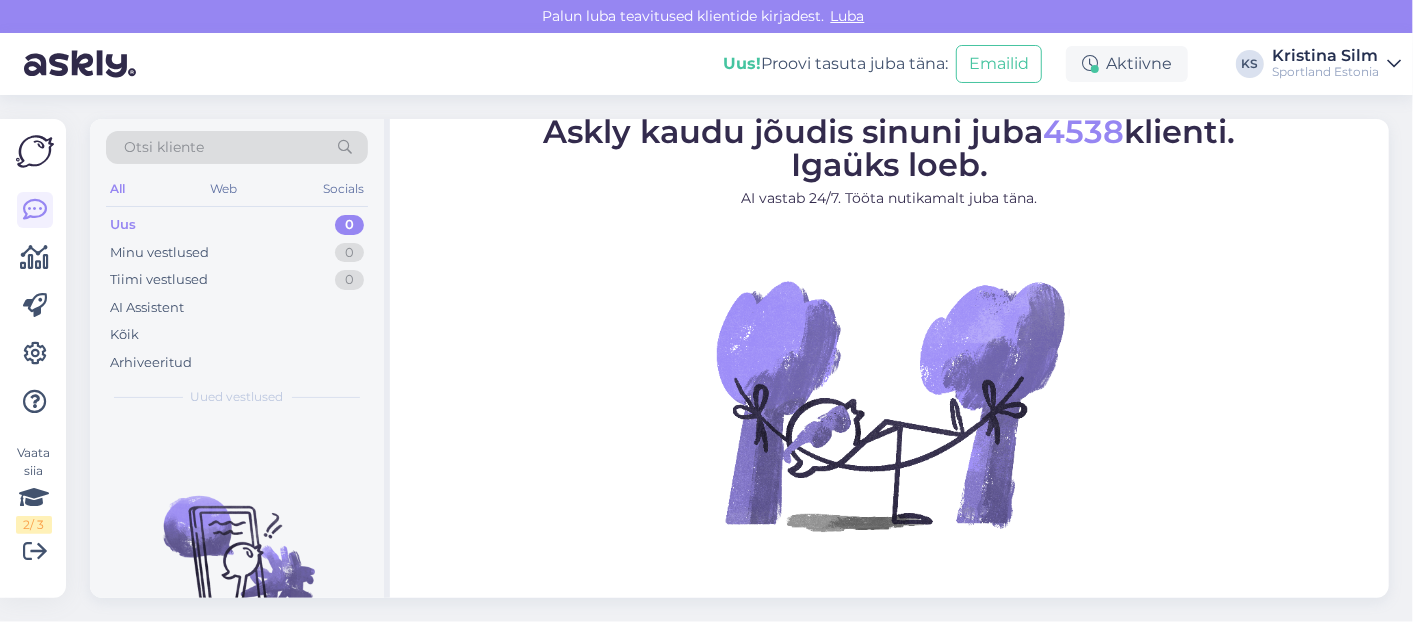 click on "Sportland Estonia" at bounding box center [1325, 72] 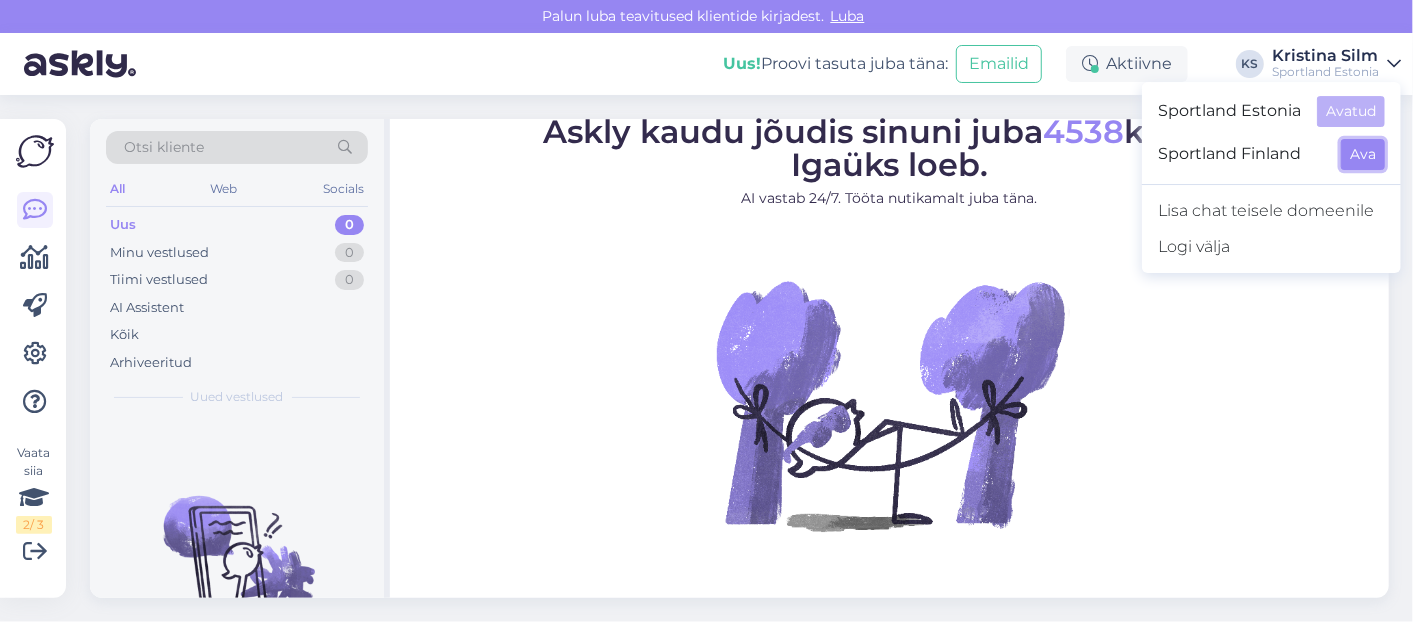 click on "Ava" at bounding box center (1363, 154) 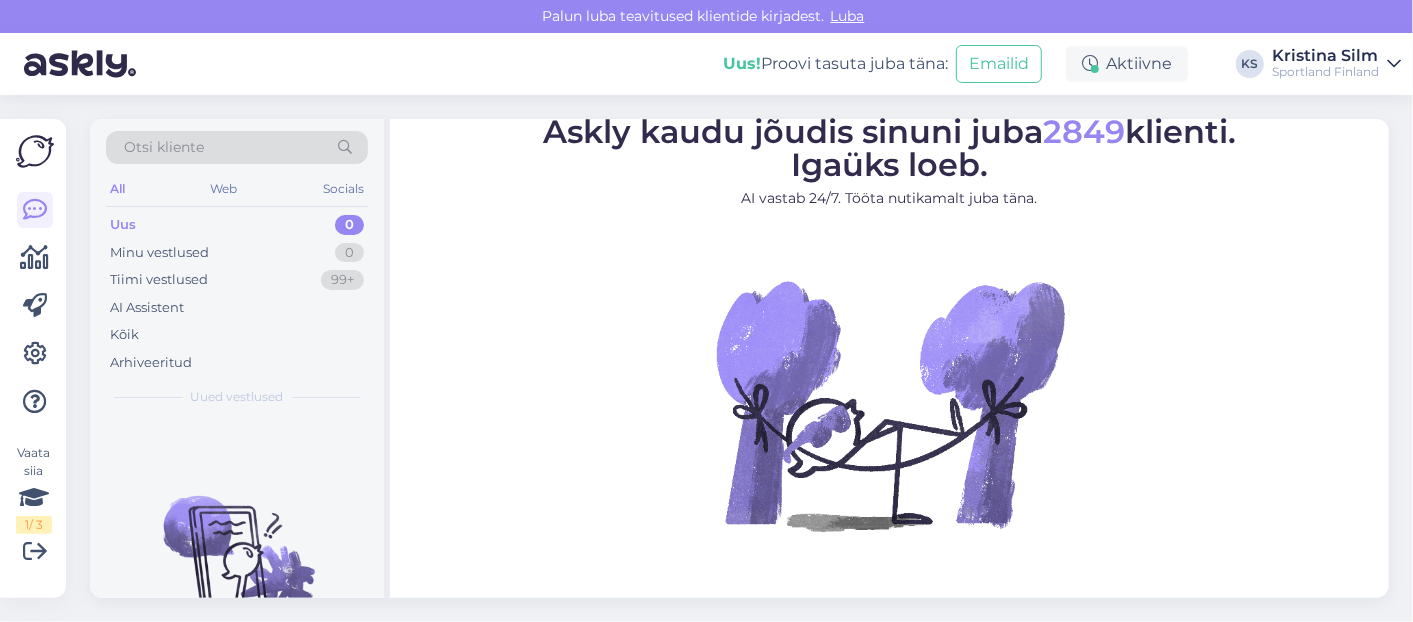 click on "Sportland Finland" at bounding box center [1325, 72] 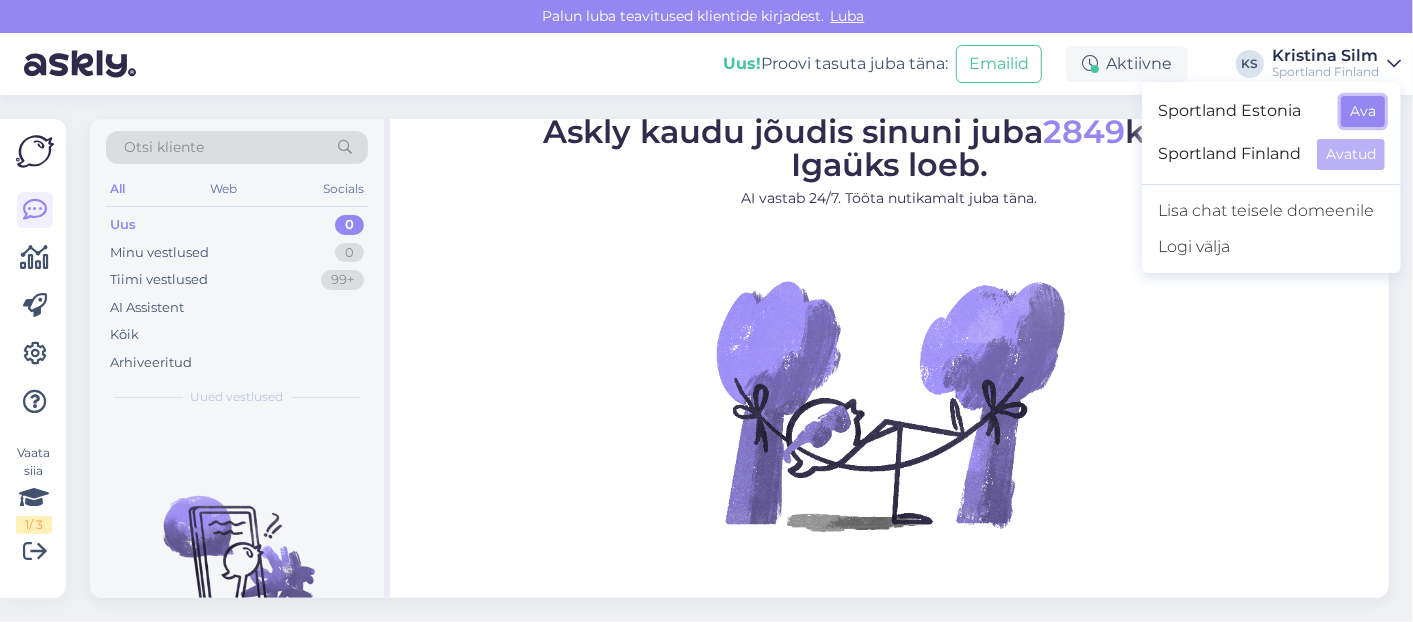 click on "Ava" at bounding box center (1363, 111) 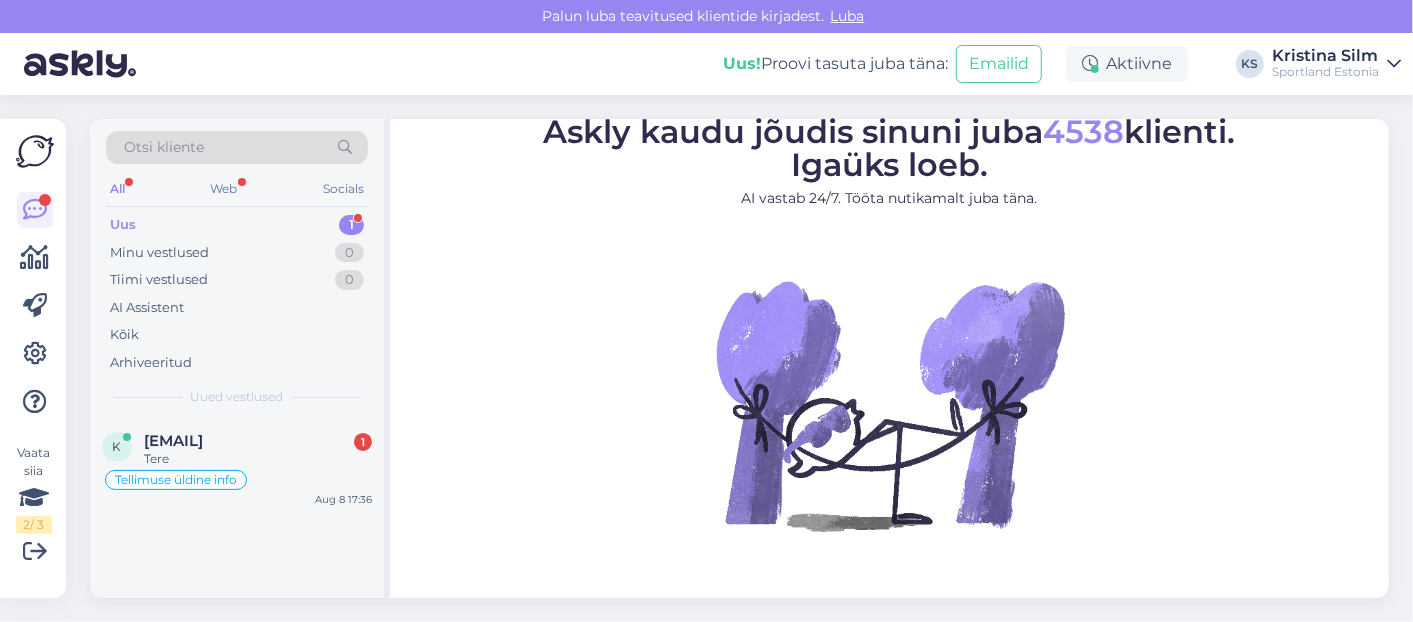 click on "Askly kaudu jõudis sinuni juba  4538  klienti.  Igaüks loeb. AI vastab 24/7. Tööta nutikamalt juba täna." at bounding box center (889, 350) 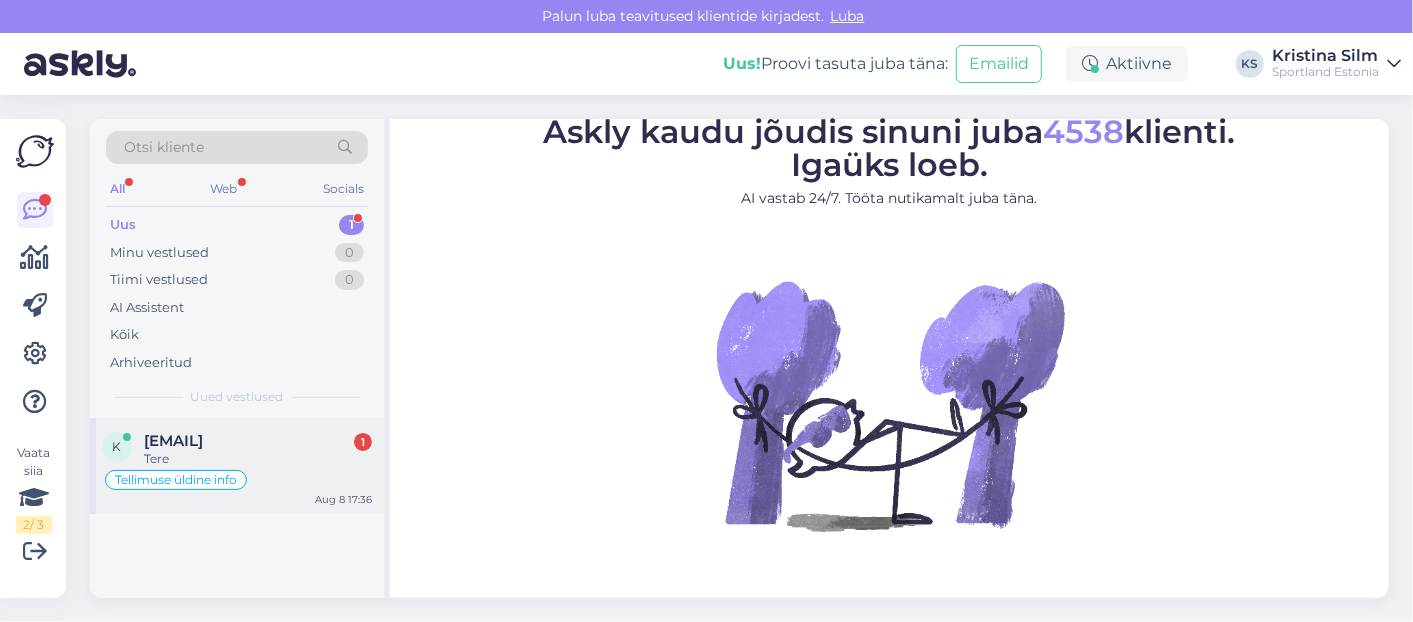 click on "Tellimuse üldine info" at bounding box center [237, 480] 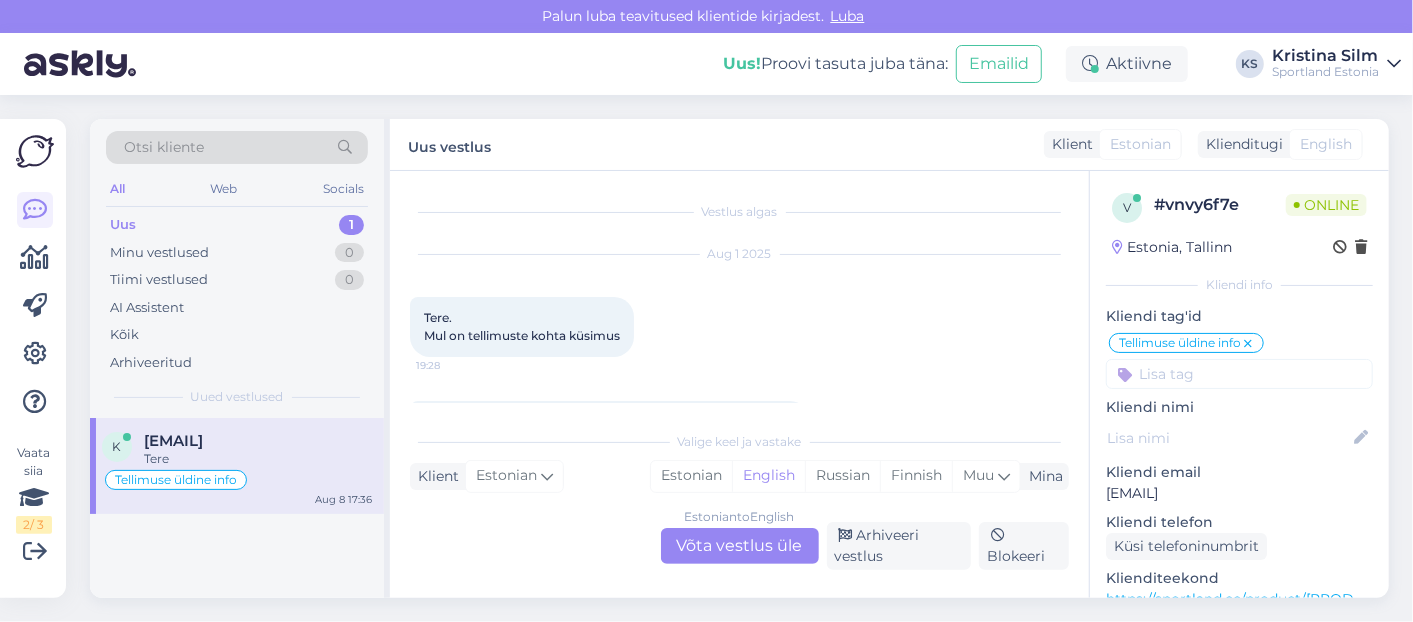 scroll, scrollTop: 1106, scrollLeft: 0, axis: vertical 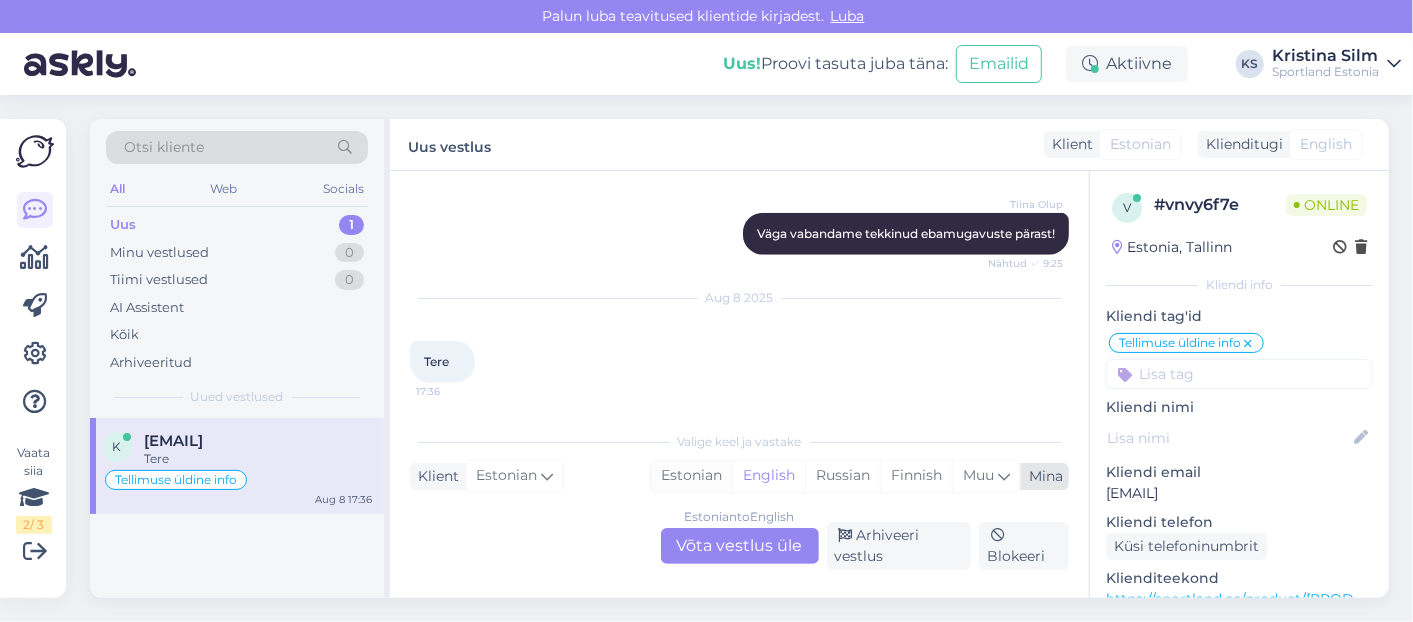 click on "Estonian" at bounding box center (691, 476) 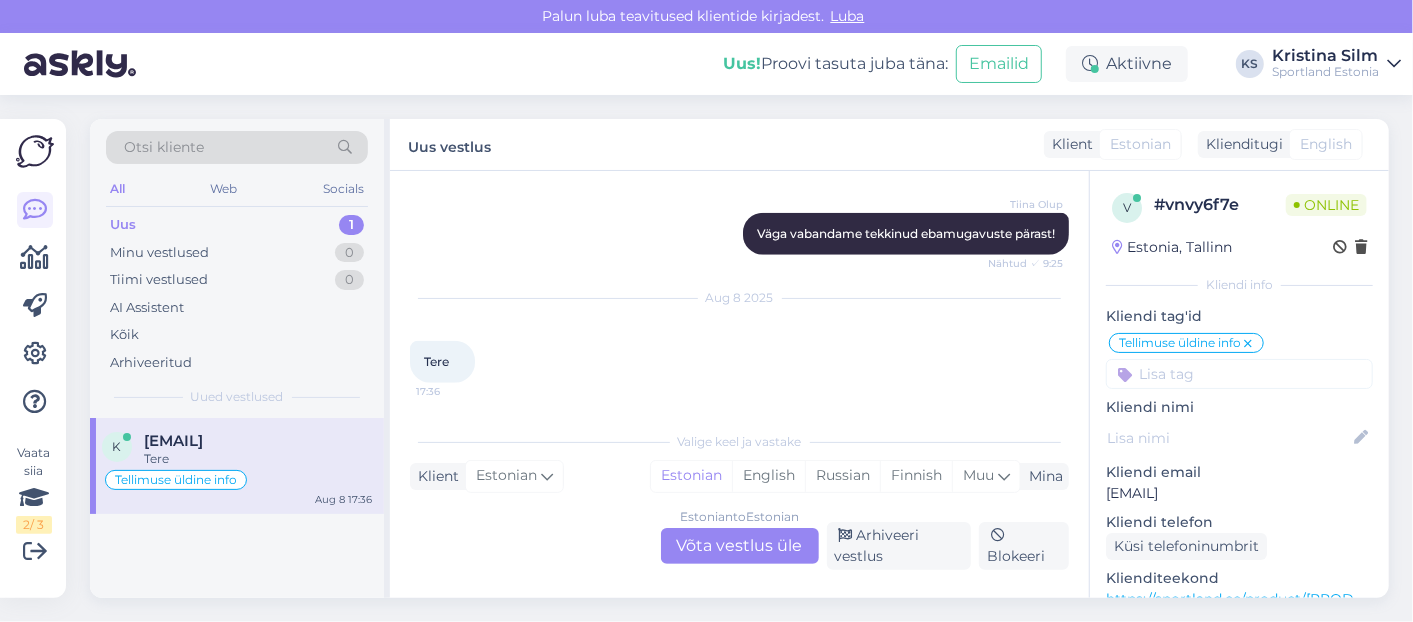 click on "Estonian  to  Estonian Võta vestlus üle" at bounding box center (740, 546) 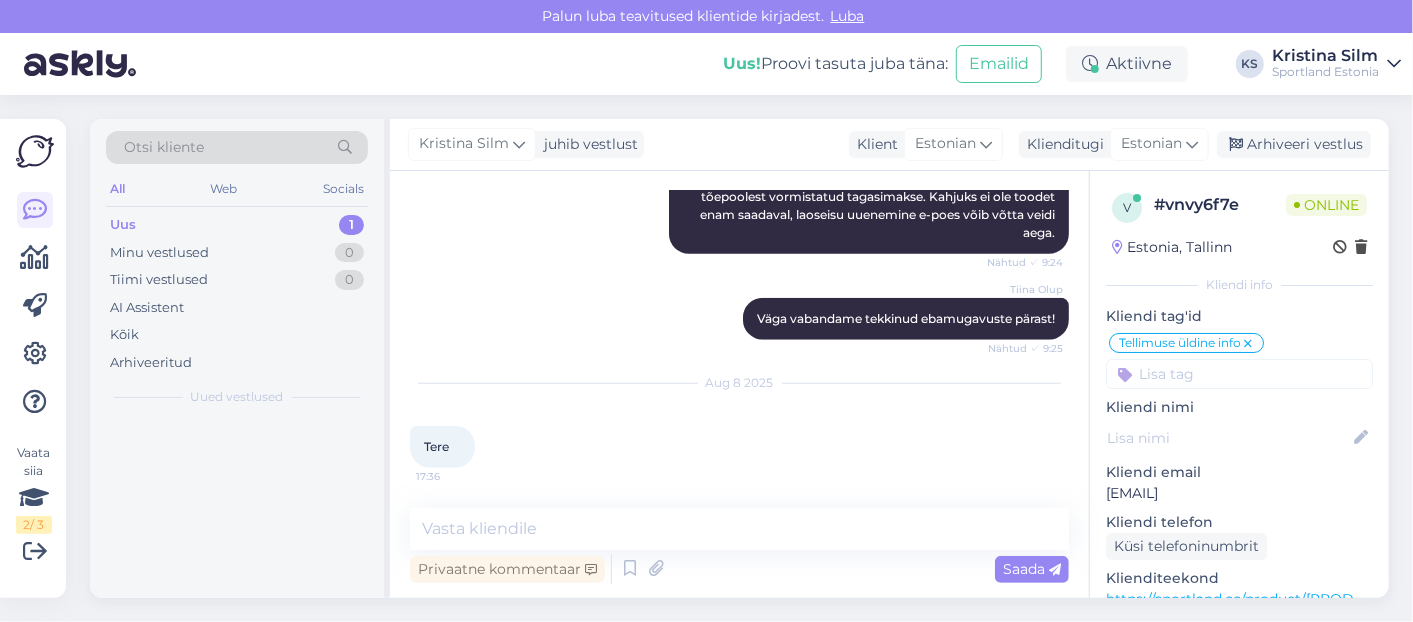 scroll, scrollTop: 1020, scrollLeft: 0, axis: vertical 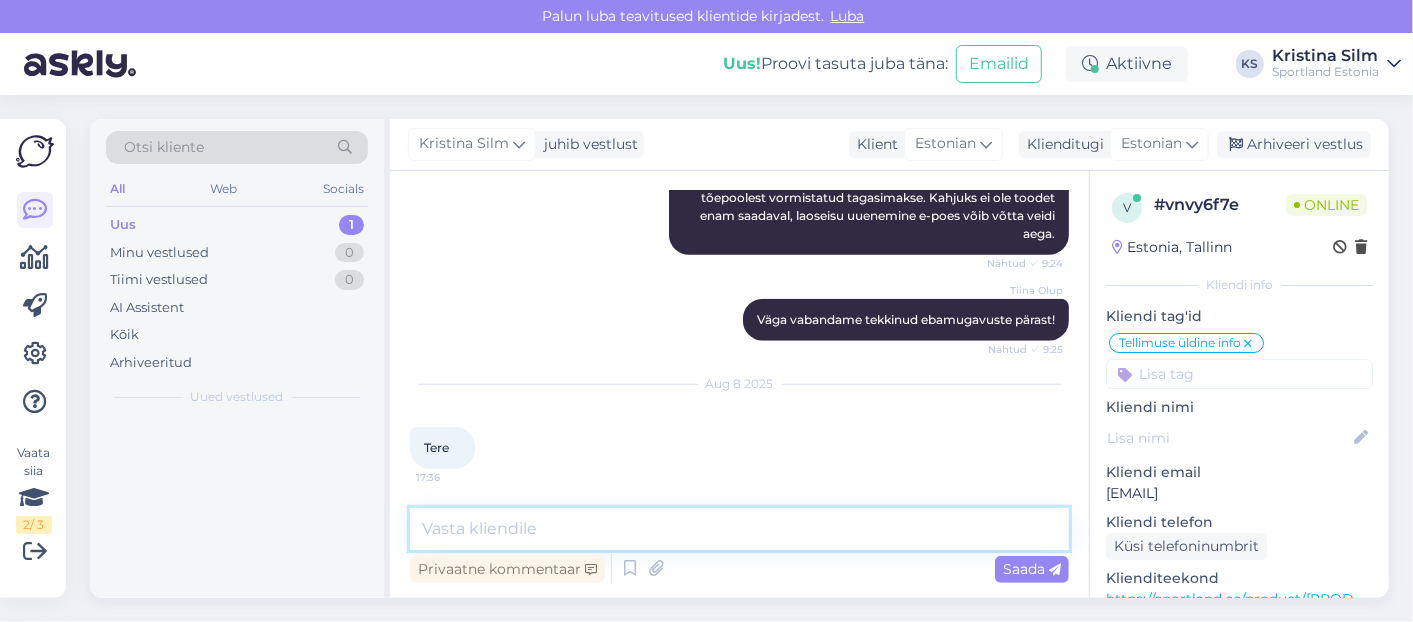 click at bounding box center [739, 529] 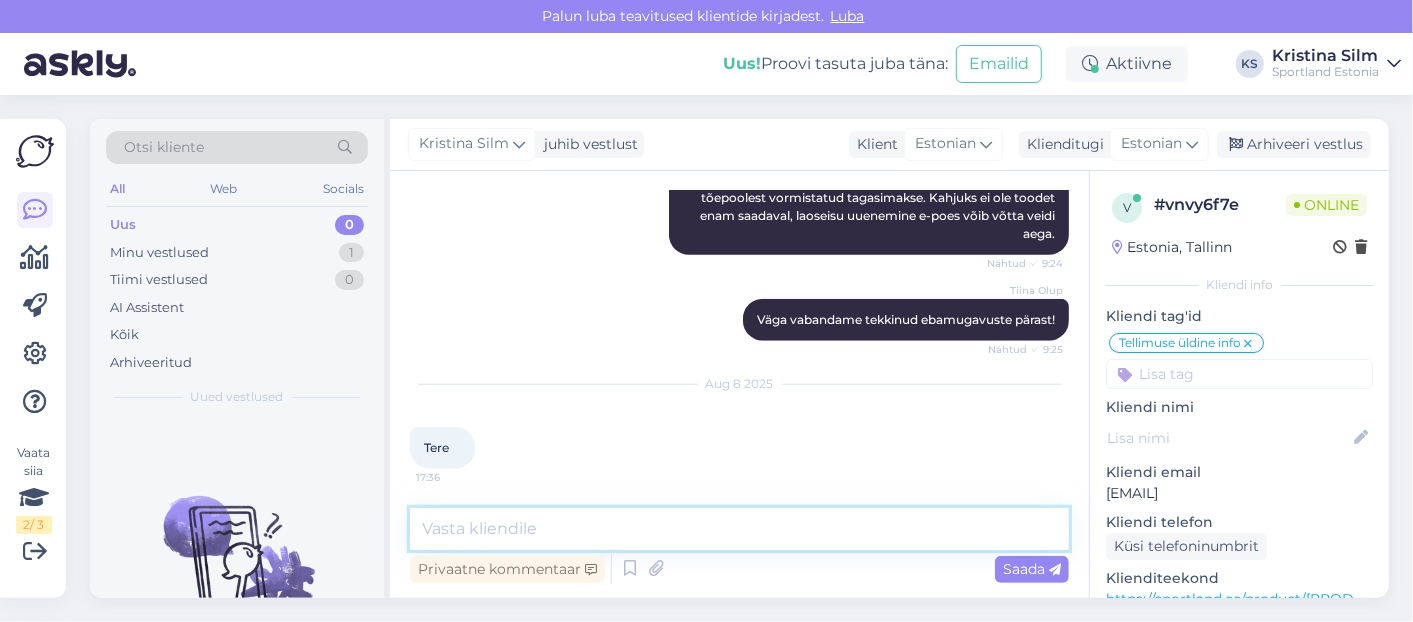 click at bounding box center [739, 529] 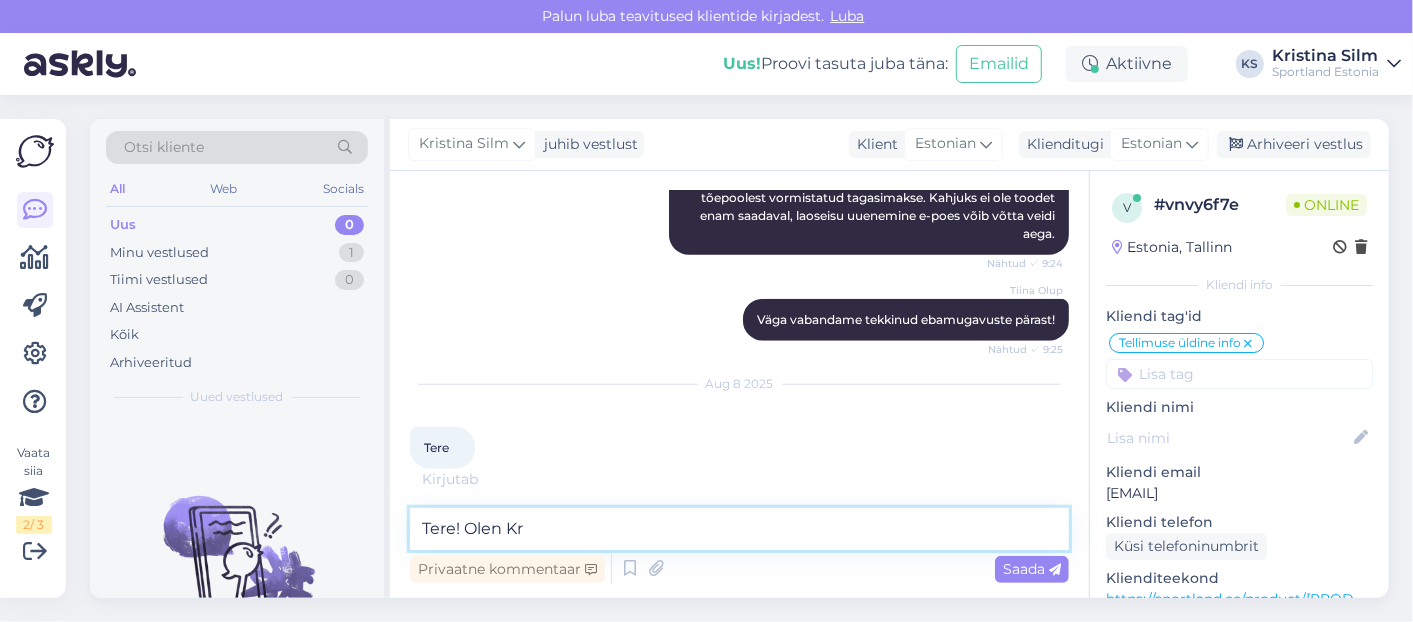 scroll, scrollTop: 1040, scrollLeft: 0, axis: vertical 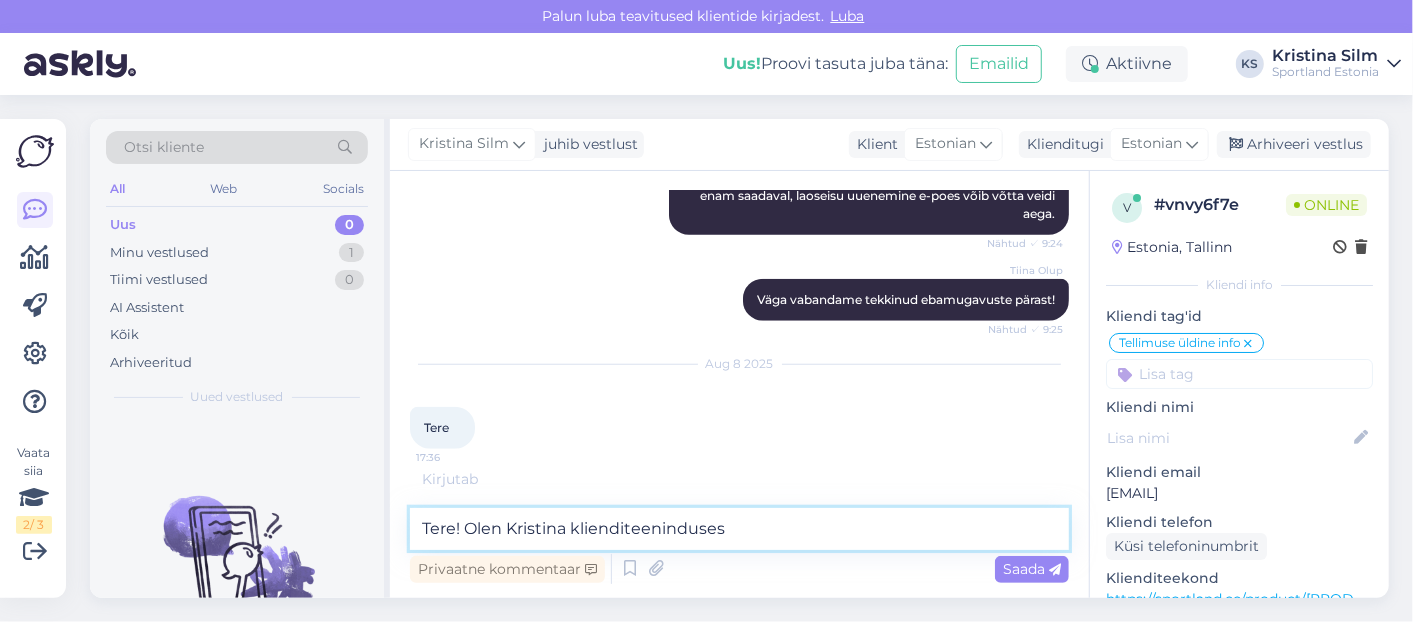 type on "Tere! Olen Kristina klienditeenindusest" 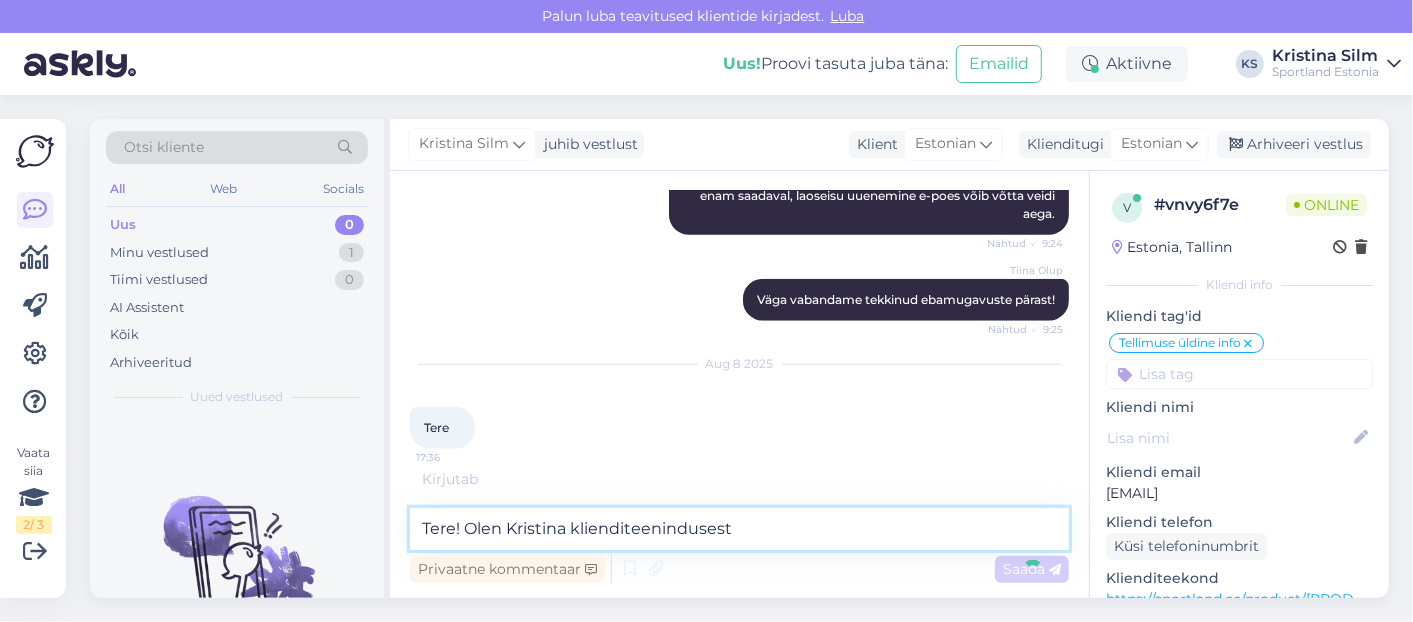 type 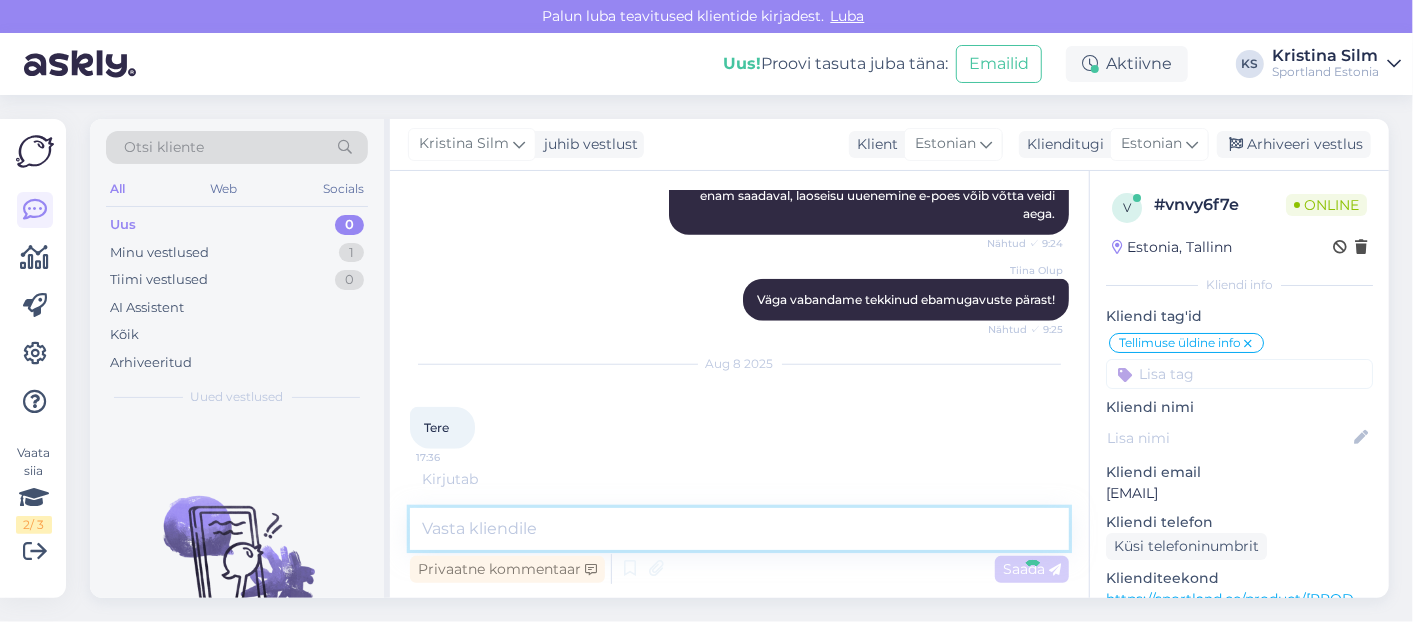 scroll, scrollTop: 1105, scrollLeft: 0, axis: vertical 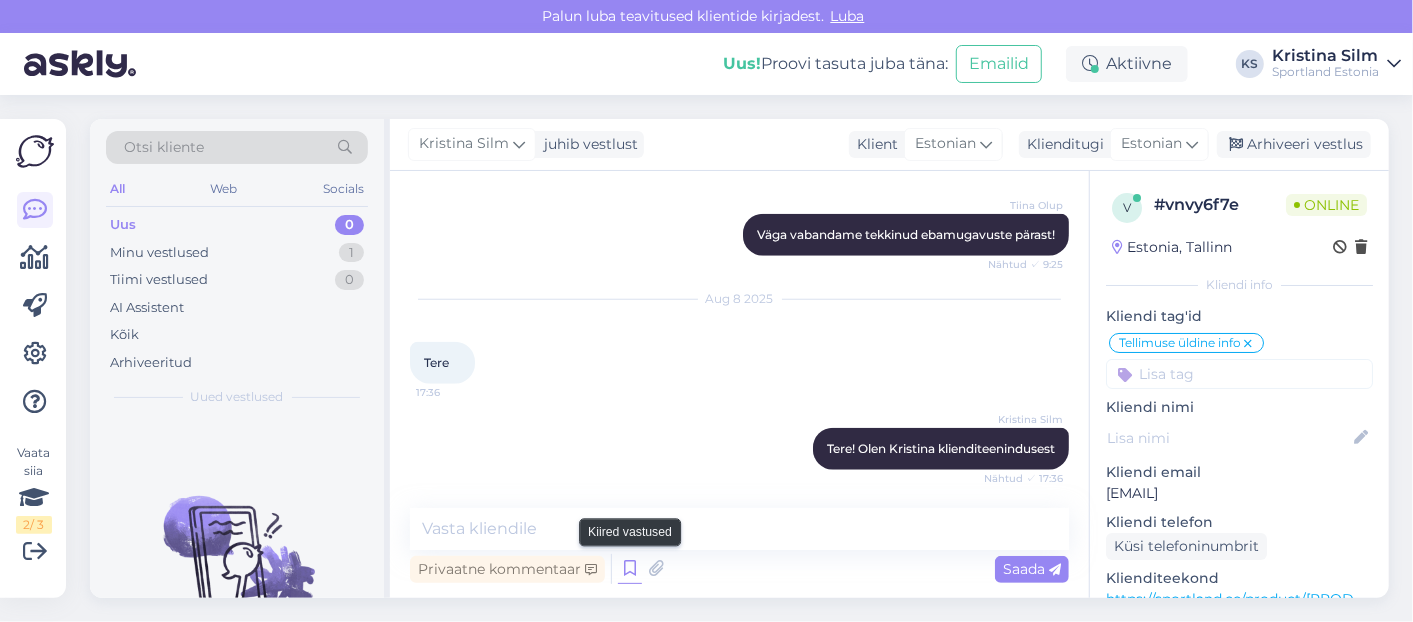 click at bounding box center [630, 569] 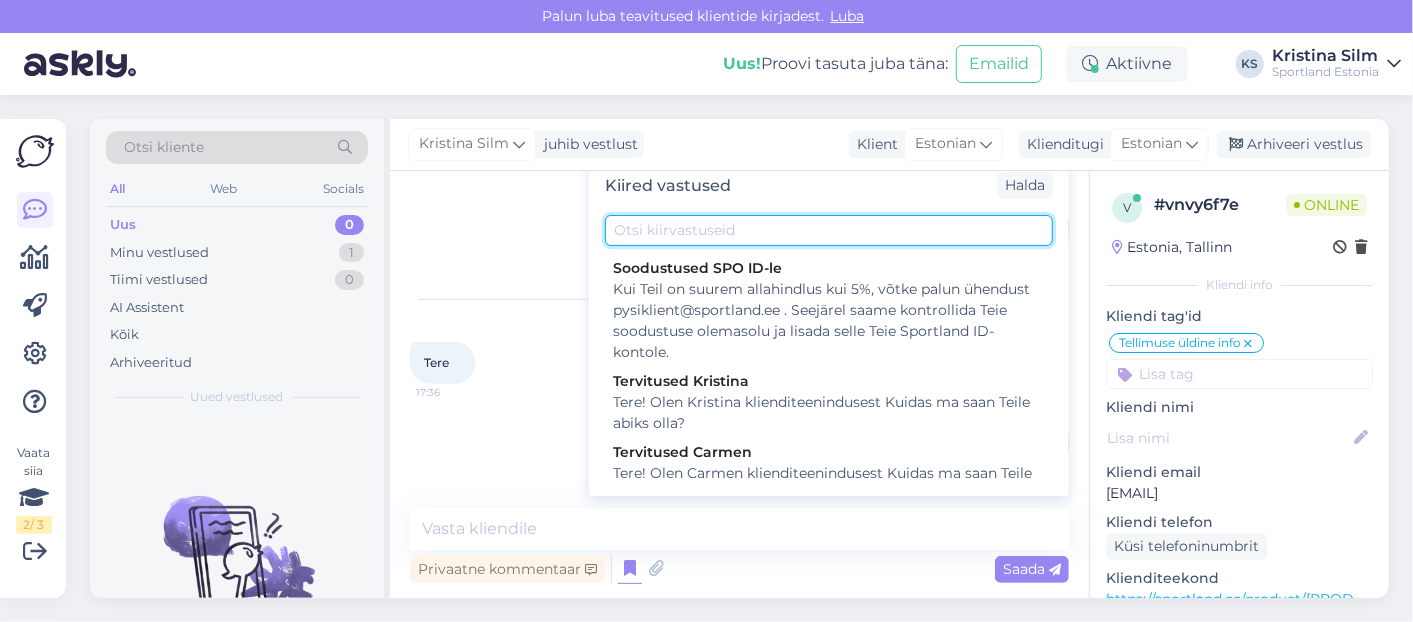 click at bounding box center (829, 230) 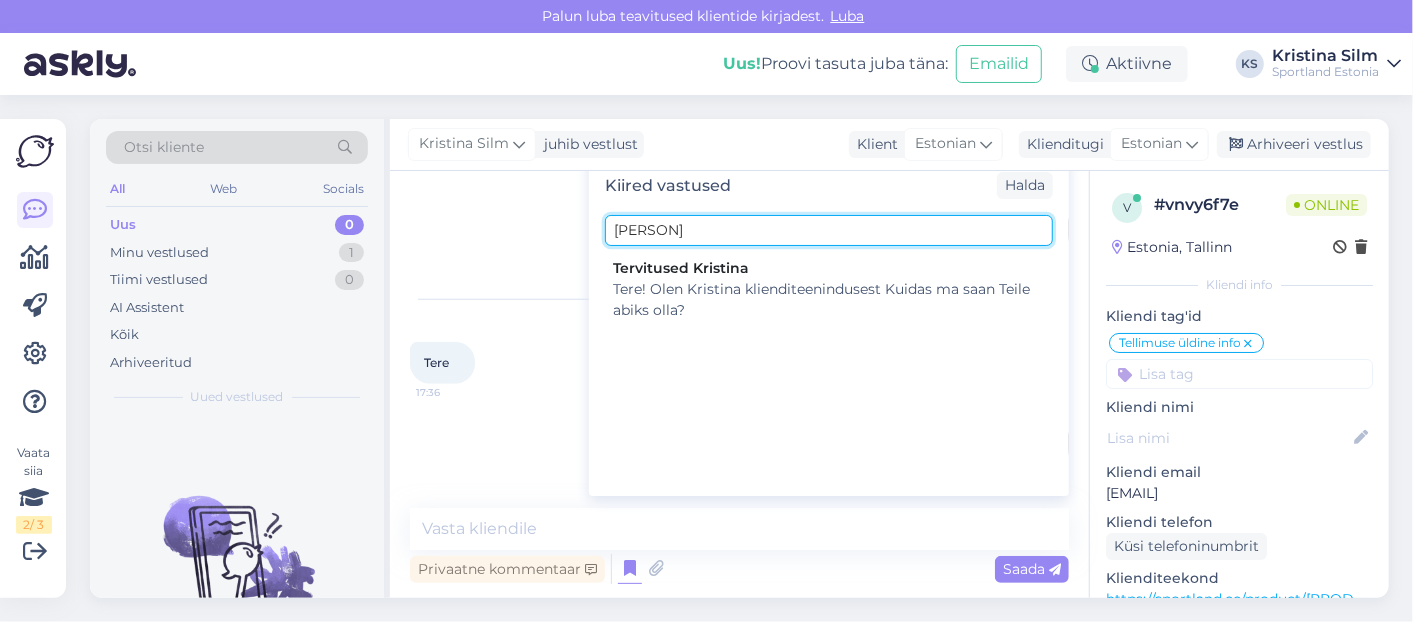 type on "kris" 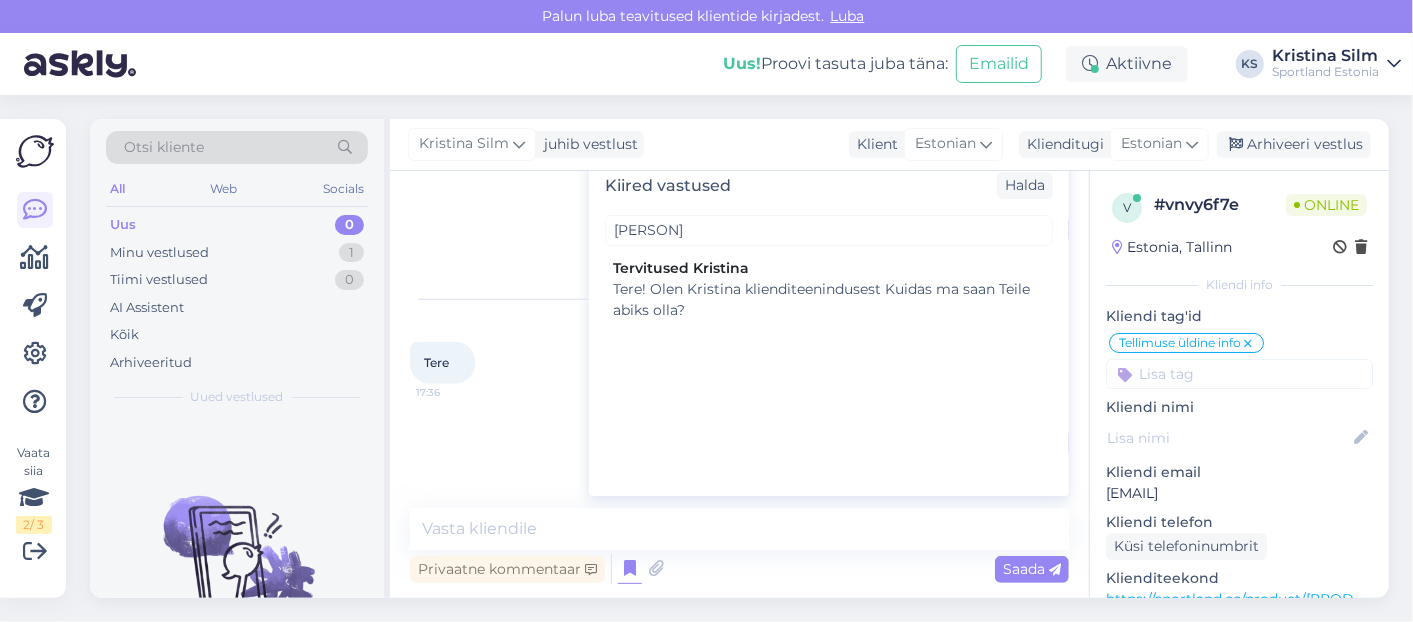 click on "Kristina Silm Tere! Olen Kristina klienditeenindusest Nähtud ✓ 17:36" at bounding box center (739, 449) 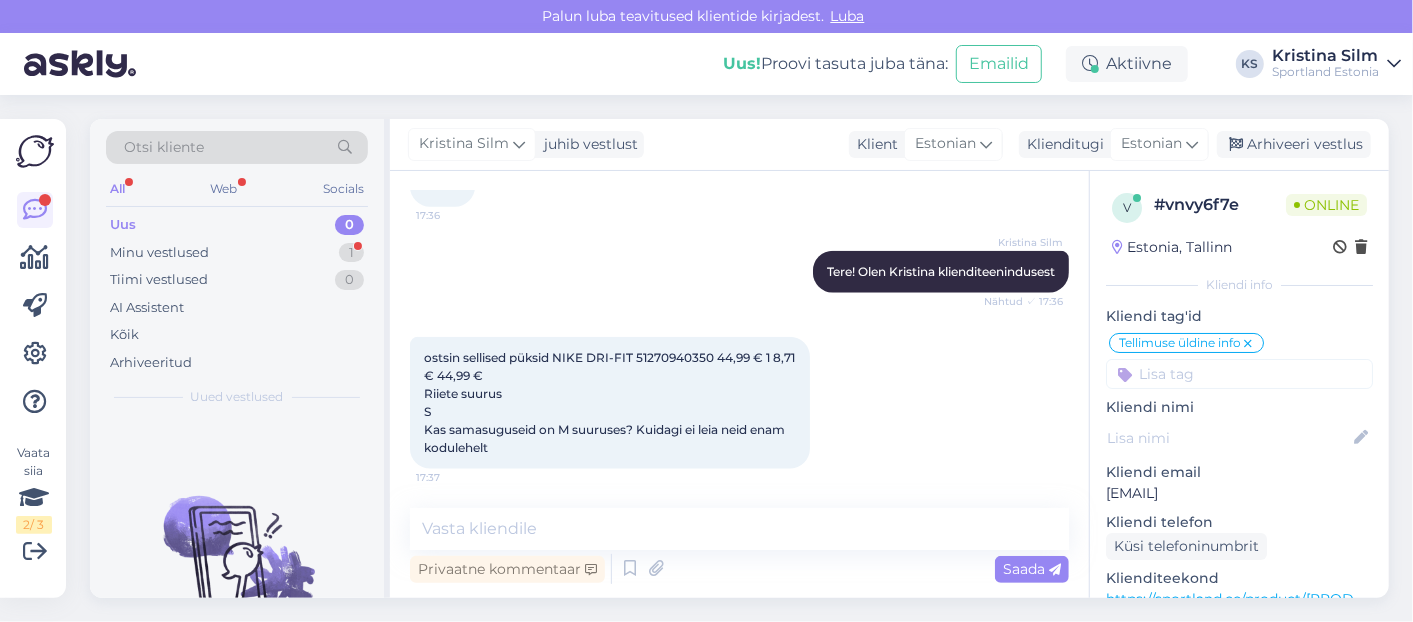 scroll, scrollTop: 1368, scrollLeft: 0, axis: vertical 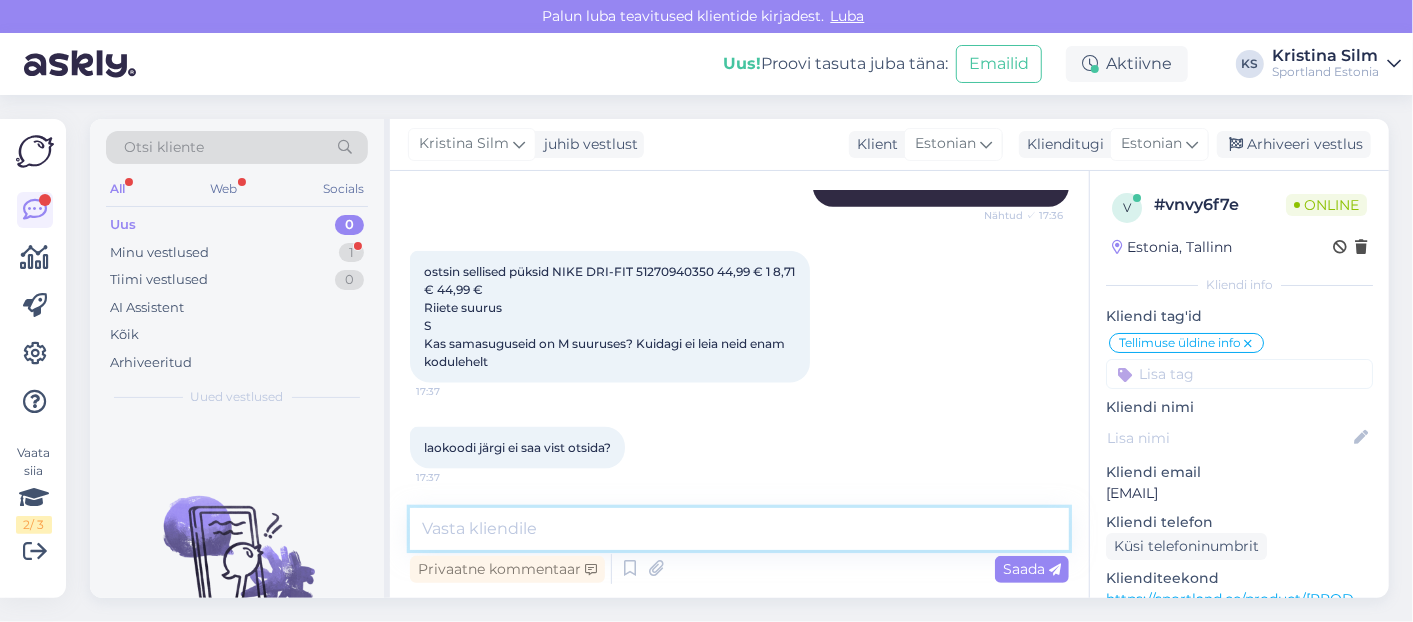 click at bounding box center [739, 529] 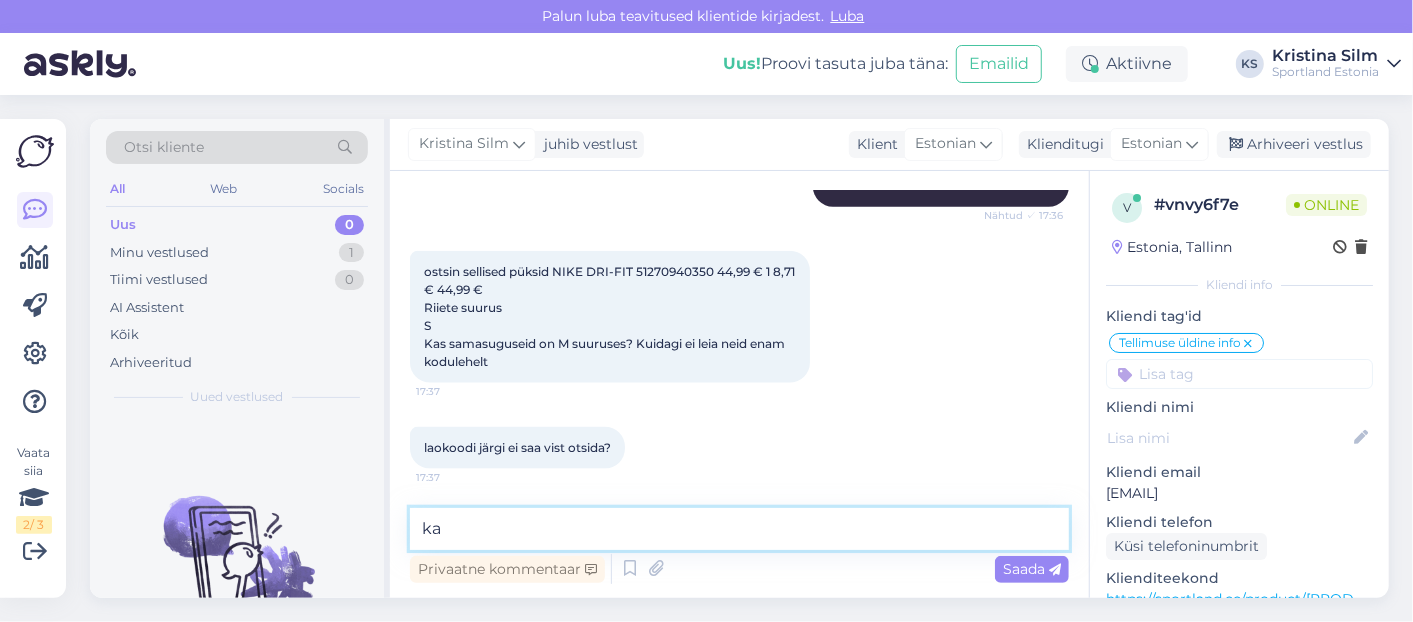 type on "k" 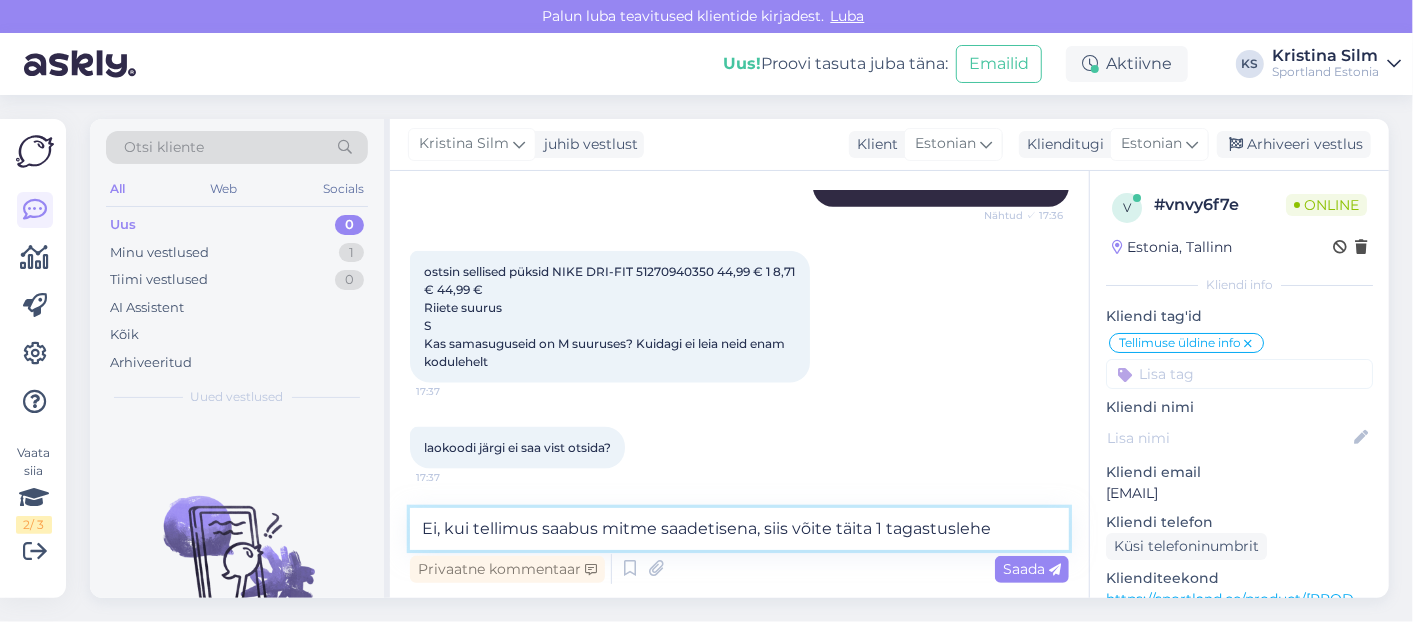 type on "Kas saaksite edastada tootekoodi?" 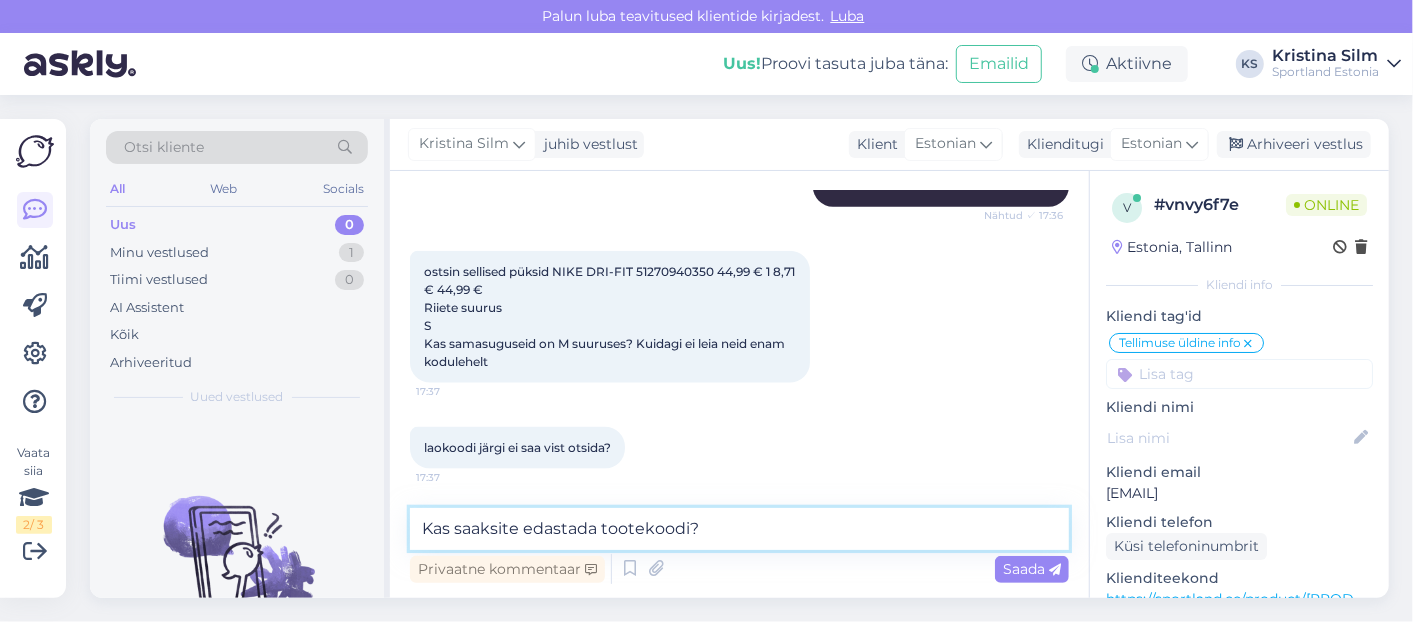 click on "Kas saaksite edastada tootekoodi?" at bounding box center (739, 529) 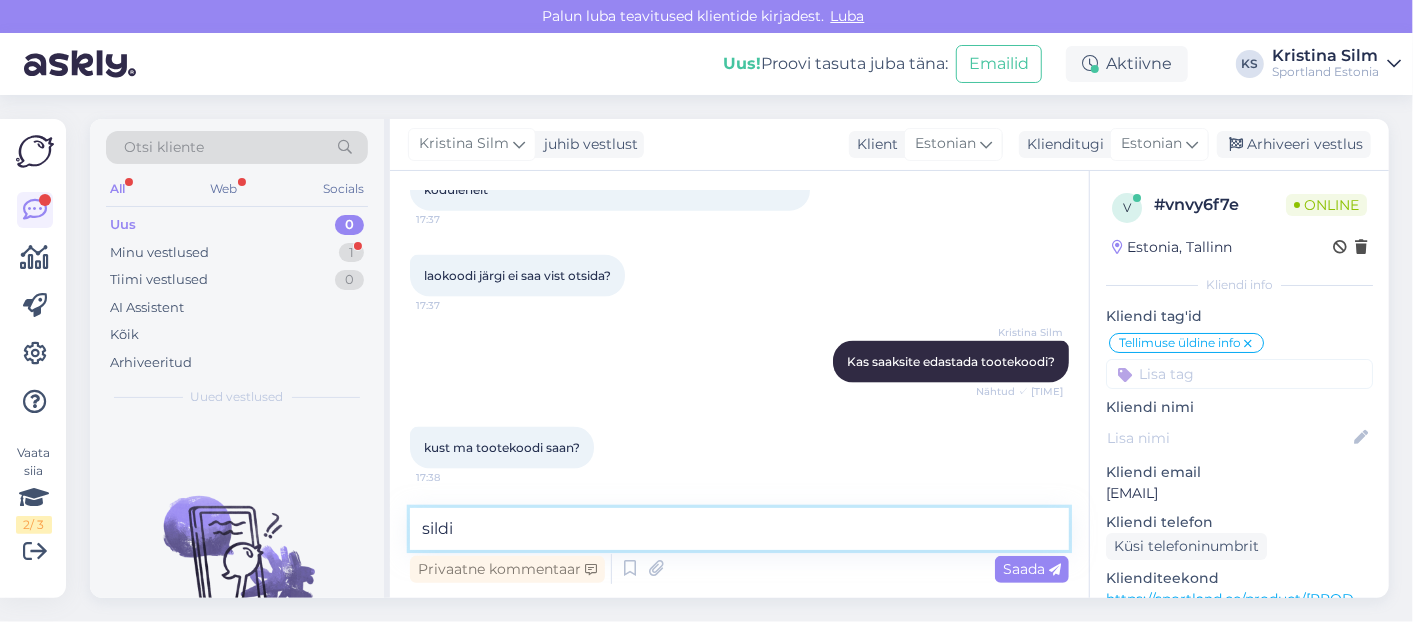 scroll, scrollTop: 1625, scrollLeft: 0, axis: vertical 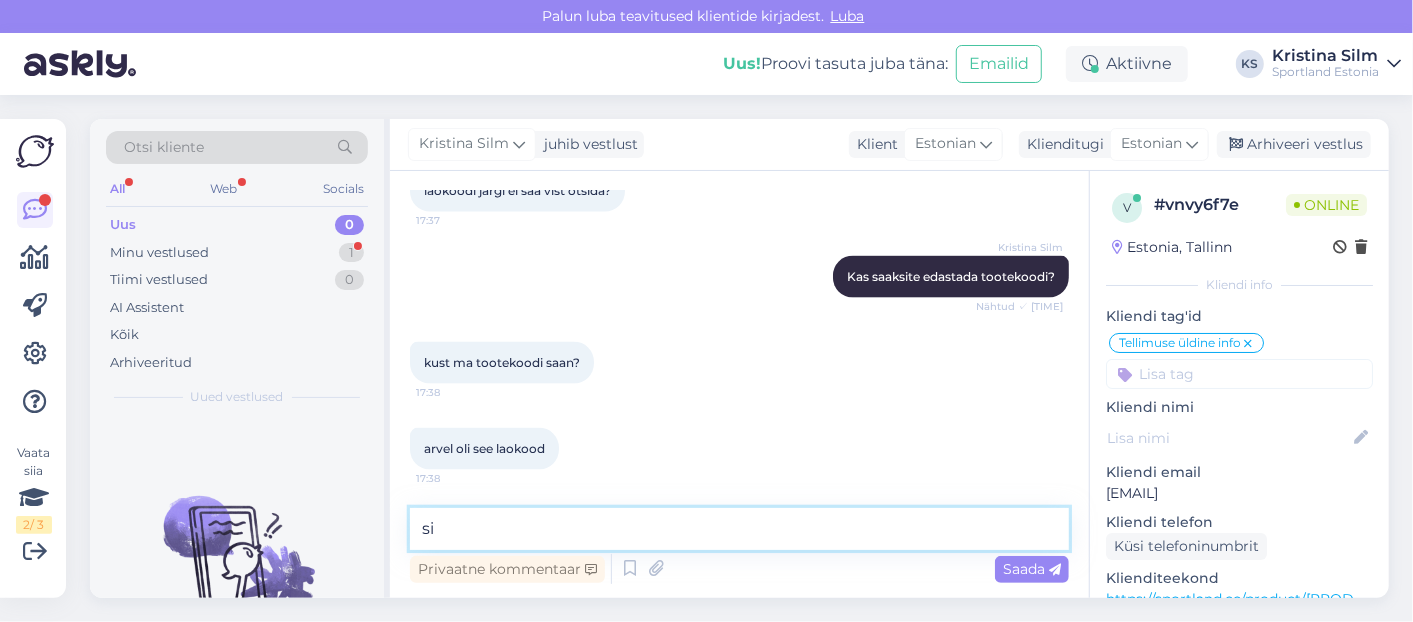type on "s" 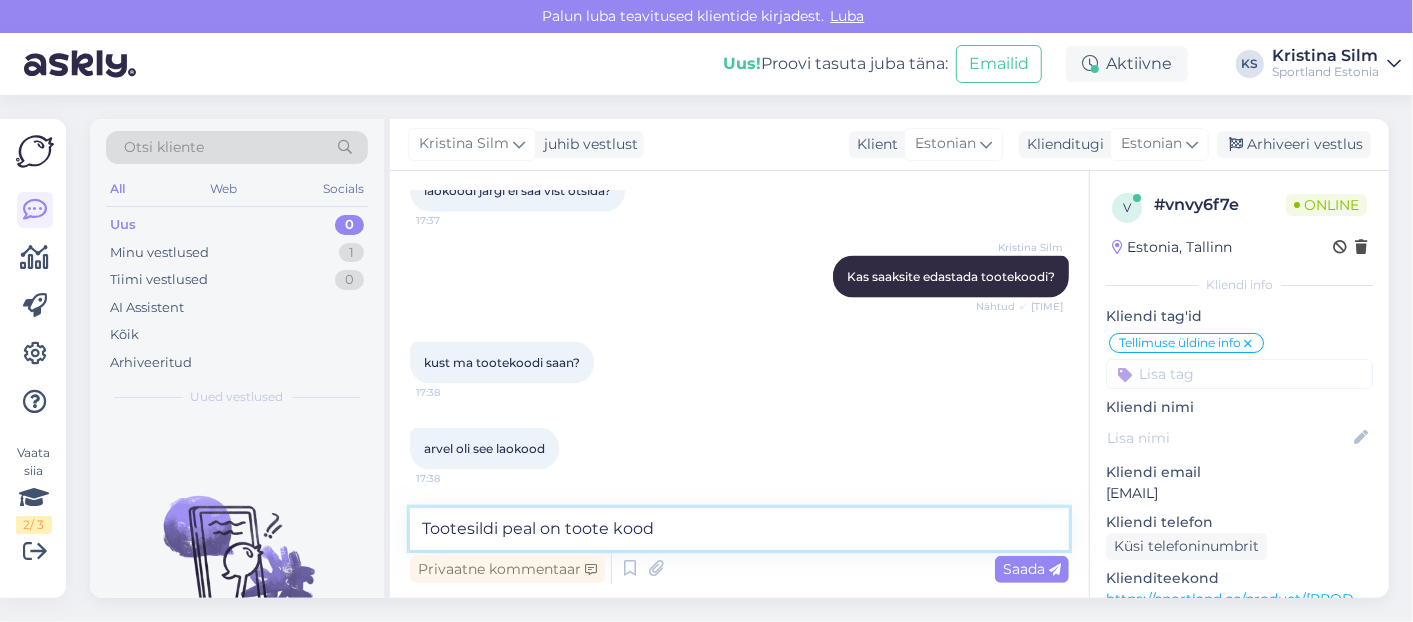 type on "Tootesildi peal on tootekood" 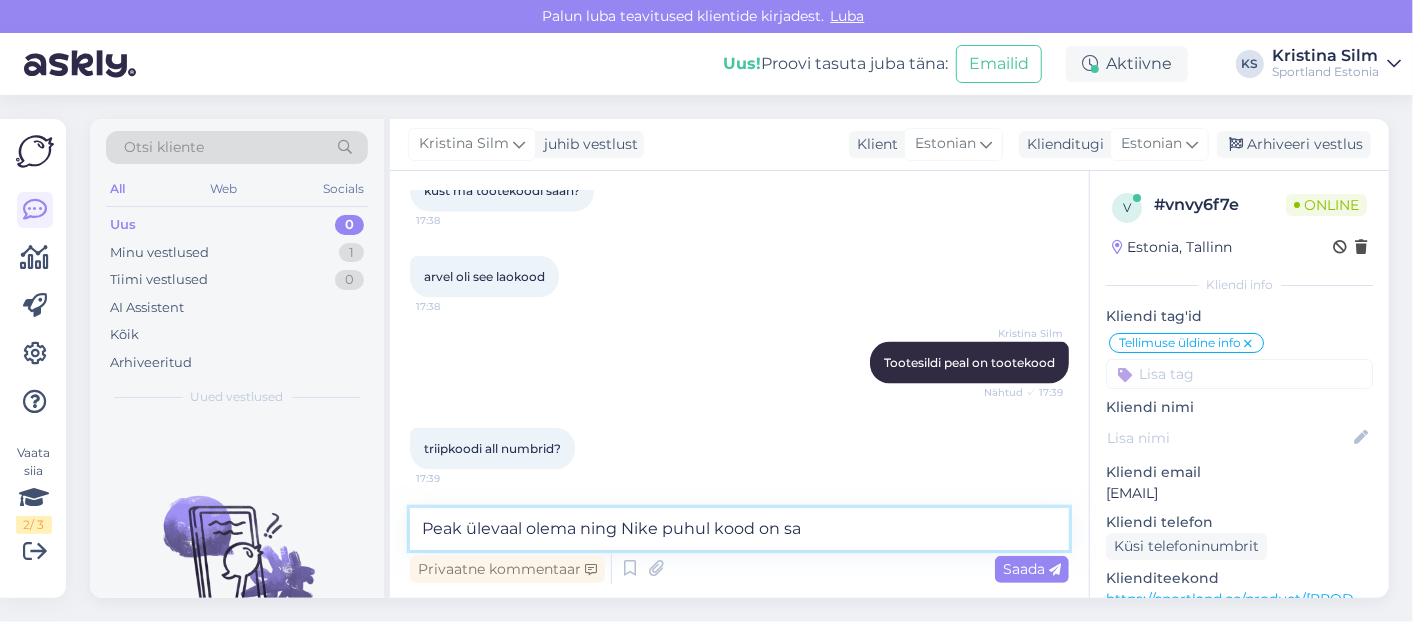 scroll, scrollTop: 1818, scrollLeft: 0, axis: vertical 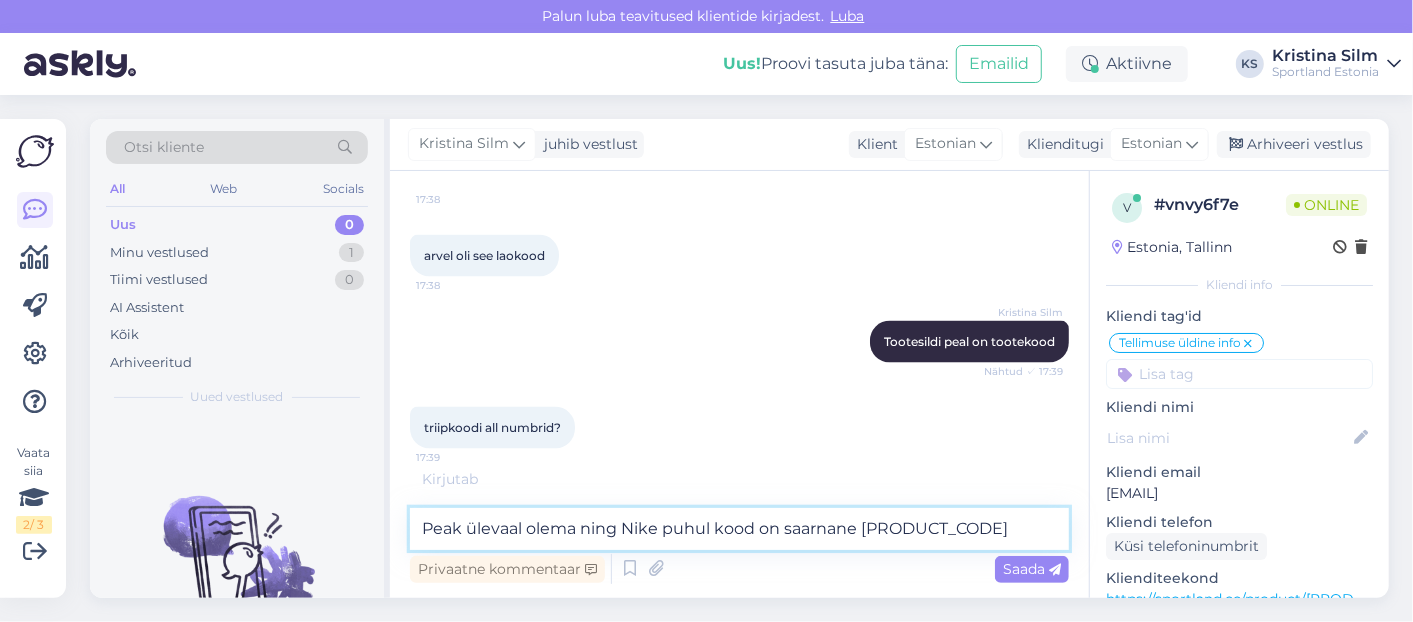 click on "Peak ülevaal olema ning Nike puhul kood on saarnane DB7439_001" at bounding box center (739, 529) 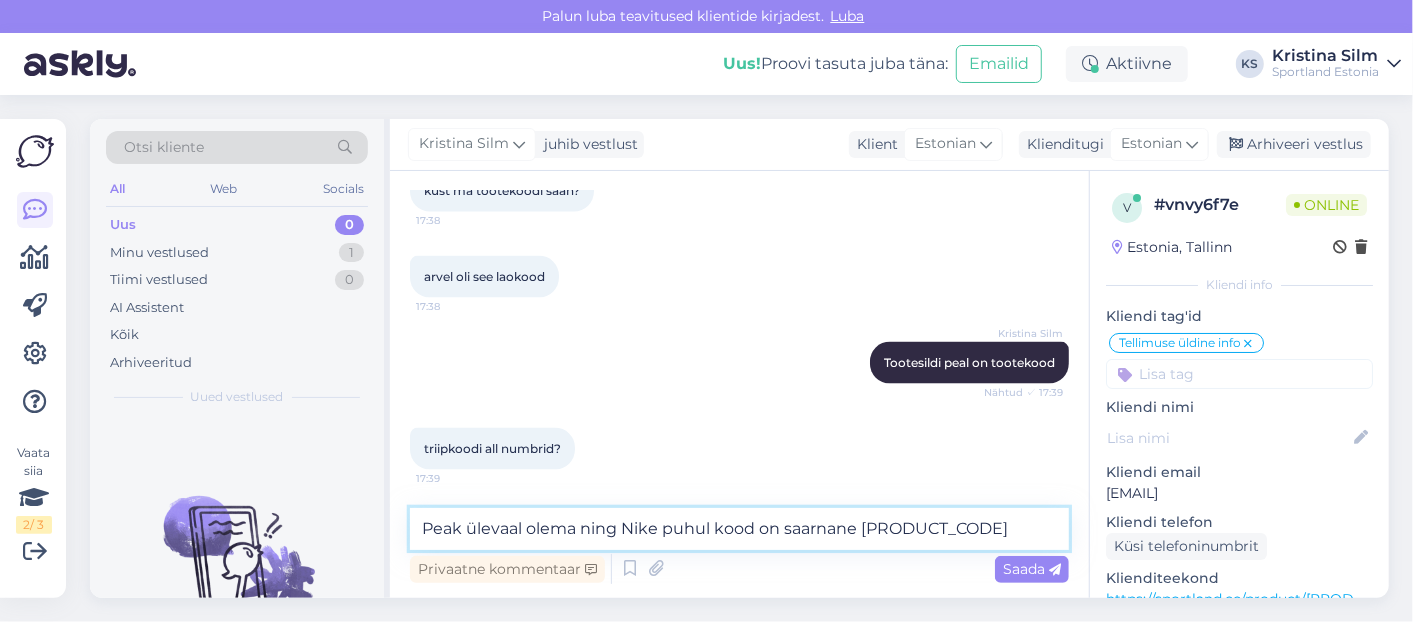 type on "Peak ülevaal olema ning Nike puhul kood on sarnane DB7439_001" 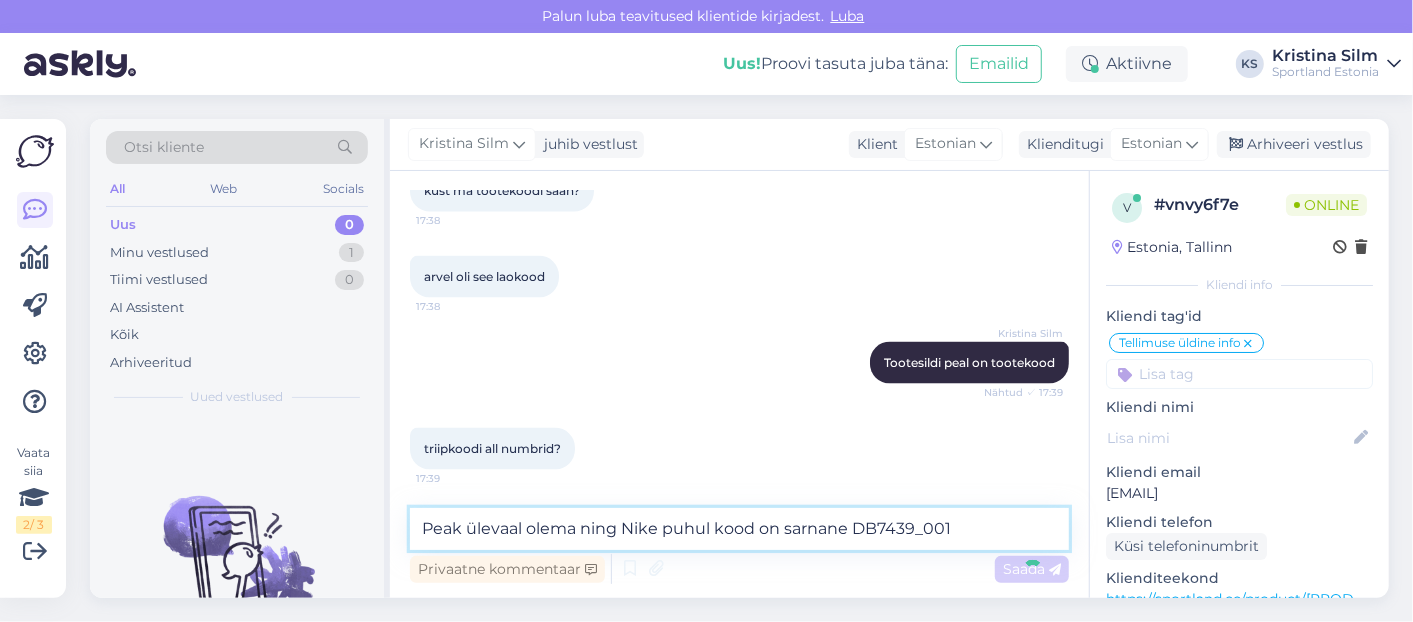 type 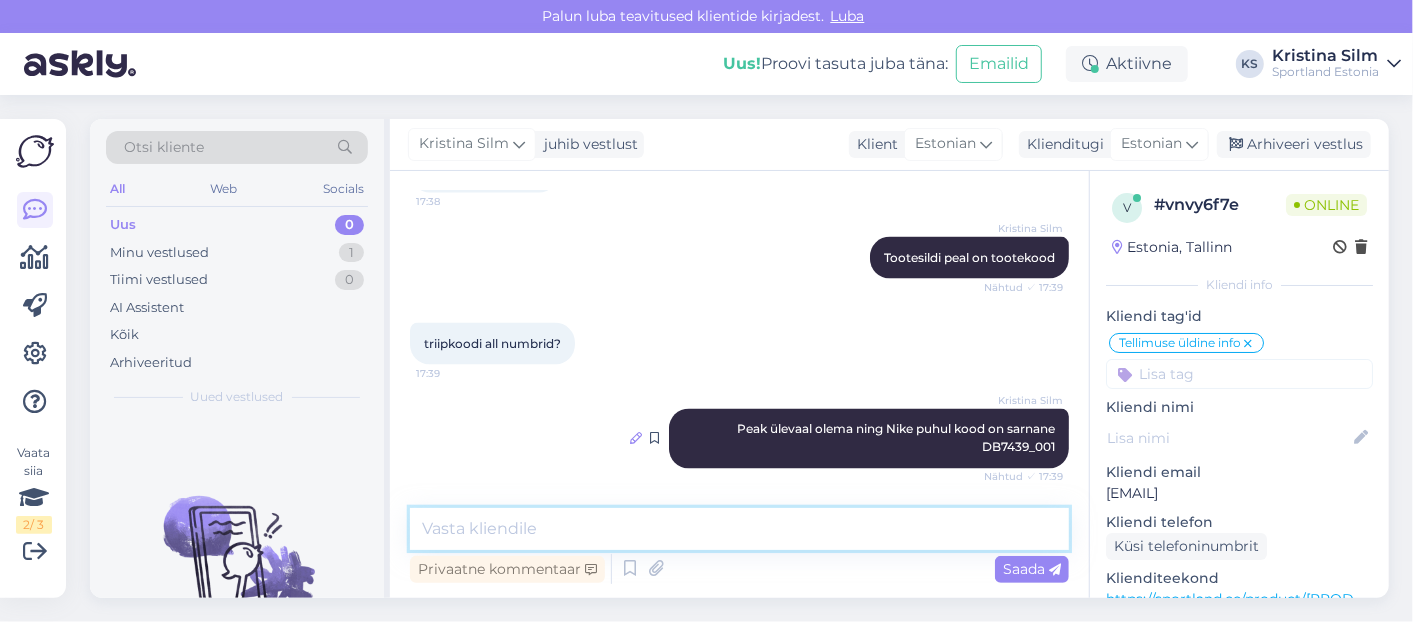 scroll, scrollTop: 1988, scrollLeft: 0, axis: vertical 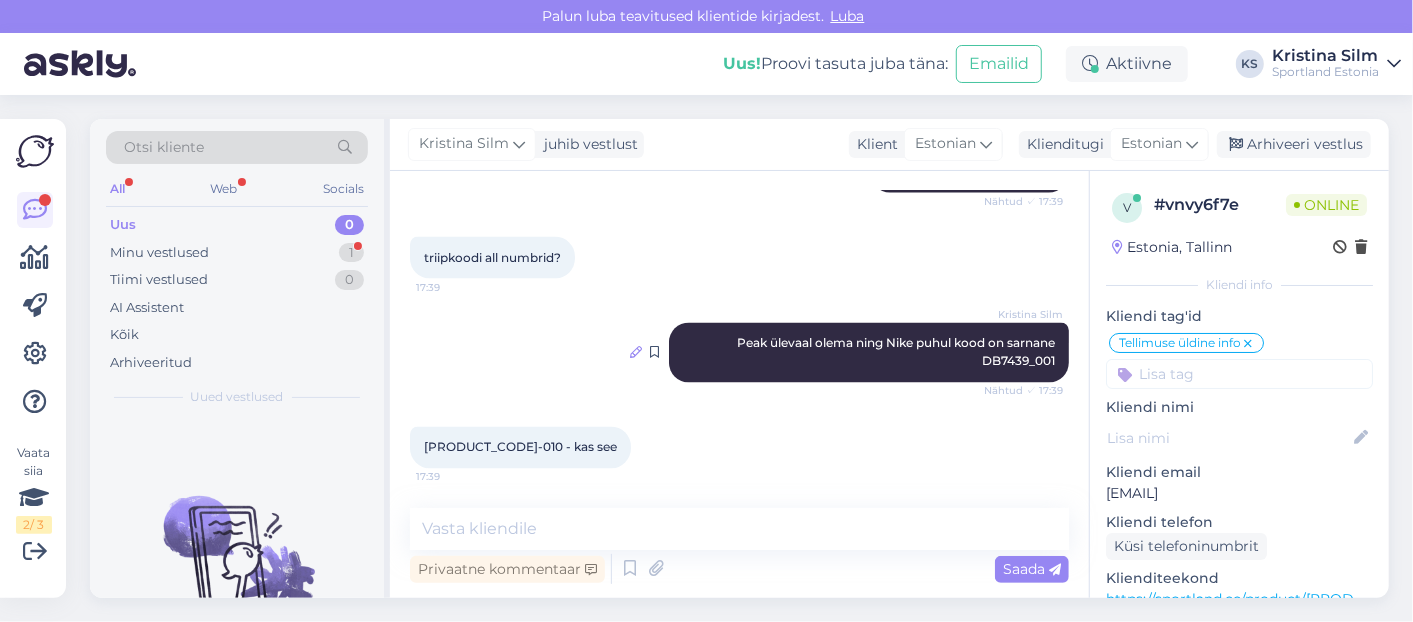 click on "DX0855-010 - kas see 17:39" at bounding box center [739, 448] 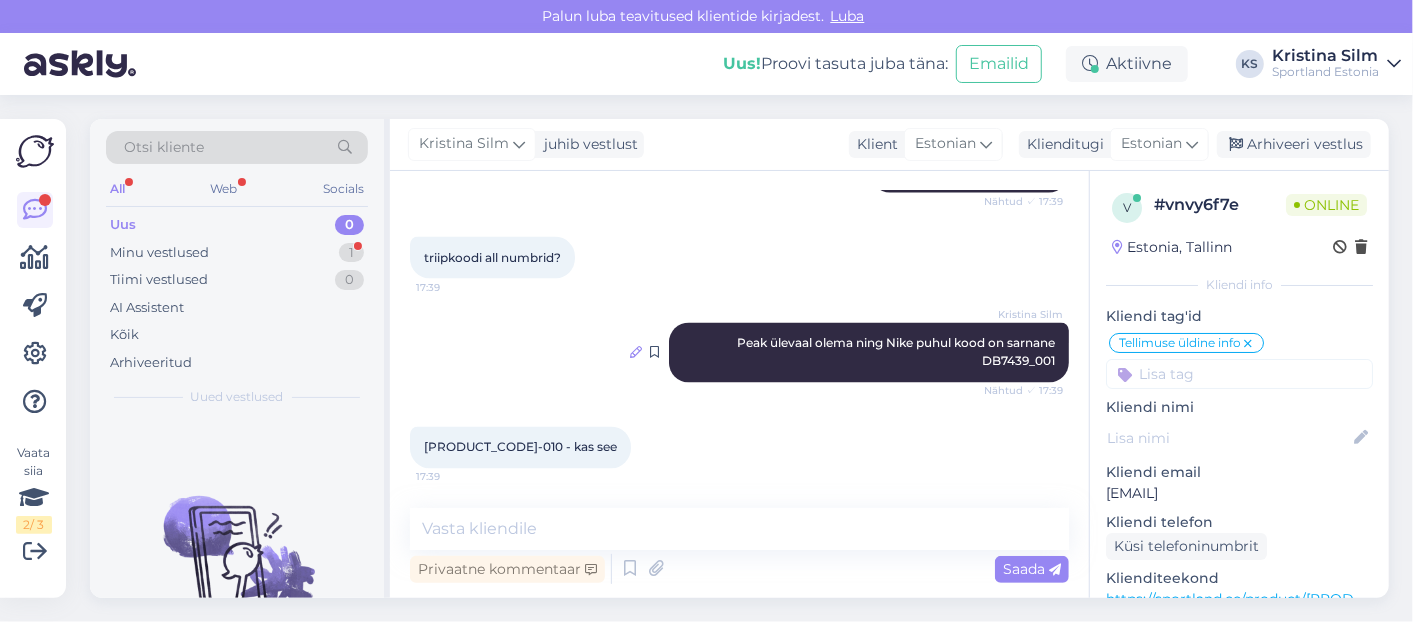click at bounding box center [636, 353] 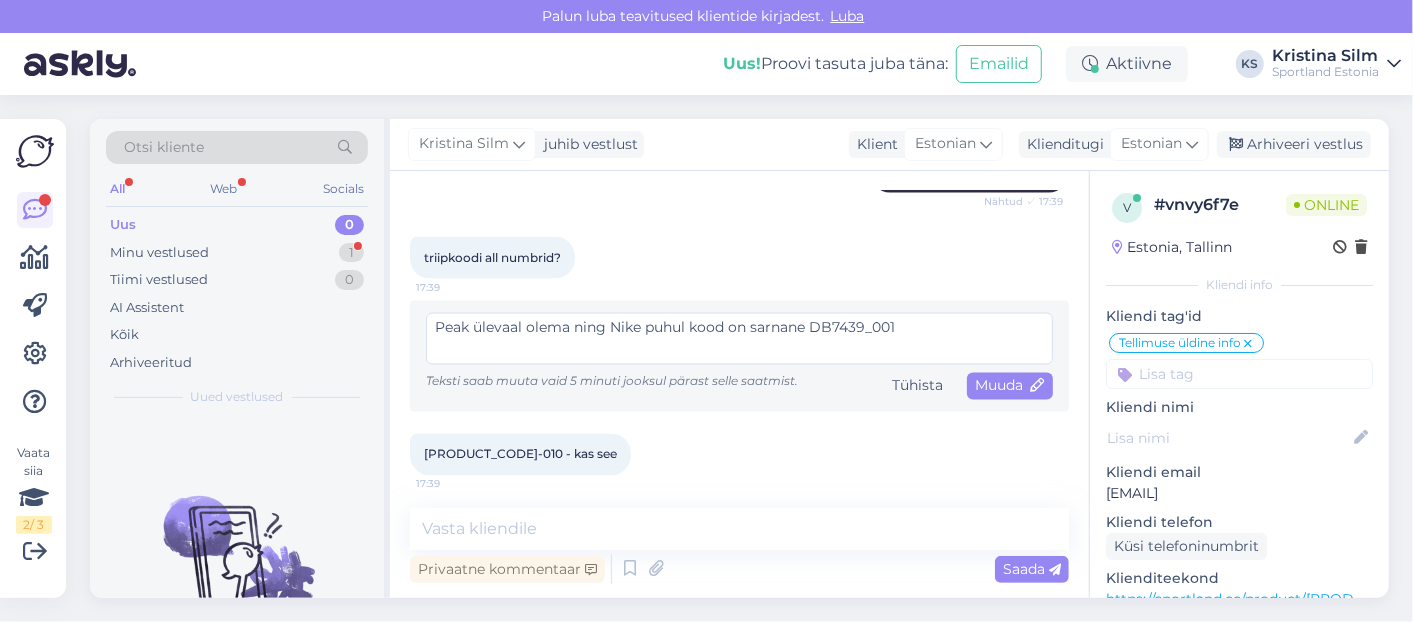 click on "Peak ülevaal olema ning Nike puhul kood on sarnane DB7439_001" at bounding box center [739, 339] 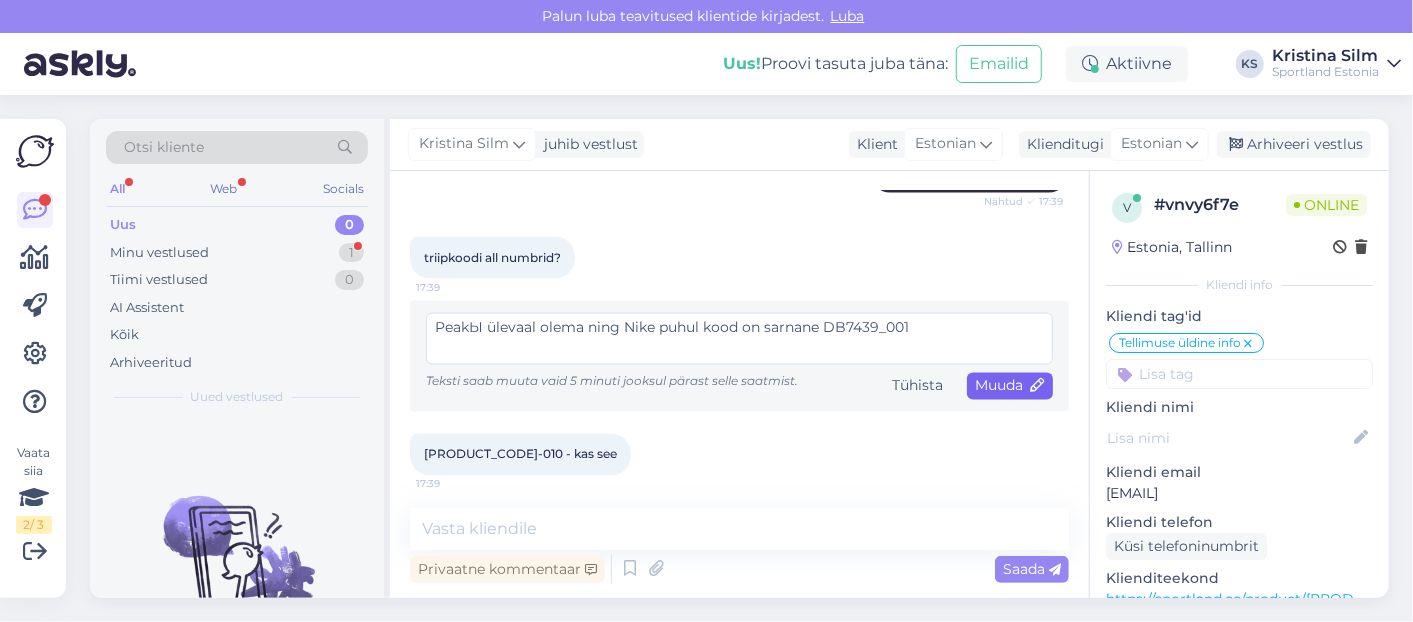 type on "PeakЫ ülevaal olema ning Nike puhul kood on sarnane DB7439_001" 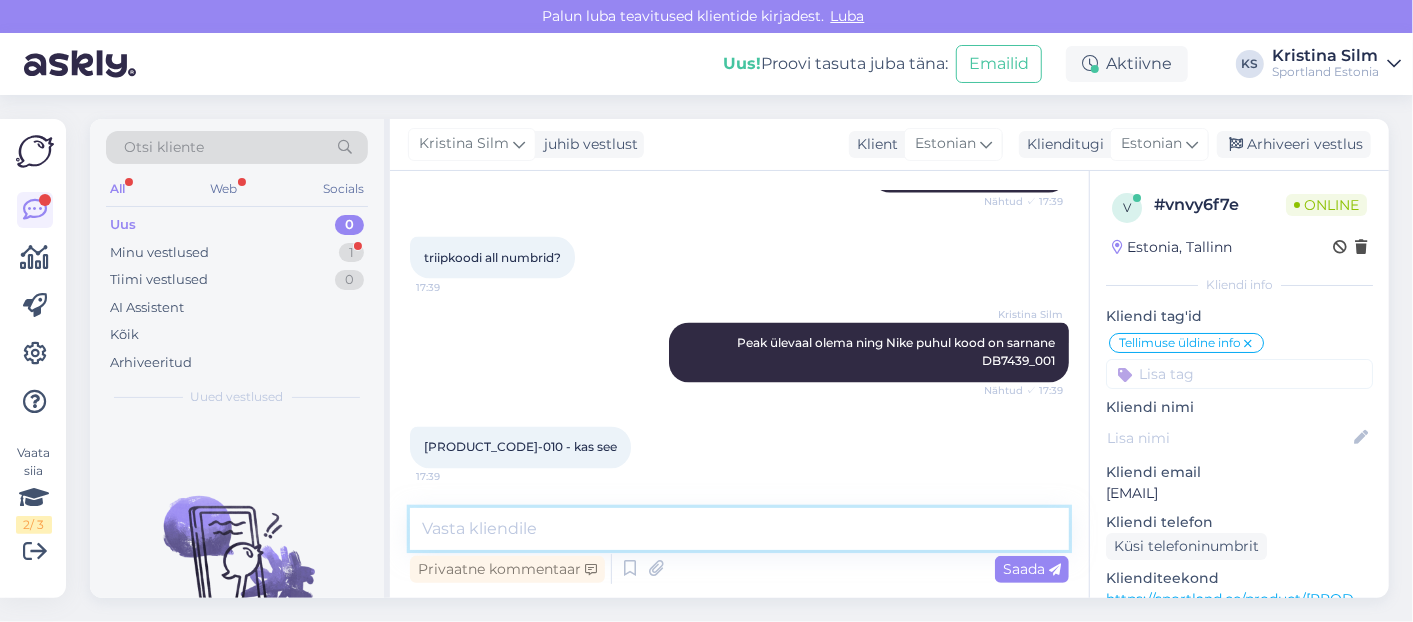 click at bounding box center [739, 529] 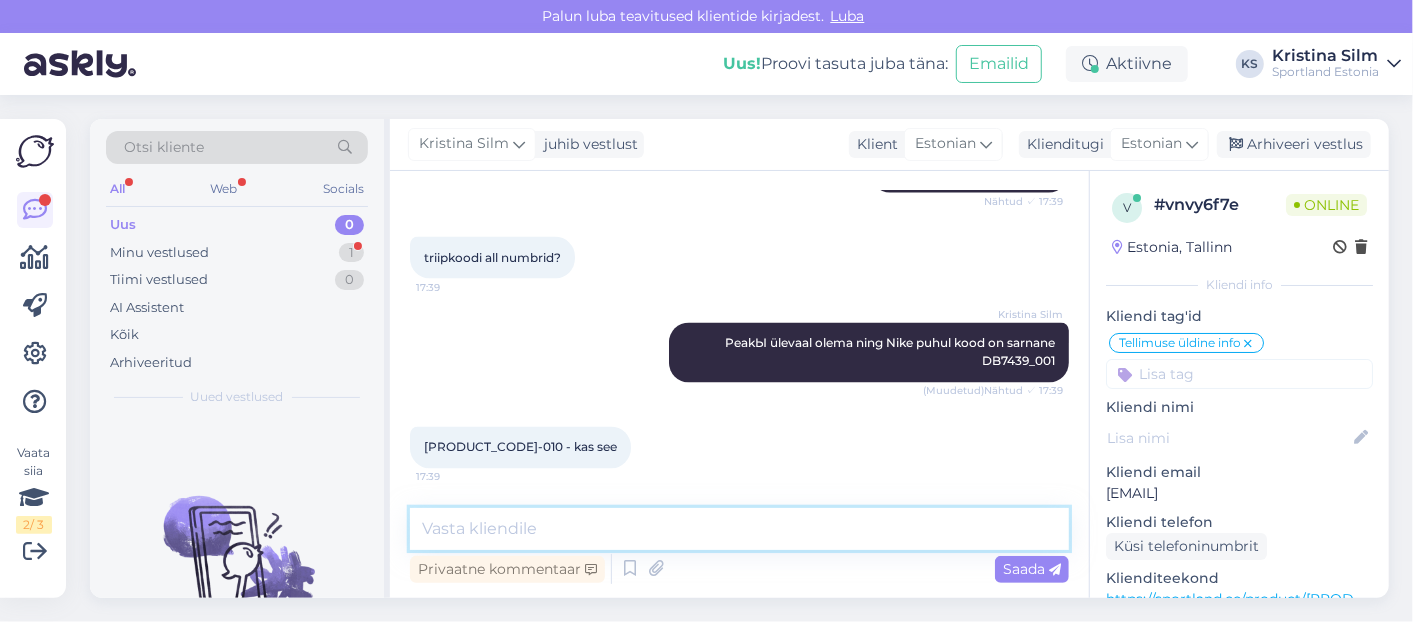 click at bounding box center [739, 529] 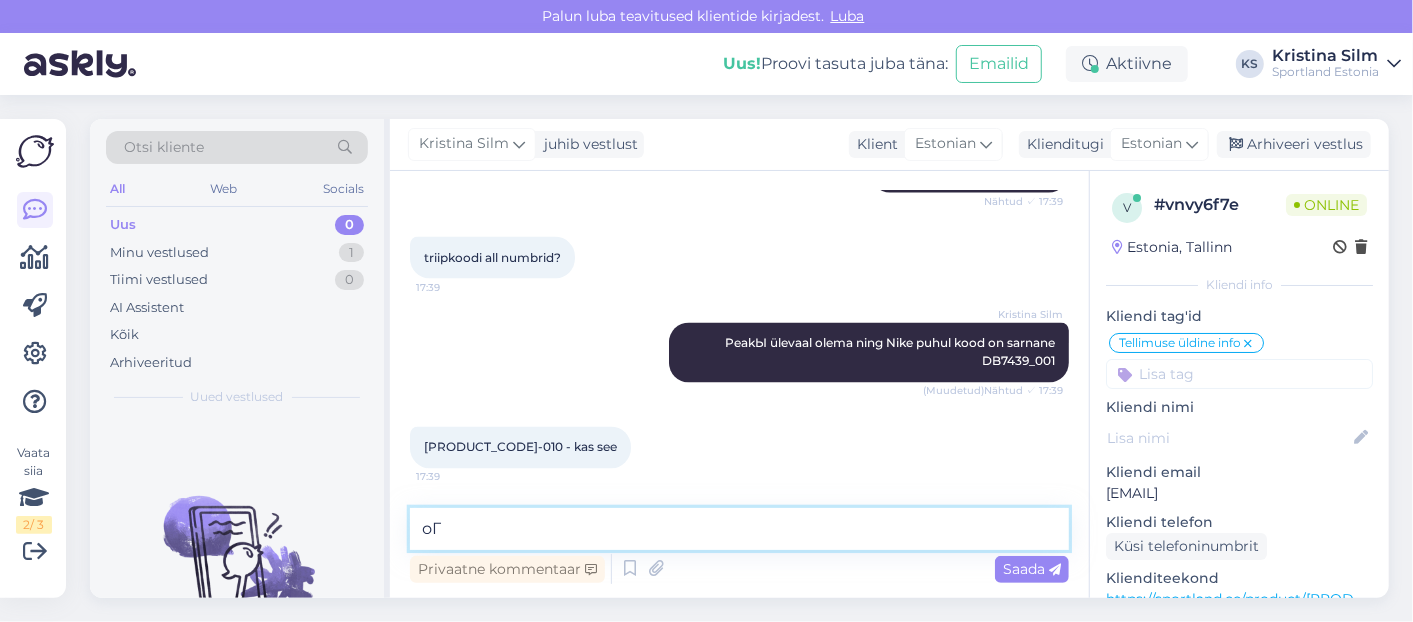 type on "о" 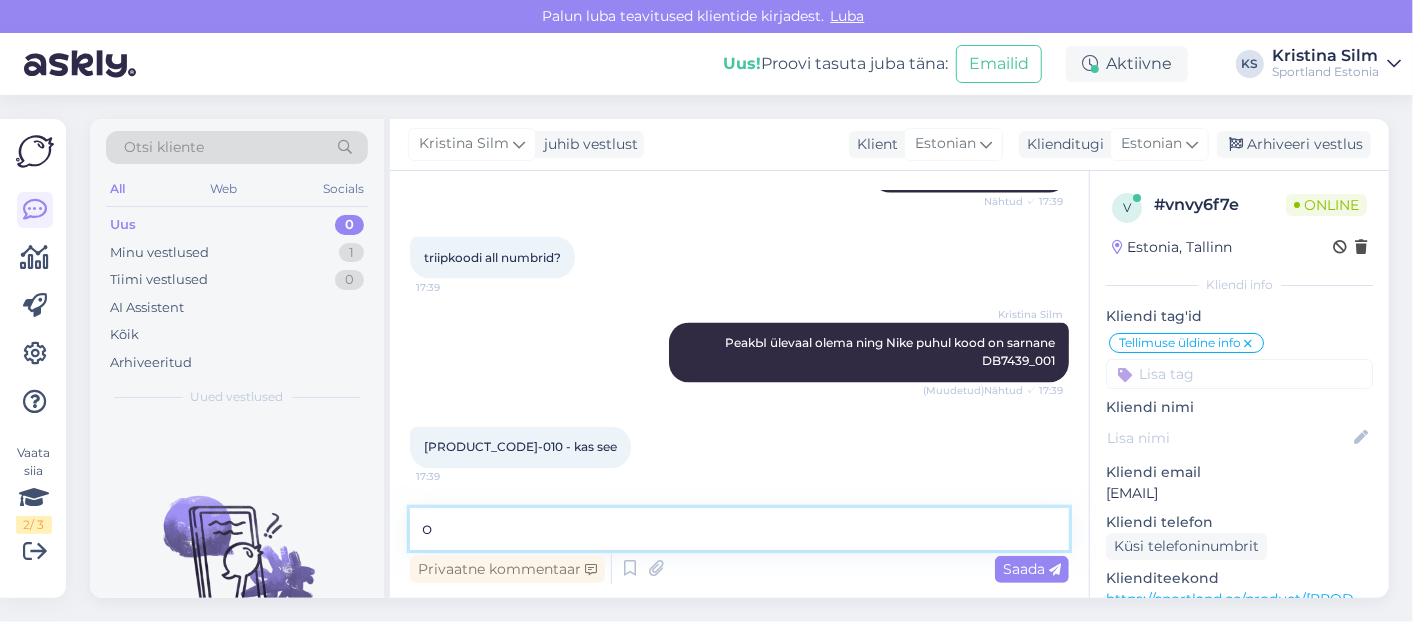 type 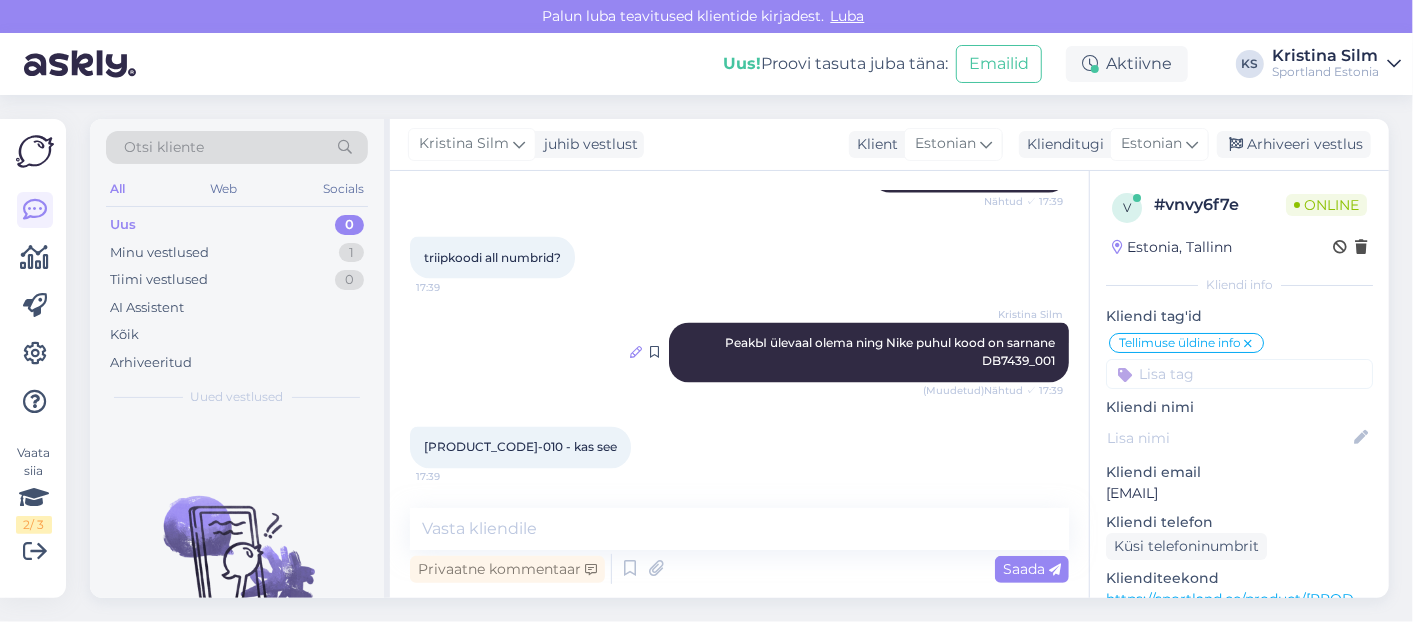 click at bounding box center (636, 353) 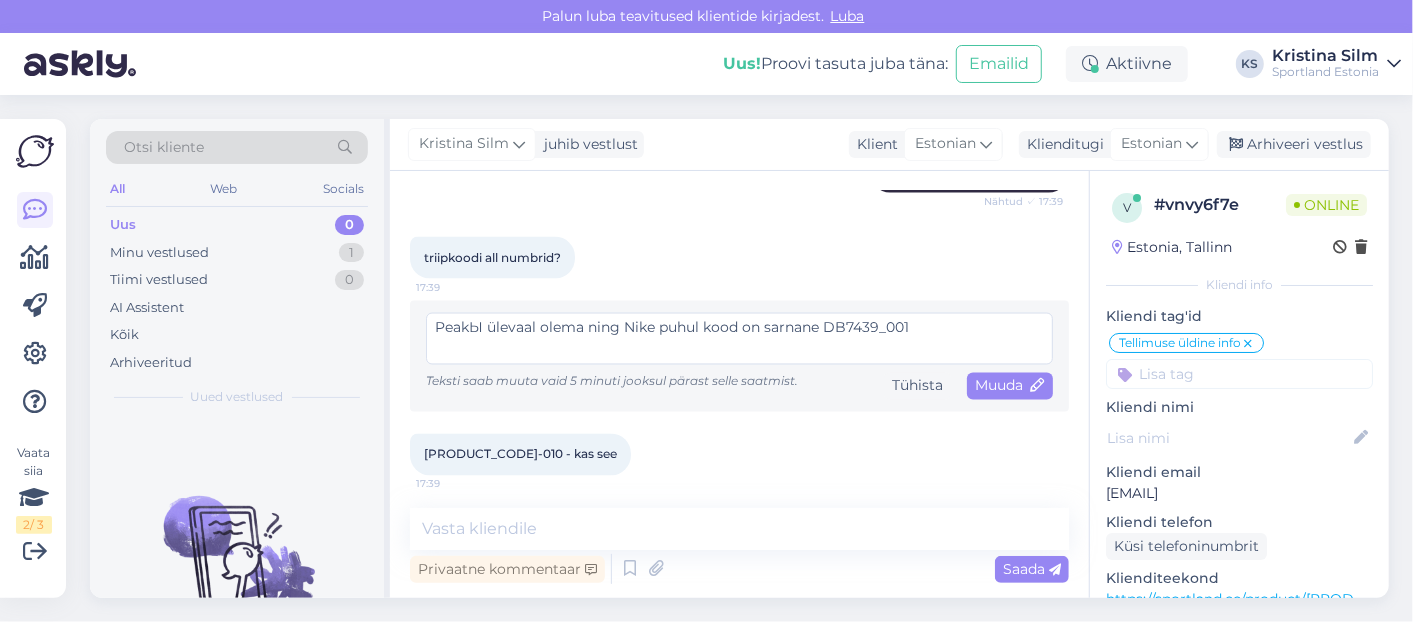 click on "PeakЫ ülevaal olema ning Nike puhul kood on sarnane DB7439_001" at bounding box center (739, 339) 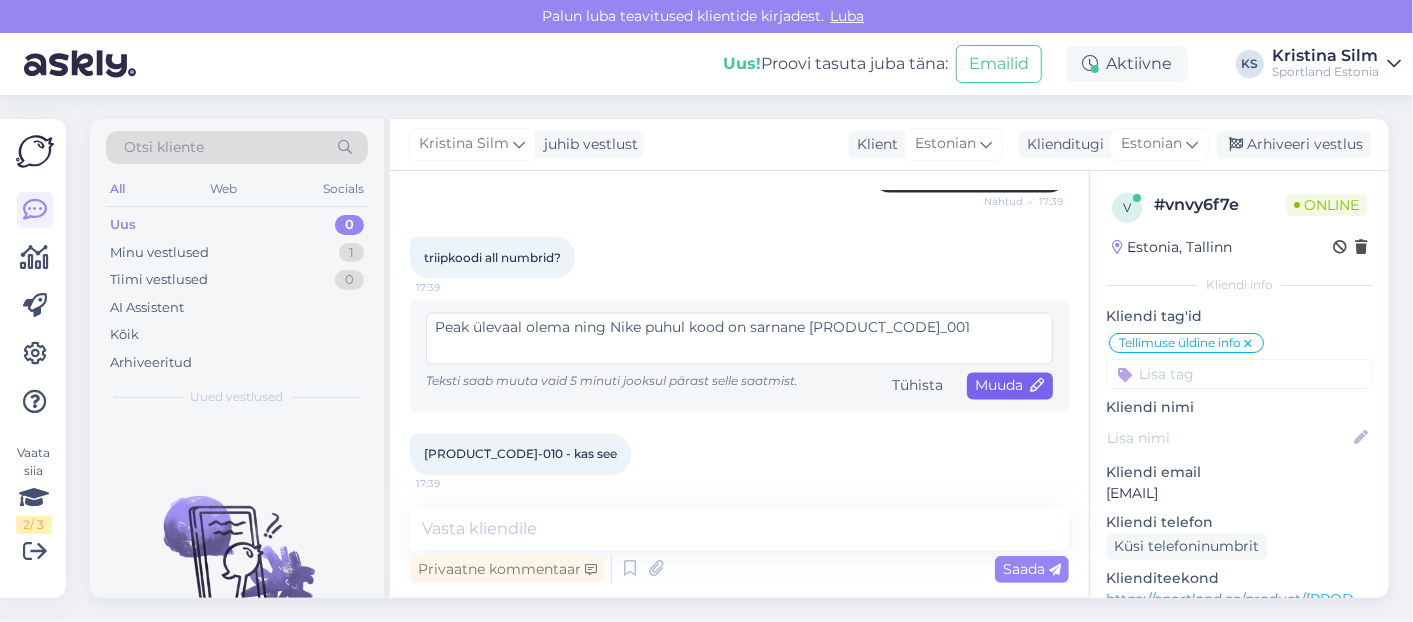 type on "Peaks ülevaal olema ning Nike puhul kood on sarnane DB7439_001" 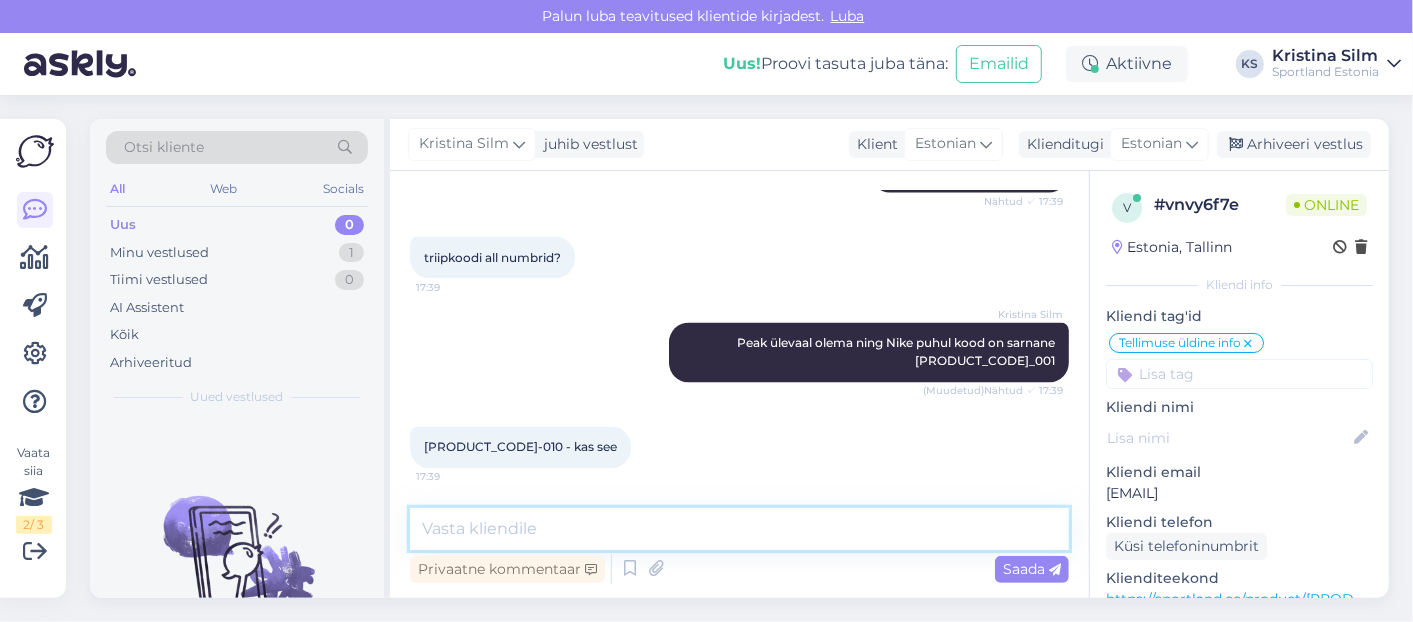 click at bounding box center (739, 529) 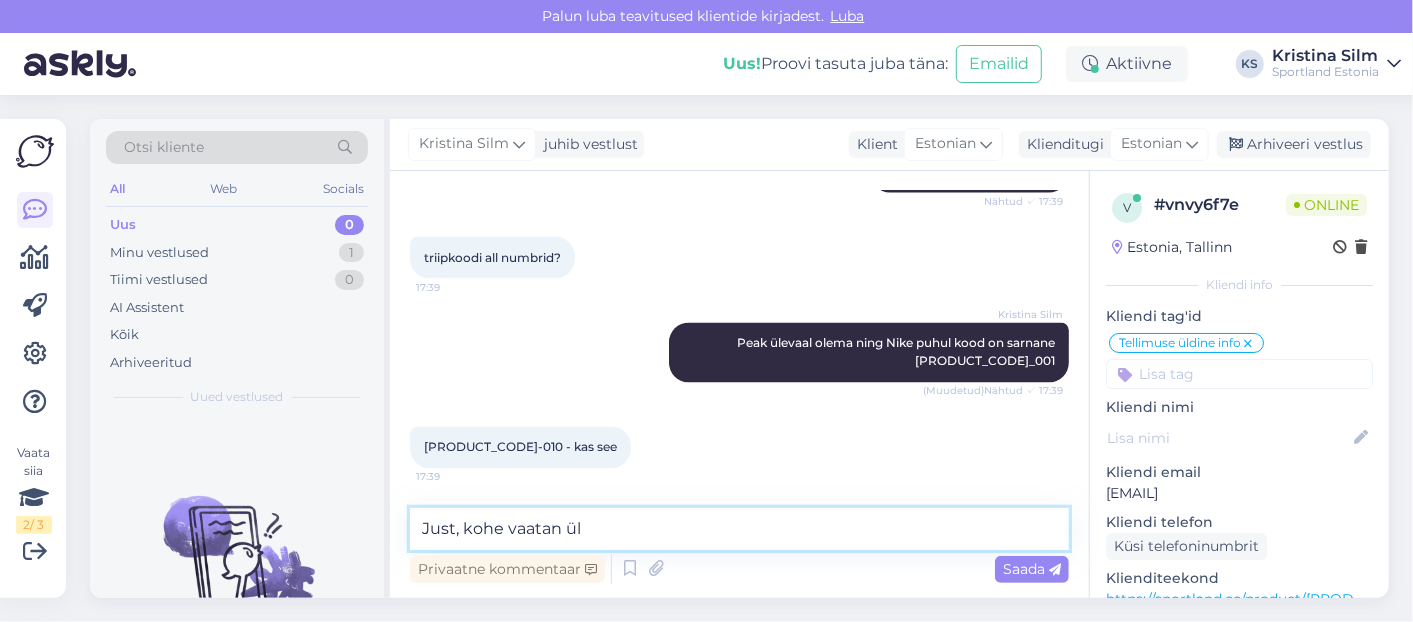 type on "Just, kohe vaatan üle" 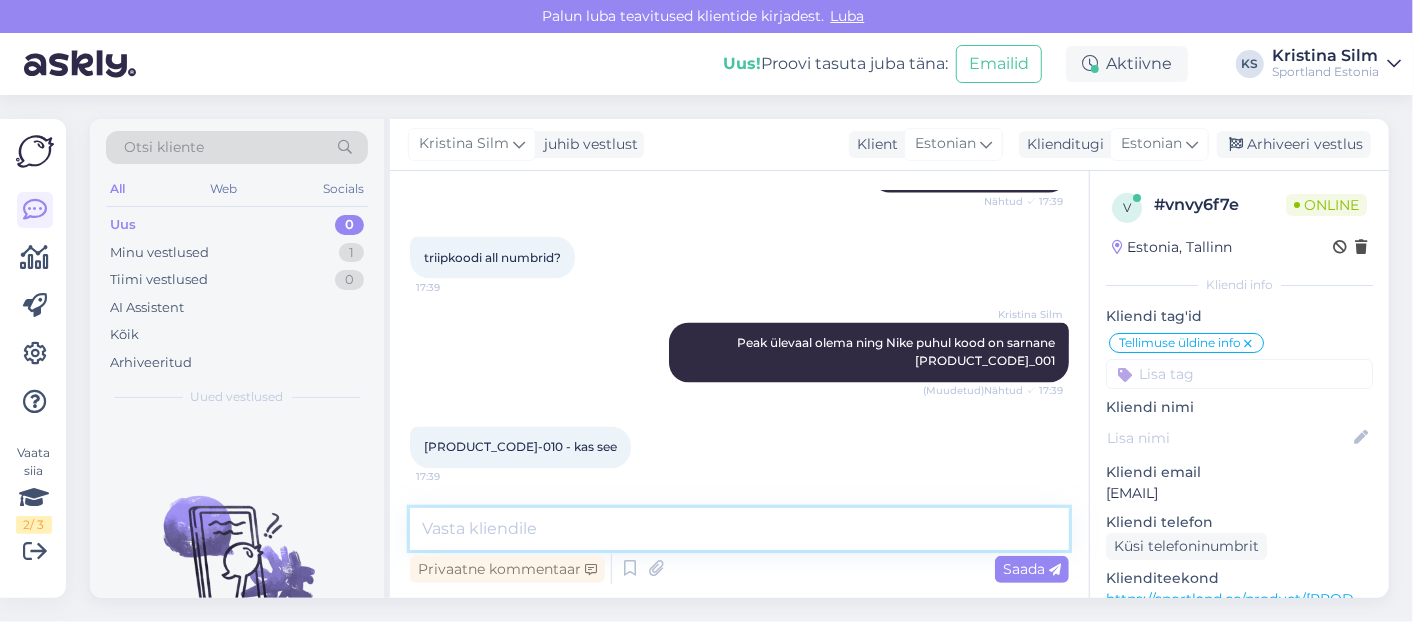 scroll, scrollTop: 2074, scrollLeft: 0, axis: vertical 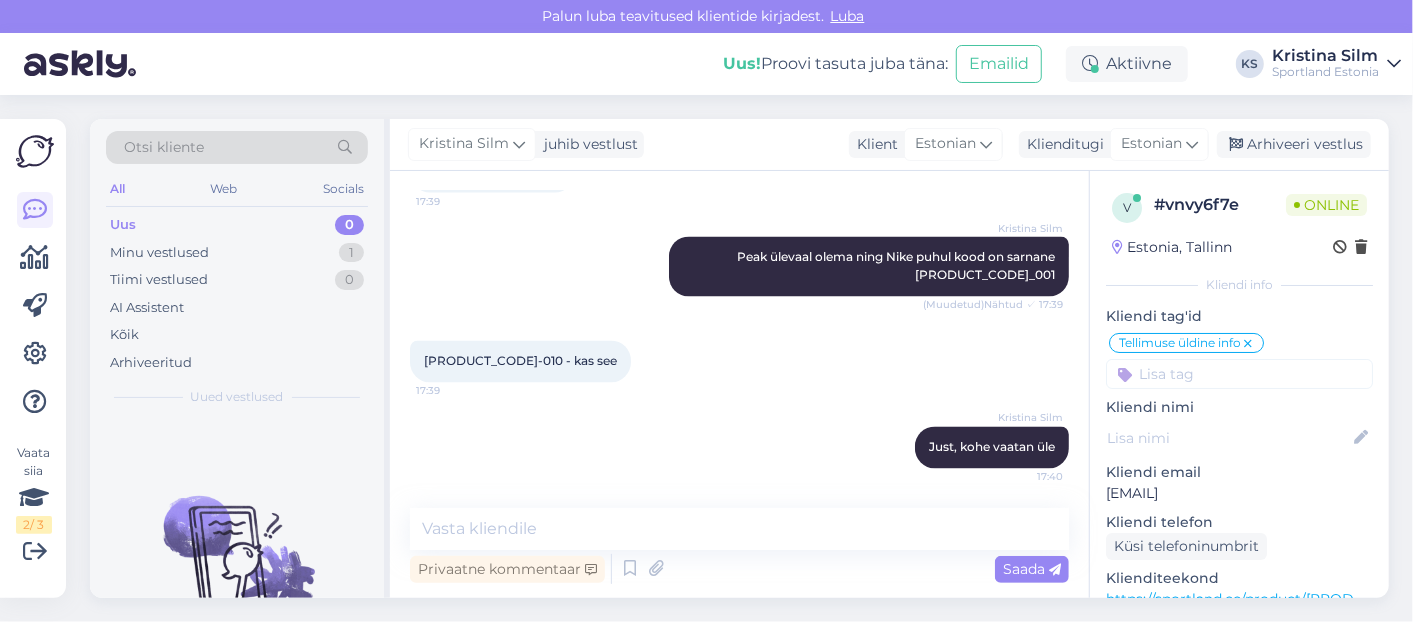 click on "DX0855-010 - kas see" at bounding box center (520, 361) 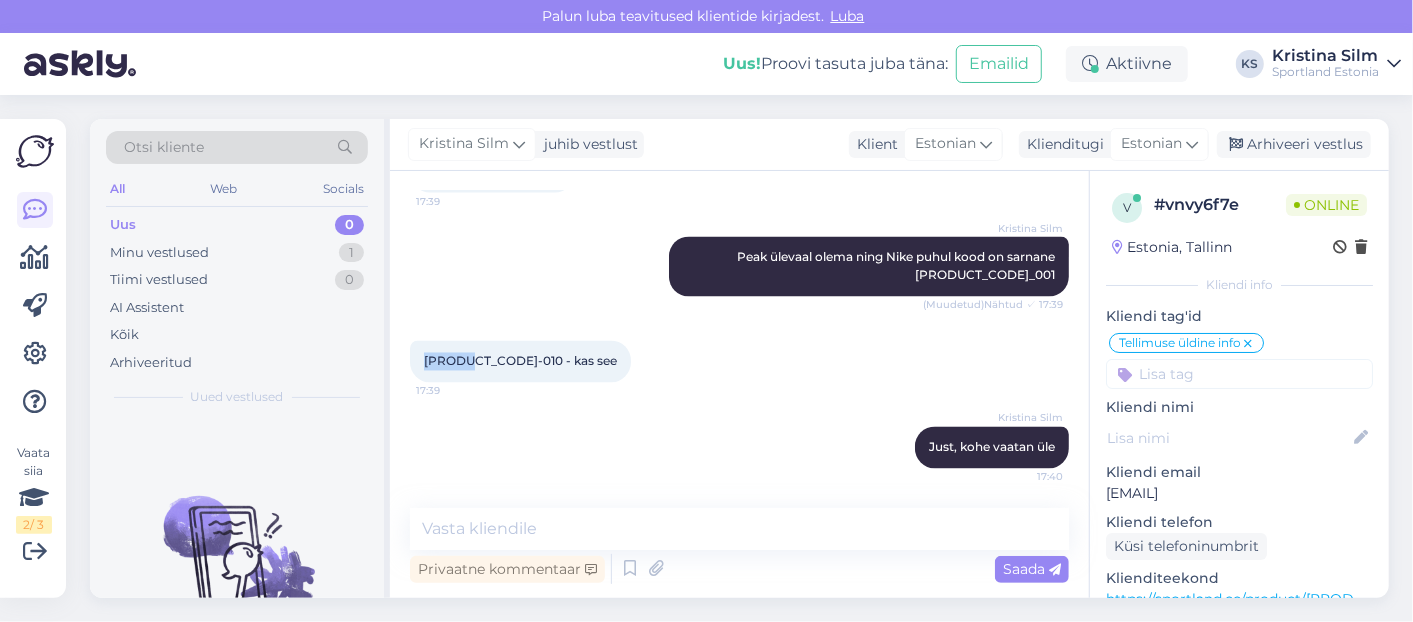 click on "DX0855-010 - kas see" at bounding box center (520, 361) 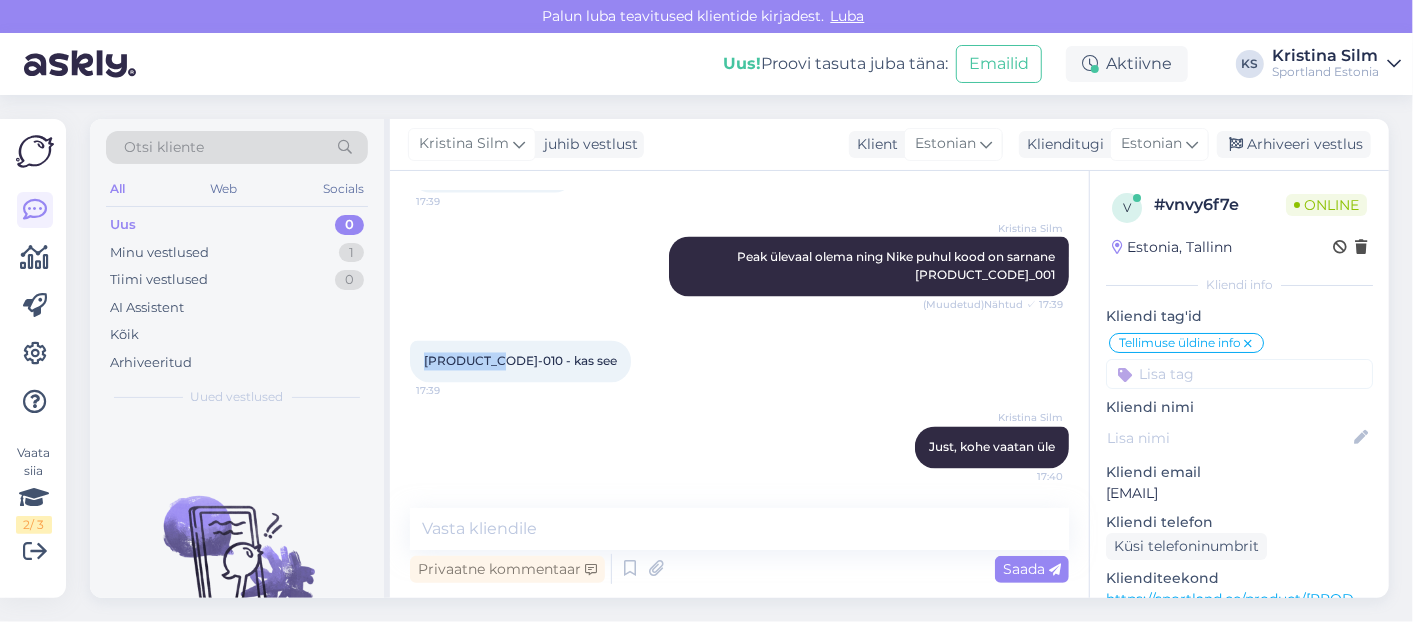 drag, startPoint x: 465, startPoint y: 358, endPoint x: 419, endPoint y: 360, distance: 46.043457 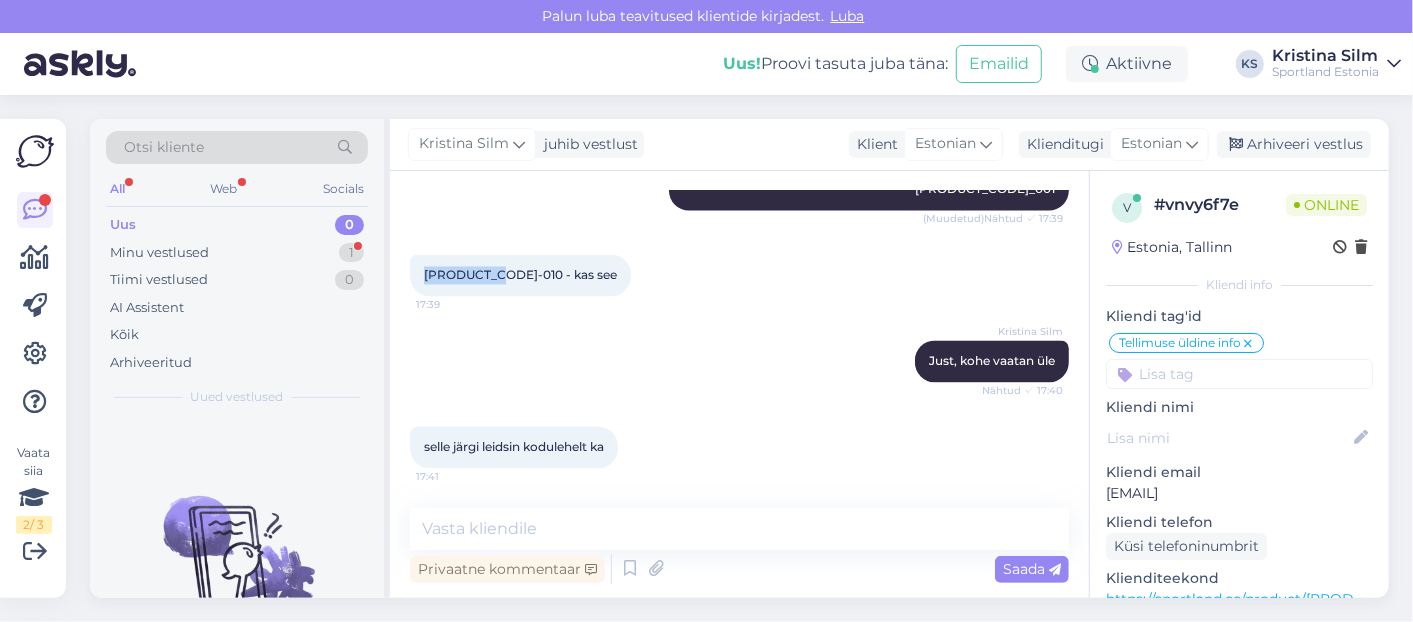 scroll, scrollTop: 2245, scrollLeft: 0, axis: vertical 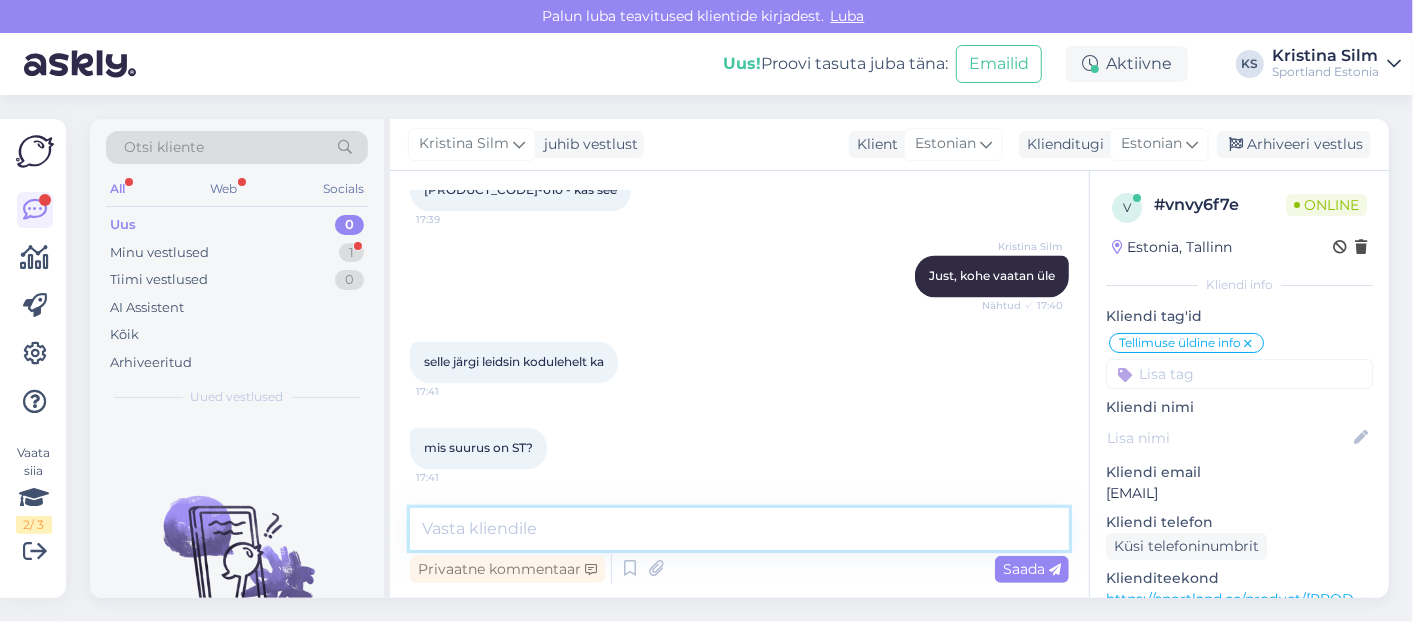 click at bounding box center (739, 529) 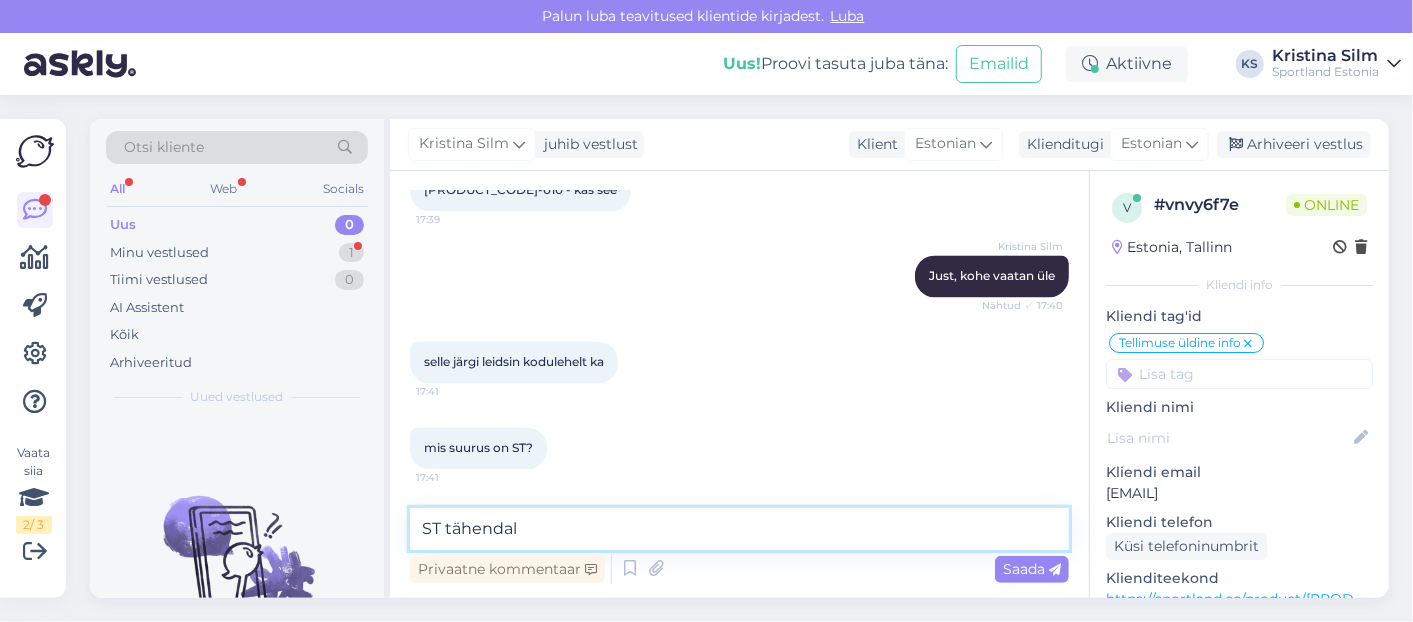 scroll, scrollTop: 2331, scrollLeft: 0, axis: vertical 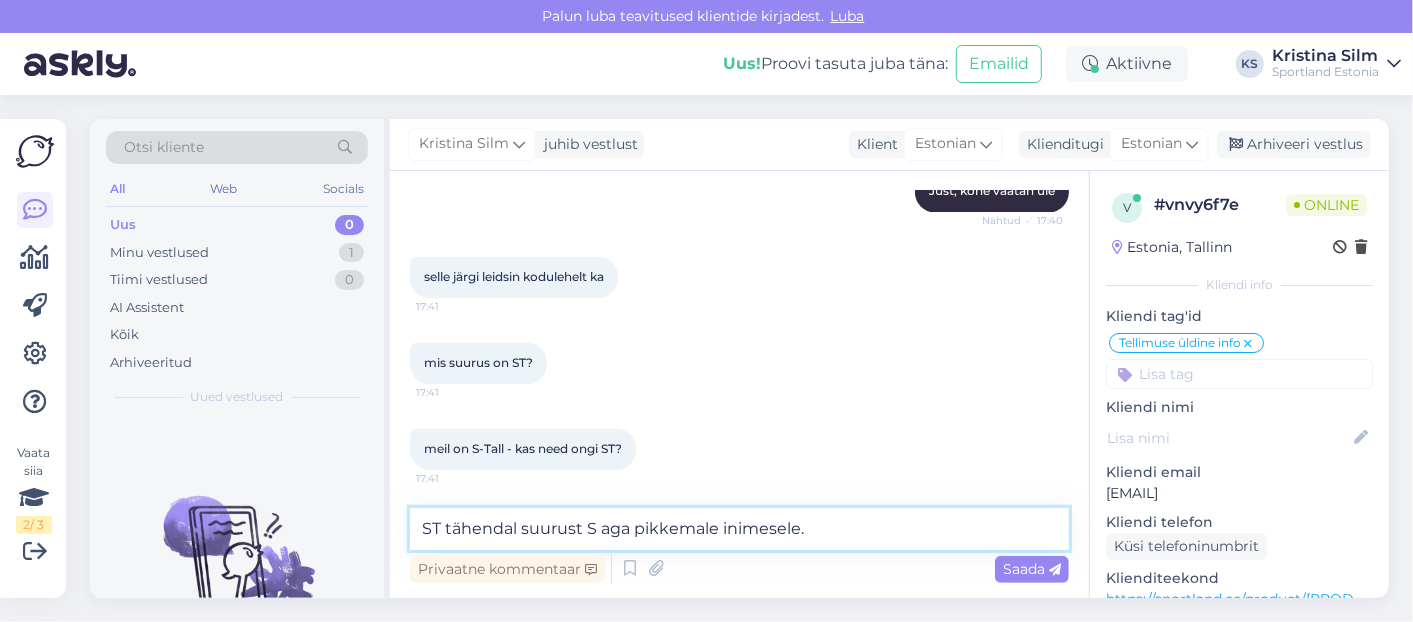 click on "ST tähendal suurust S aga pikkemale inimesele." at bounding box center [739, 529] 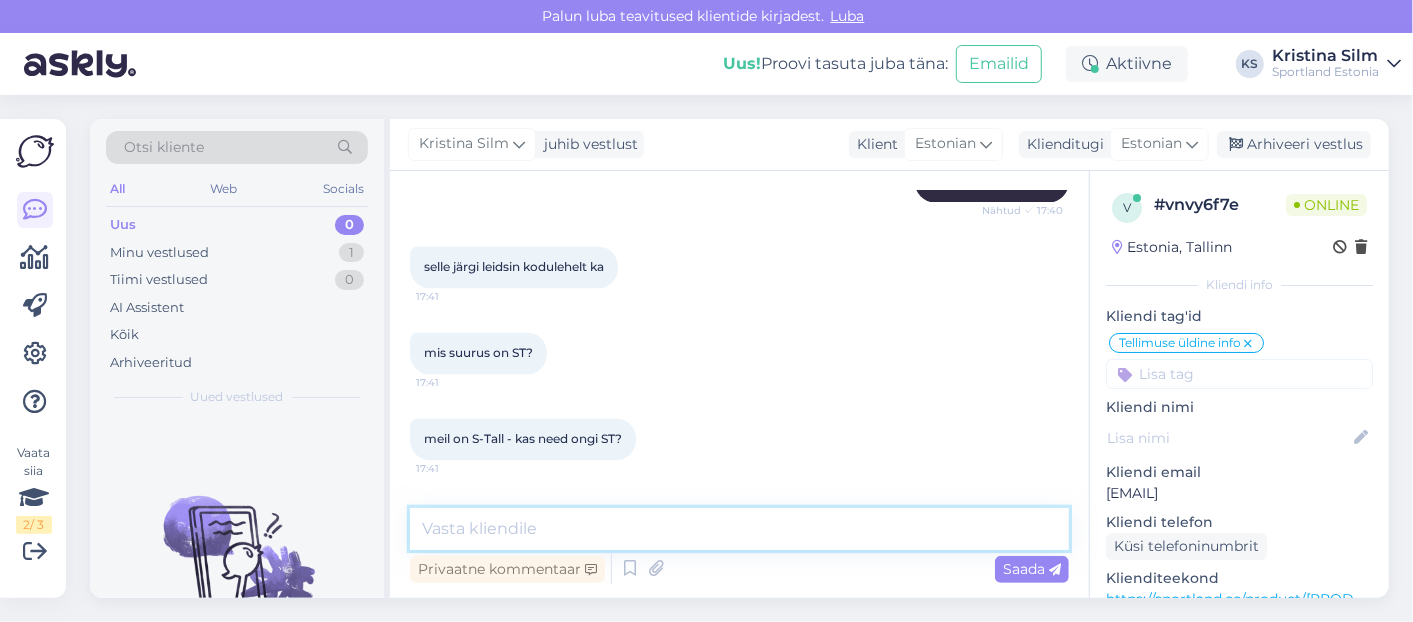 scroll, scrollTop: 2330, scrollLeft: 0, axis: vertical 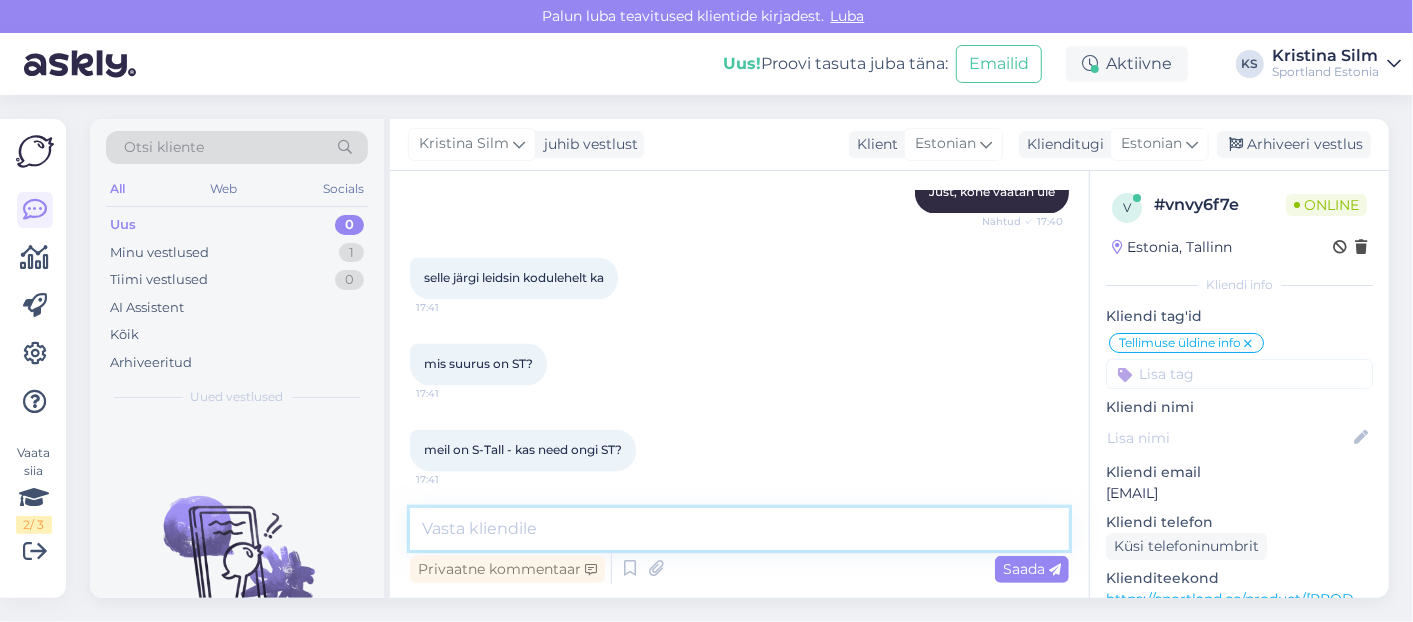 click at bounding box center [739, 529] 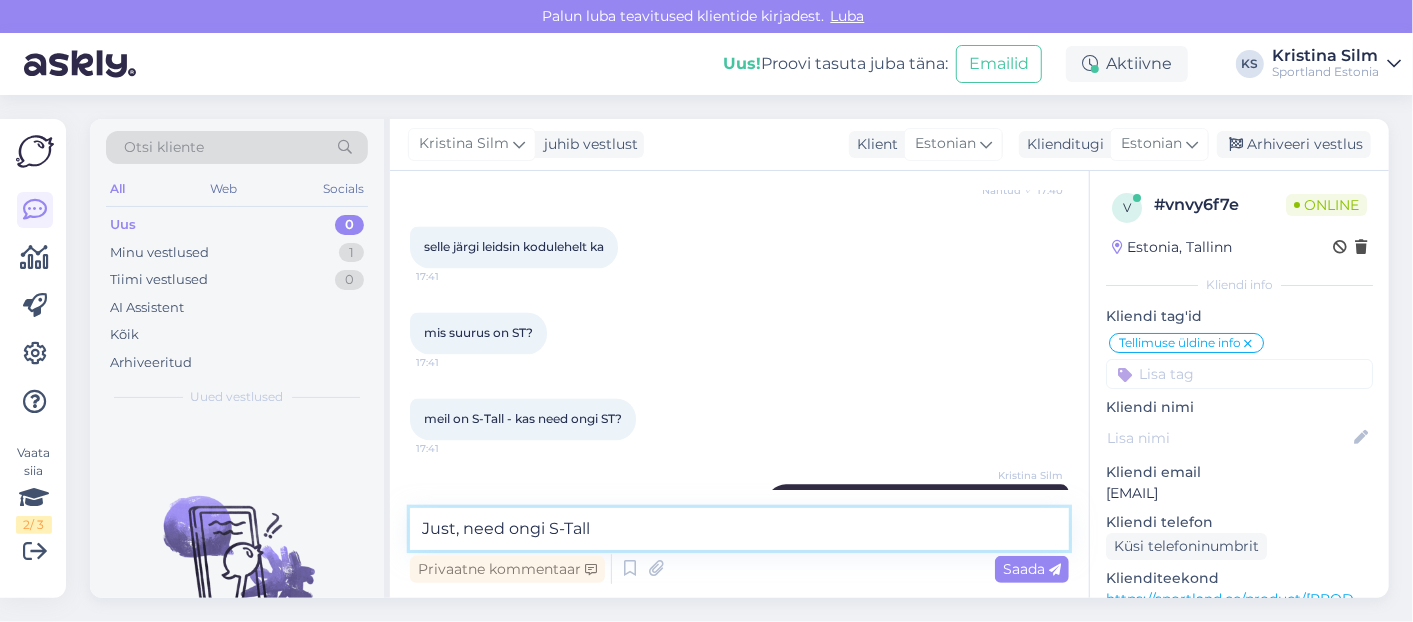 scroll, scrollTop: 2417, scrollLeft: 0, axis: vertical 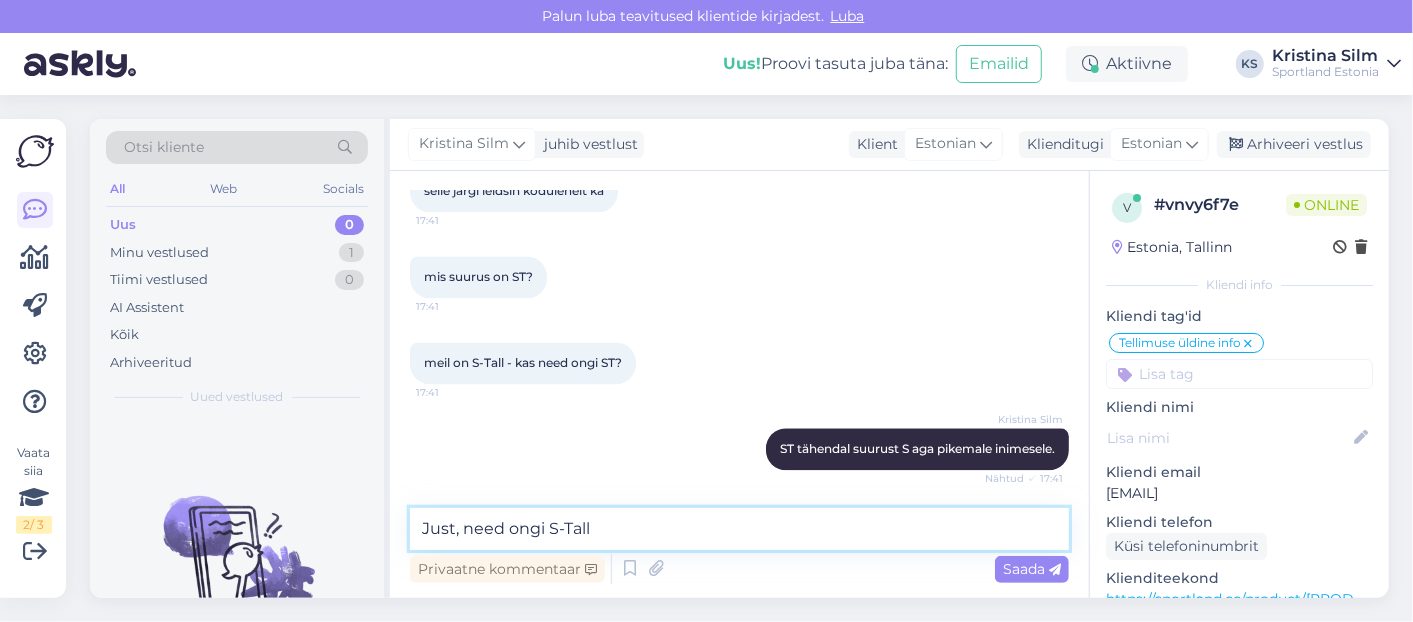 type on "Just, need ongi S-Tall" 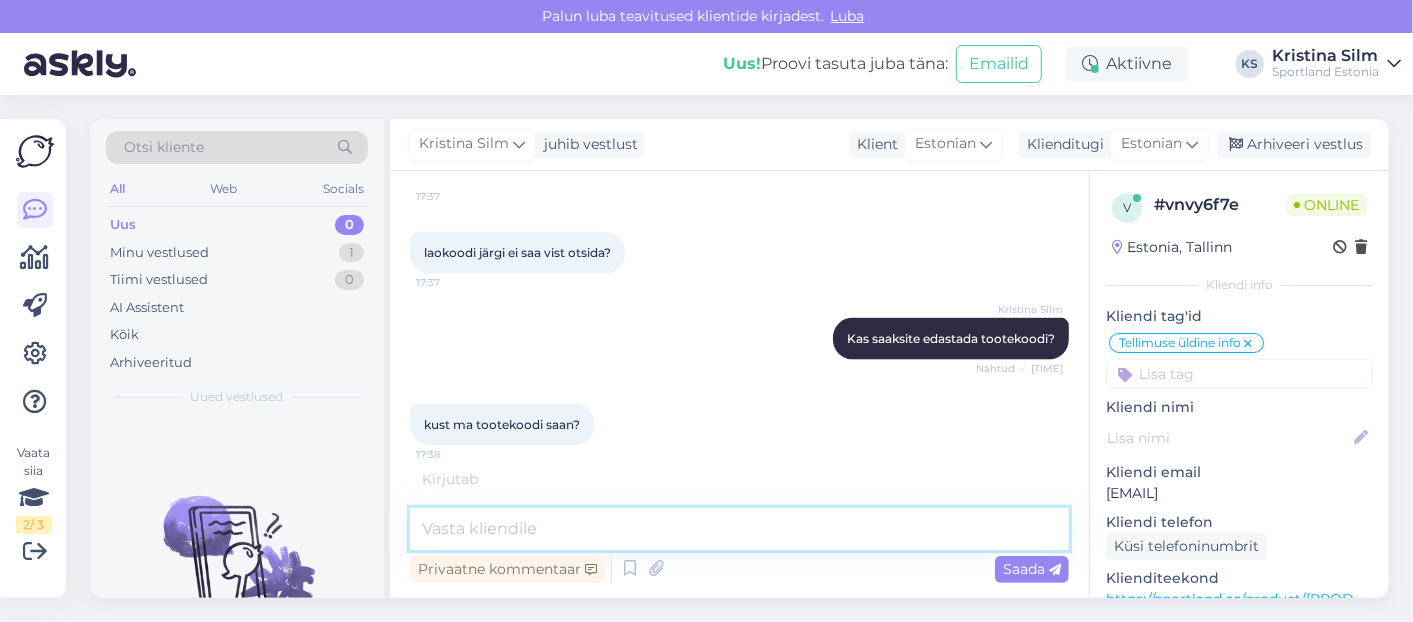 scroll, scrollTop: 2524, scrollLeft: 0, axis: vertical 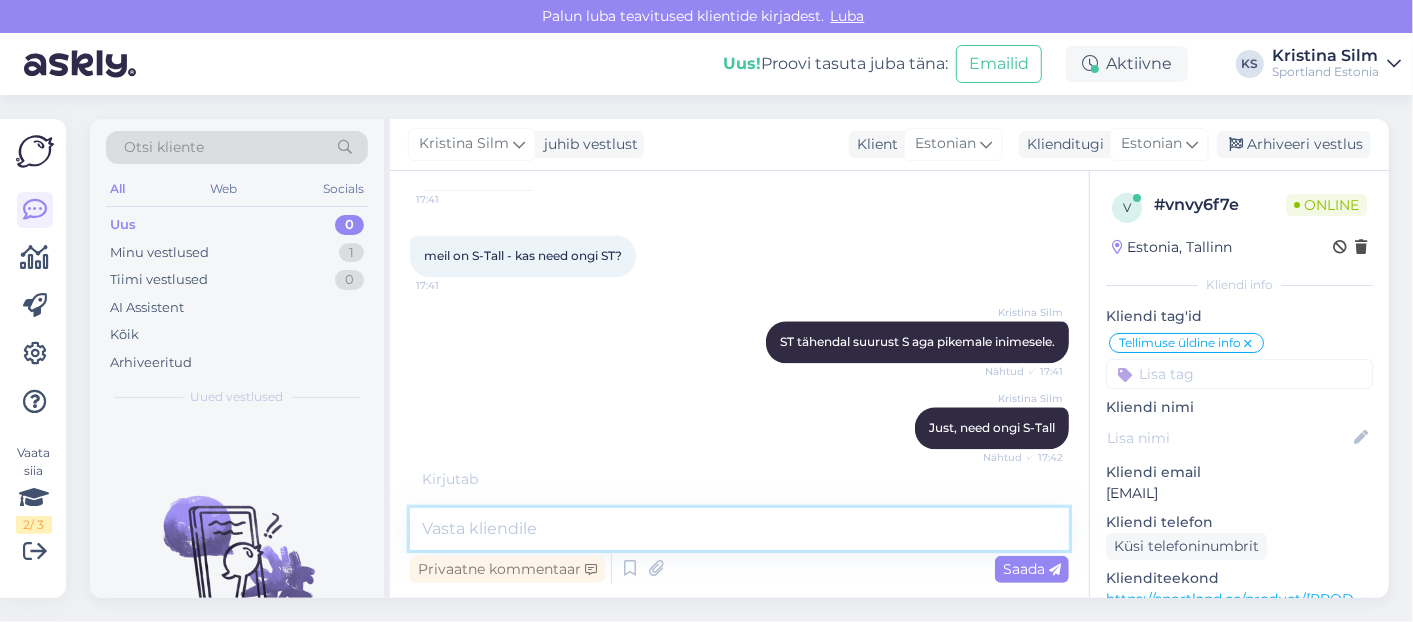 click at bounding box center [739, 529] 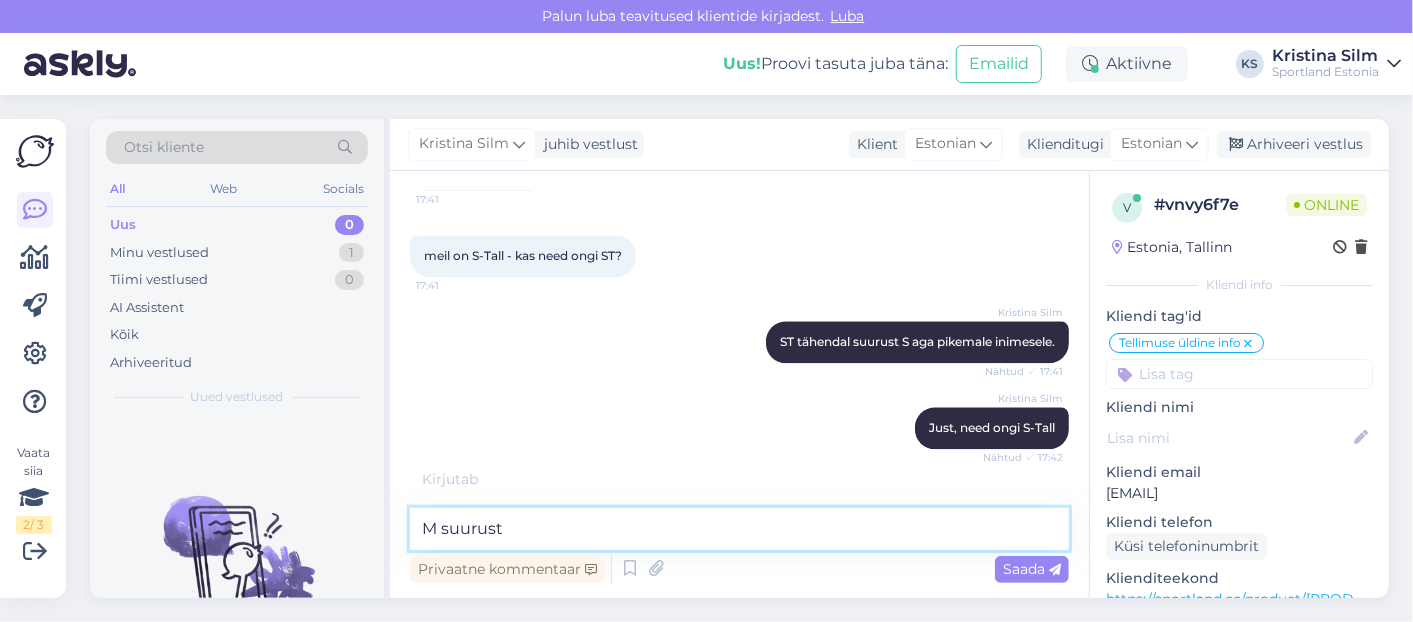 scroll, scrollTop: 2503, scrollLeft: 0, axis: vertical 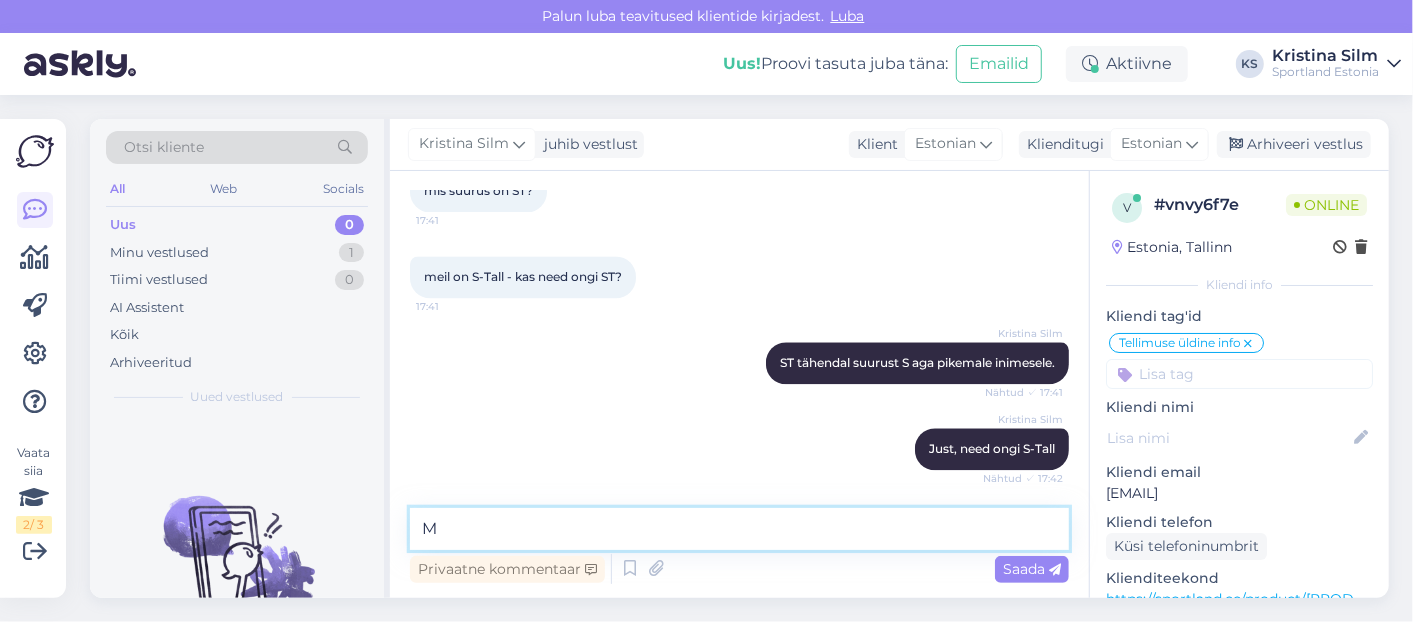 type on "M" 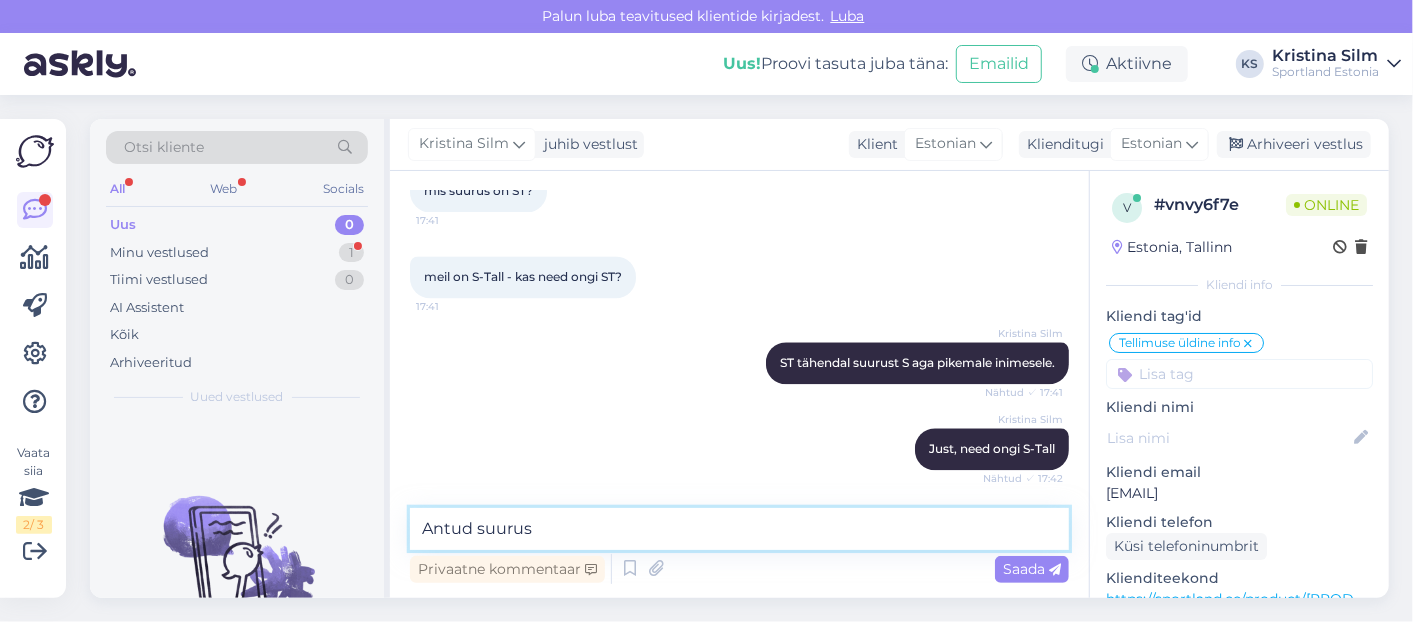 scroll, scrollTop: 2607, scrollLeft: 0, axis: vertical 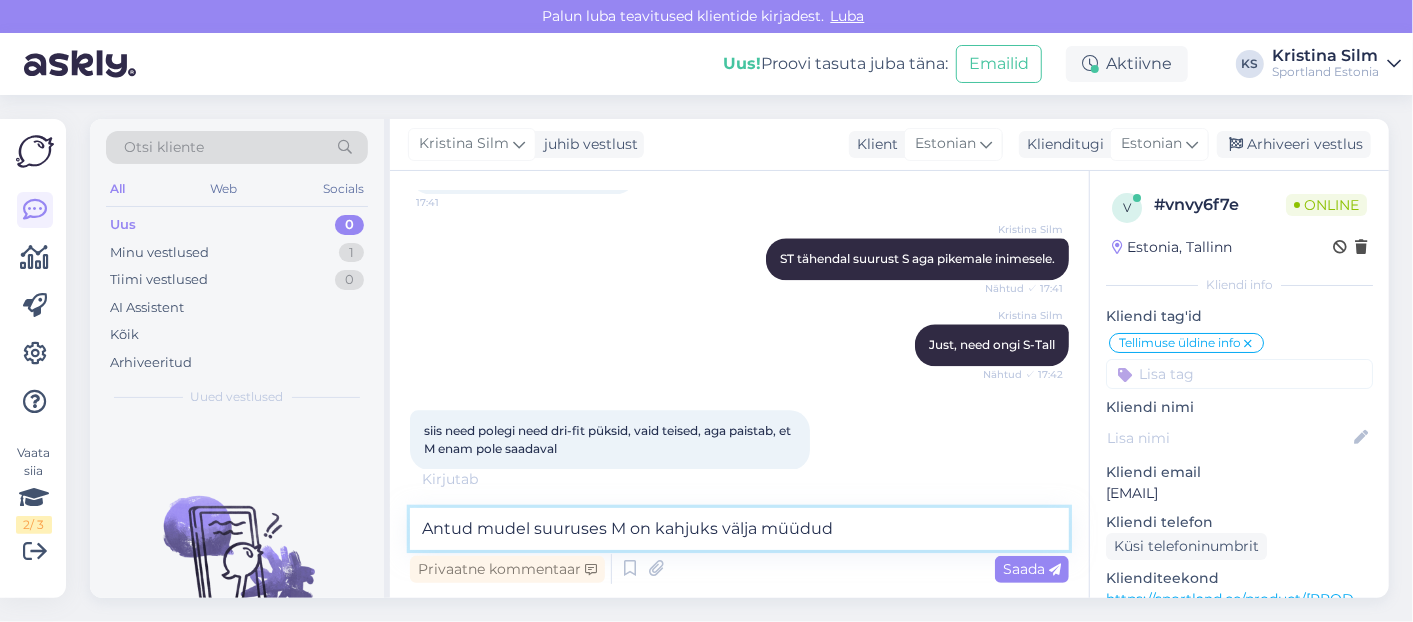 type on "Antud mudel suuruses M on kahjuks välja müüdud." 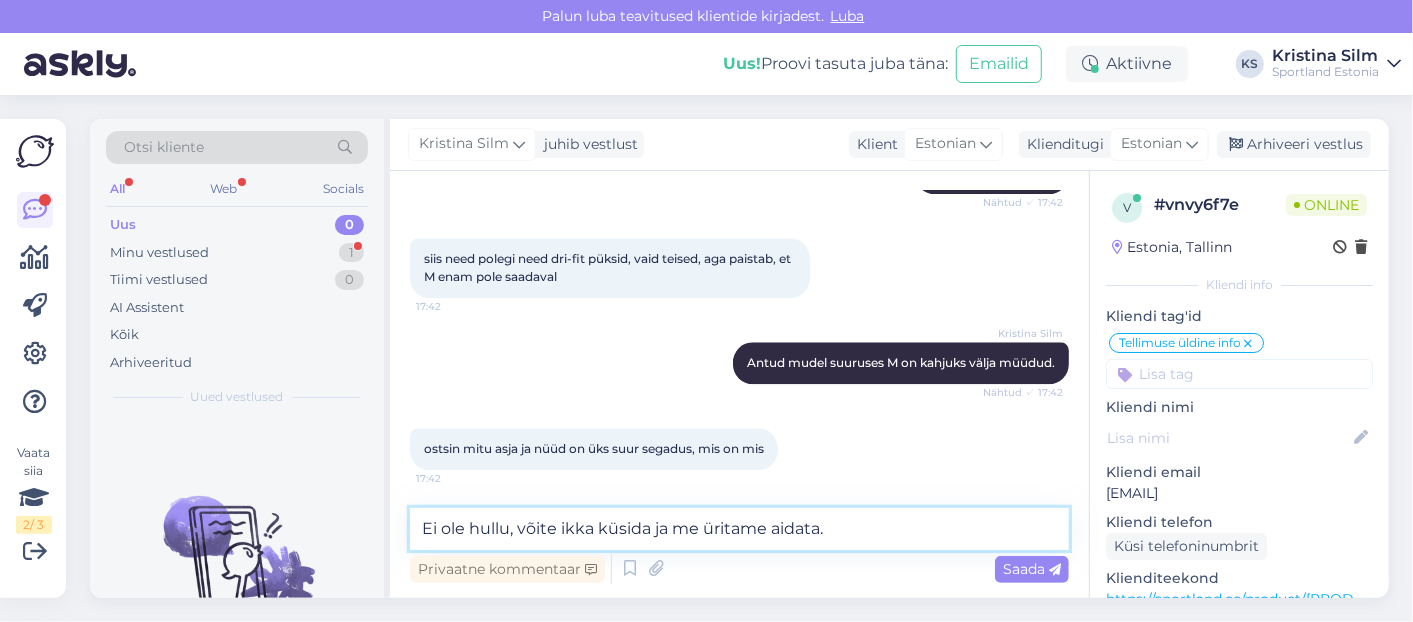 scroll, scrollTop: 2883, scrollLeft: 0, axis: vertical 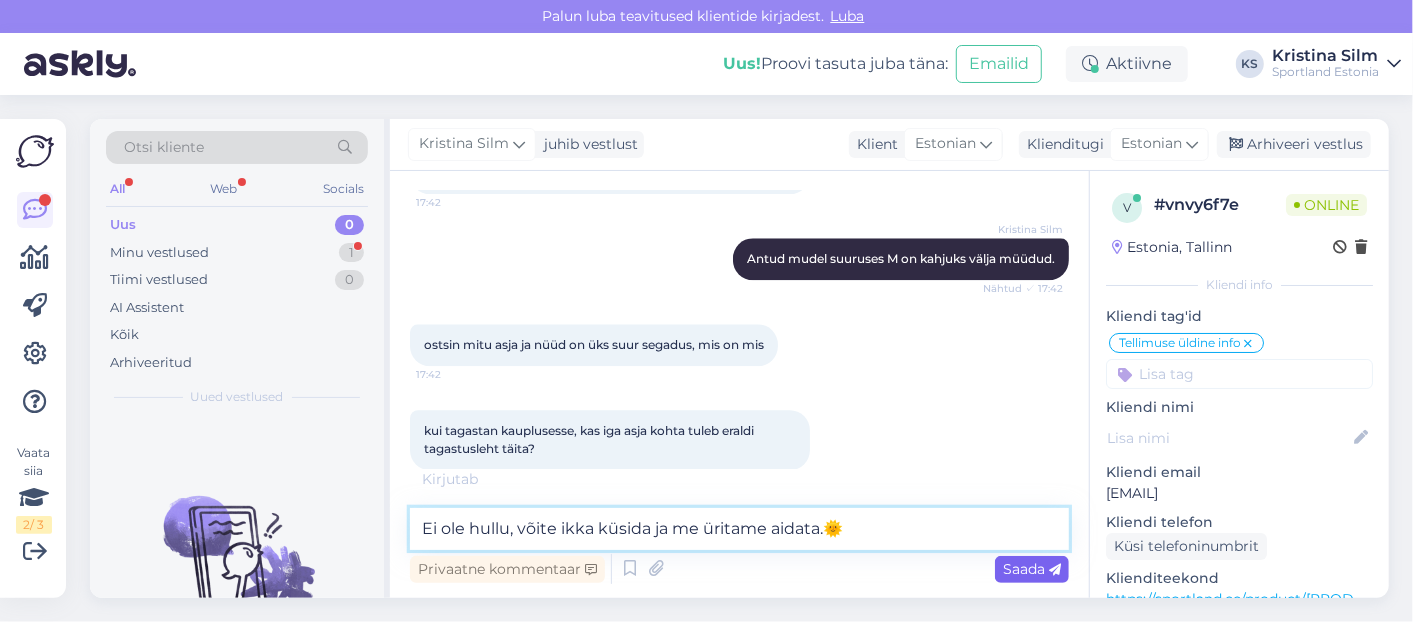 type on "Ei ole hullu, võite ikka küsida ja me üritame aidata.🌞" 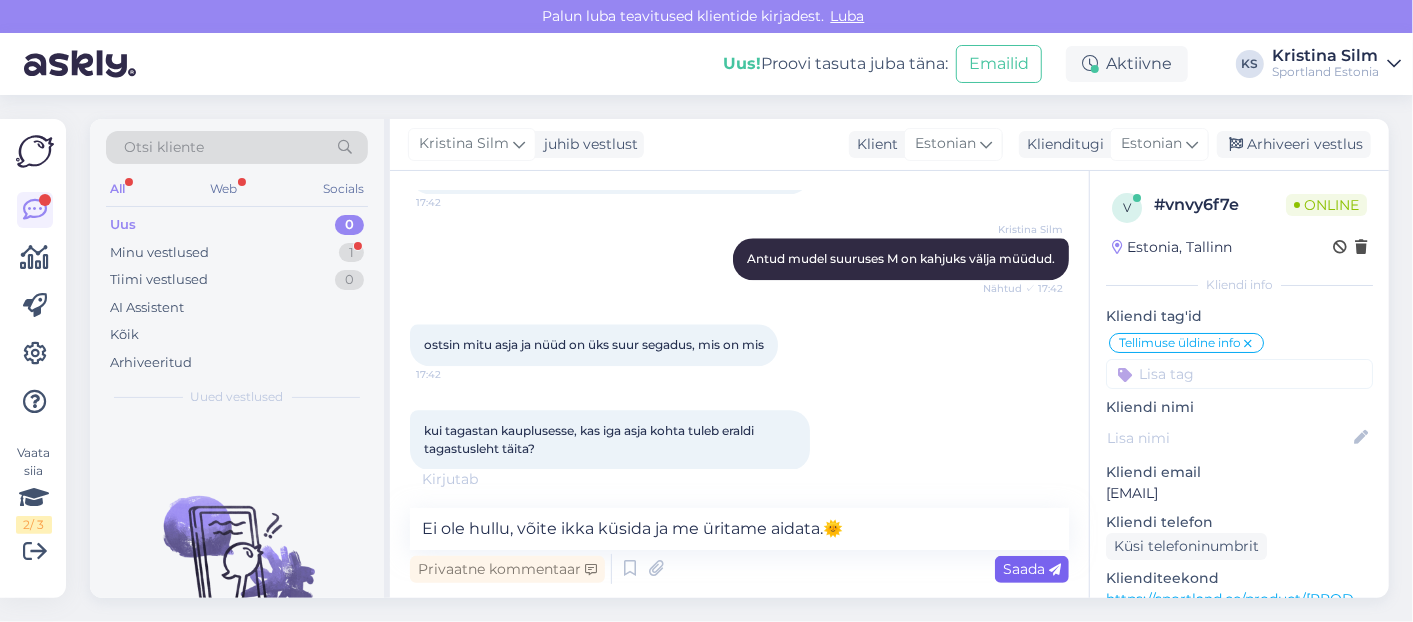 click on "Saada" at bounding box center [1032, 569] 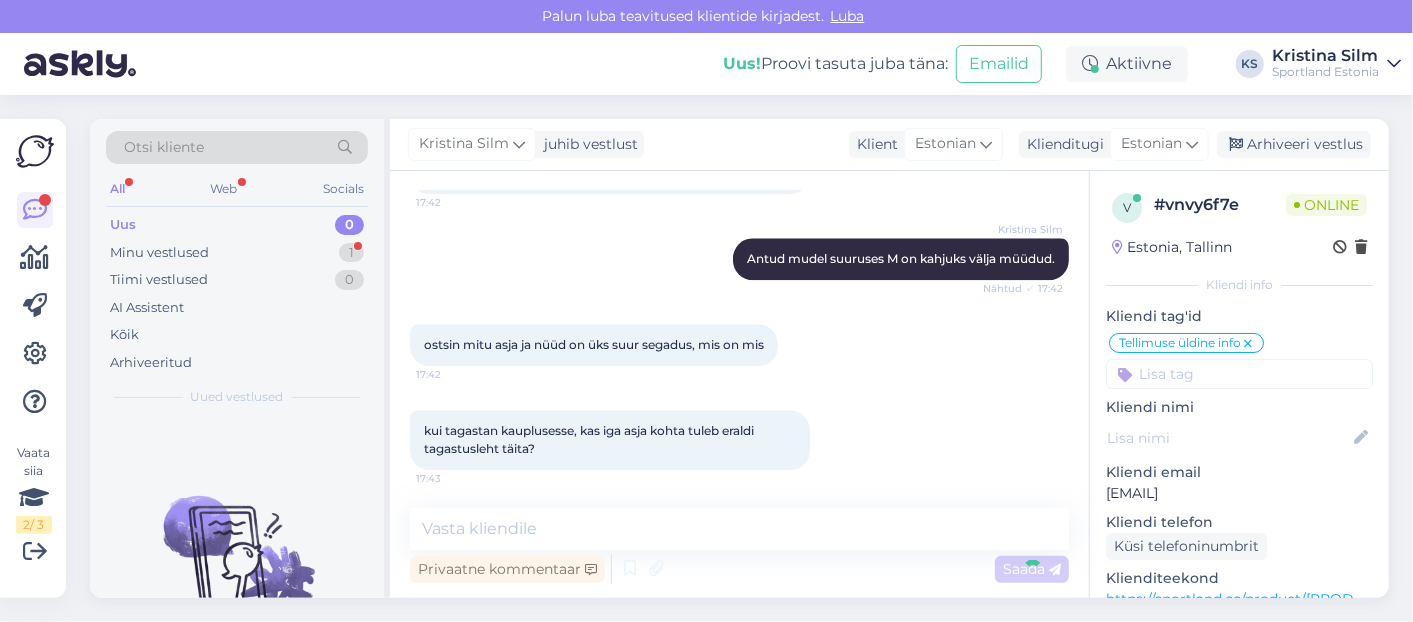 scroll, scrollTop: 2969, scrollLeft: 0, axis: vertical 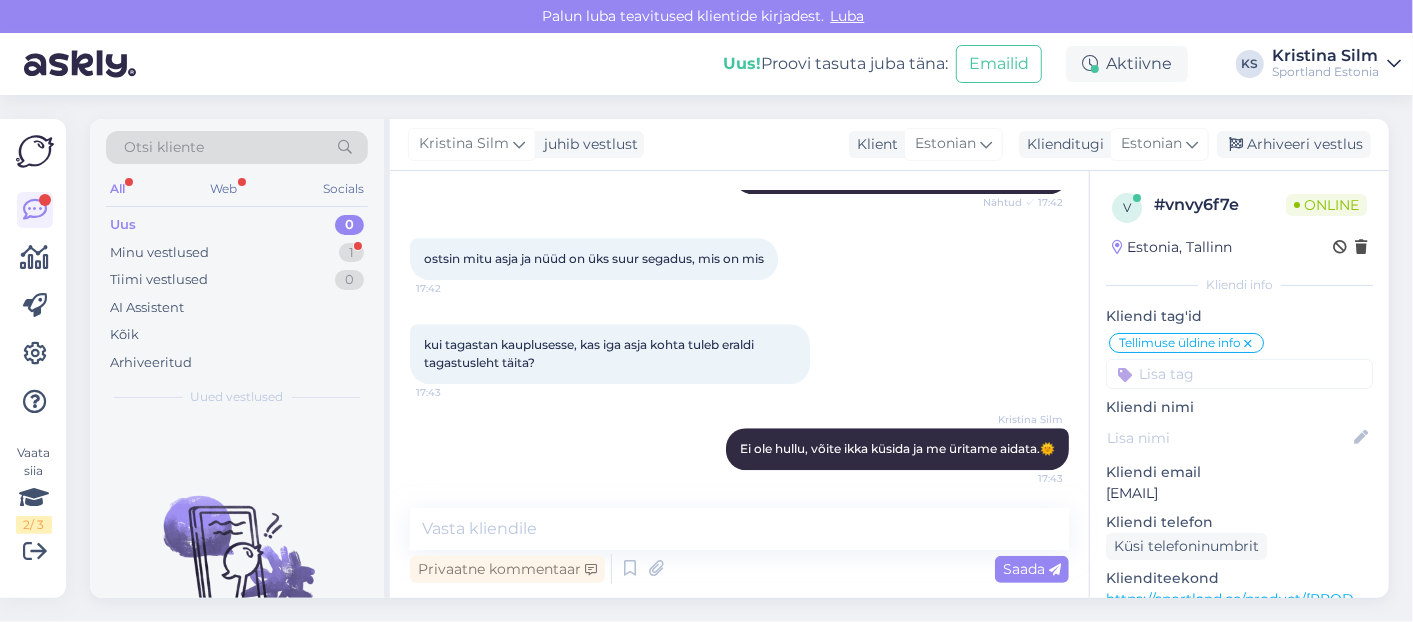 click on "Privaatne kommentaar Saada" at bounding box center [739, 569] 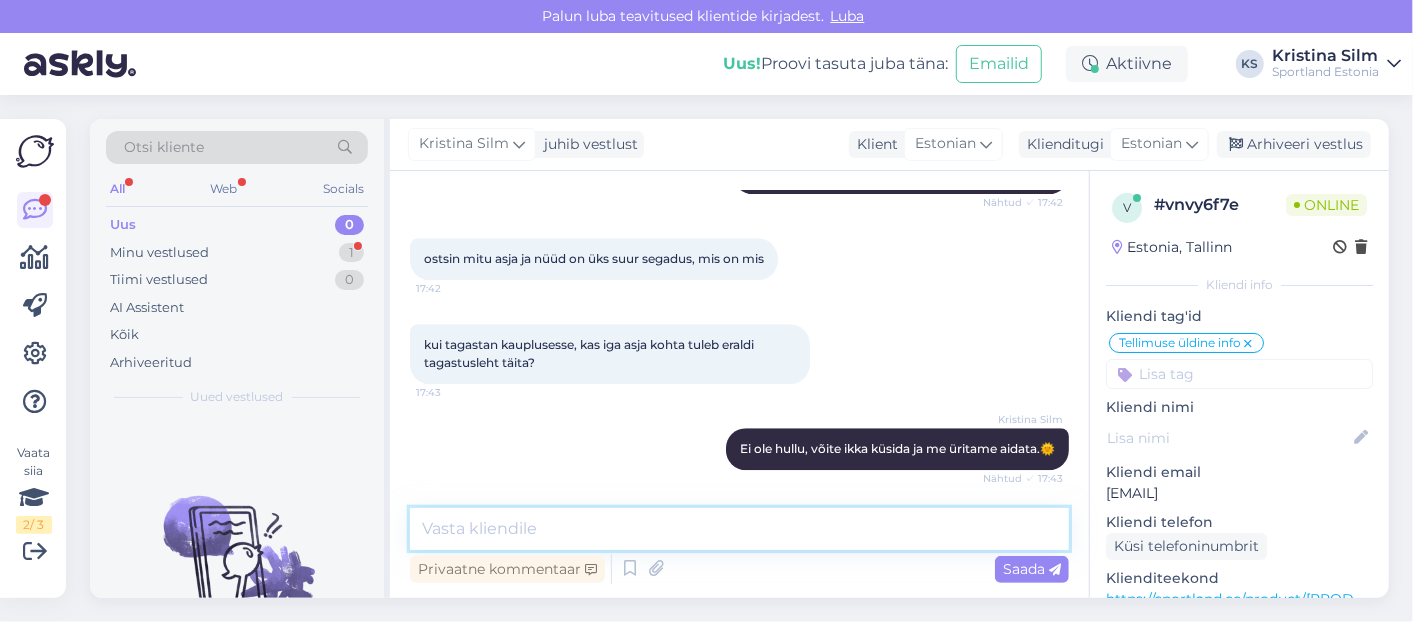click at bounding box center (739, 529) 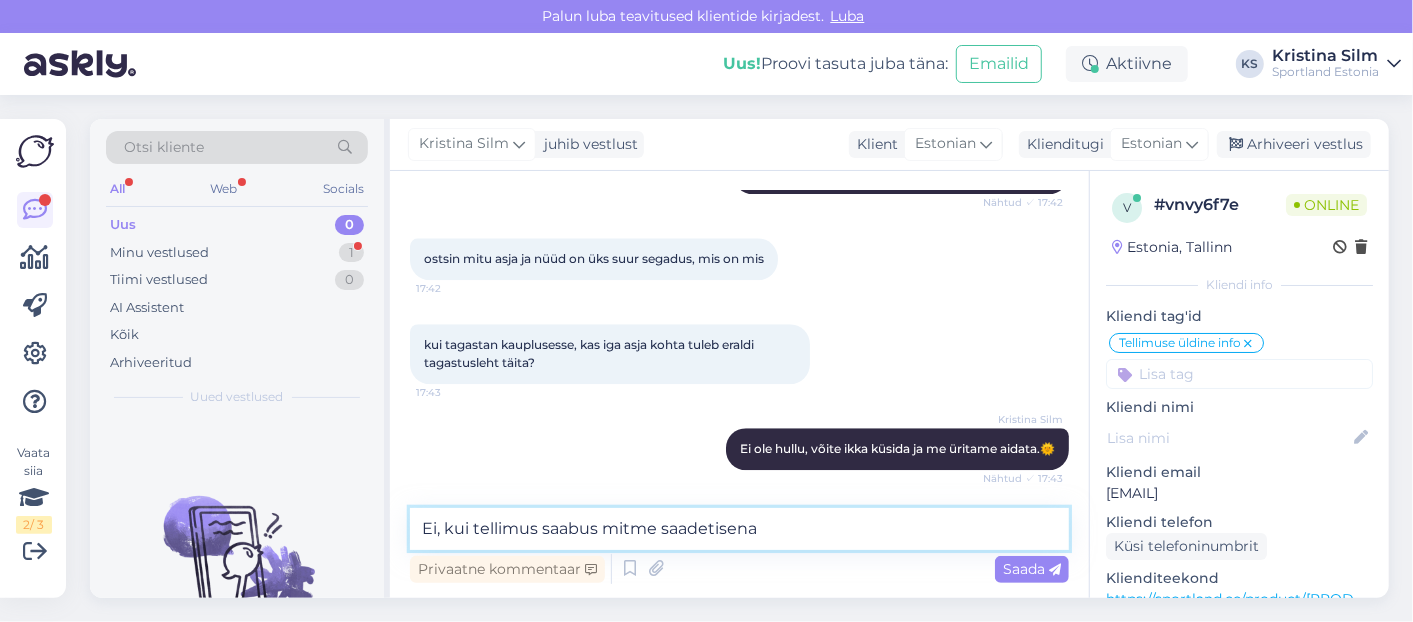 scroll, scrollTop: 3055, scrollLeft: 0, axis: vertical 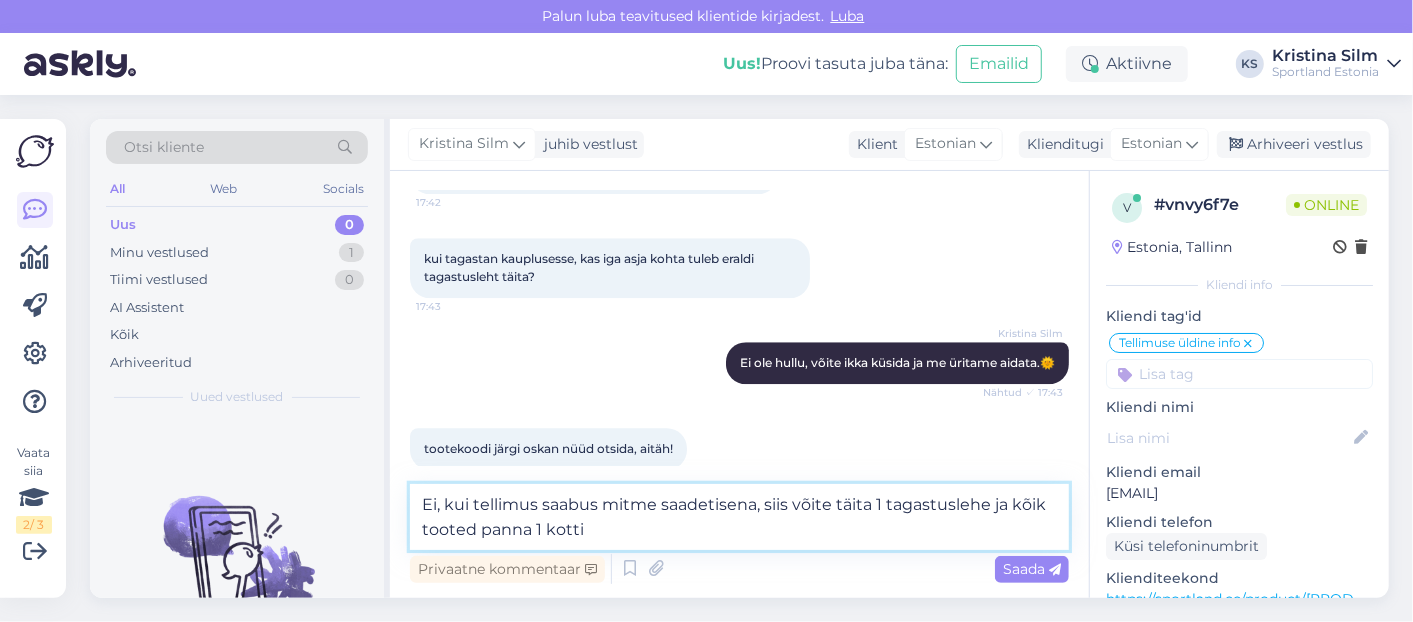 type on "Ei, kui tellimus saabus mitme saadetisena, siis võite täita 1 tagastuslehe ja kõik tooted panna 1 kotti." 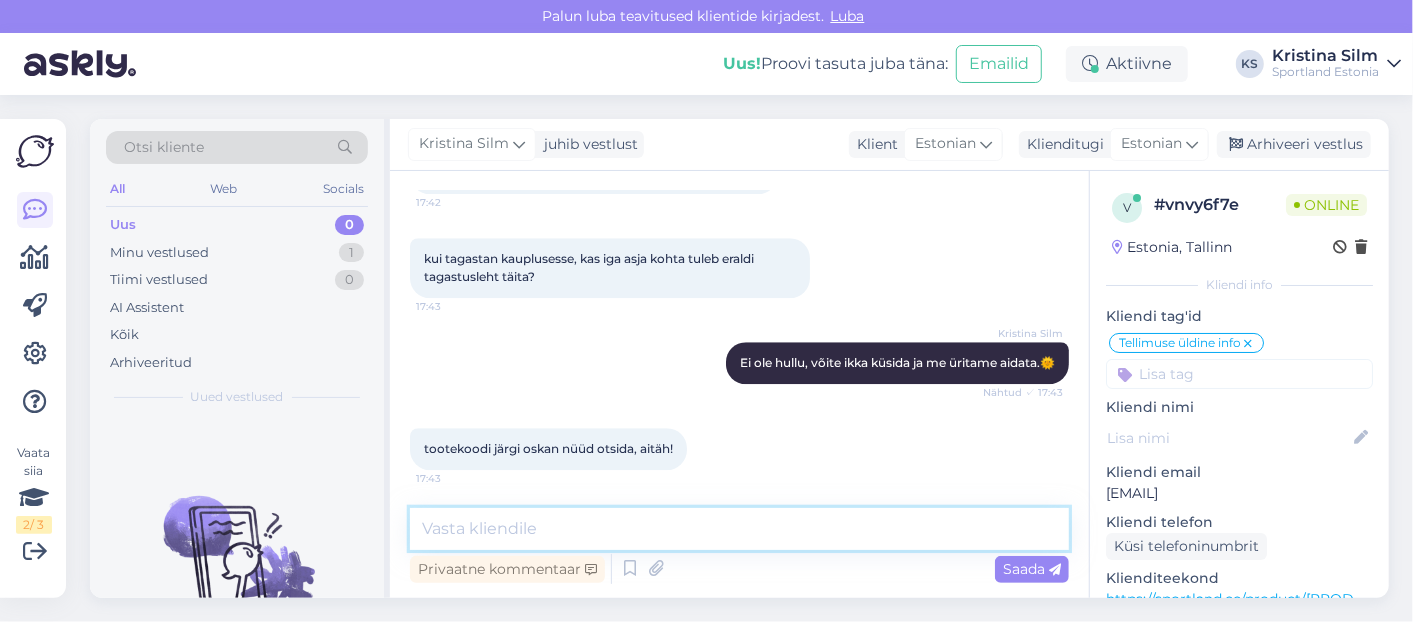 scroll, scrollTop: 3159, scrollLeft: 0, axis: vertical 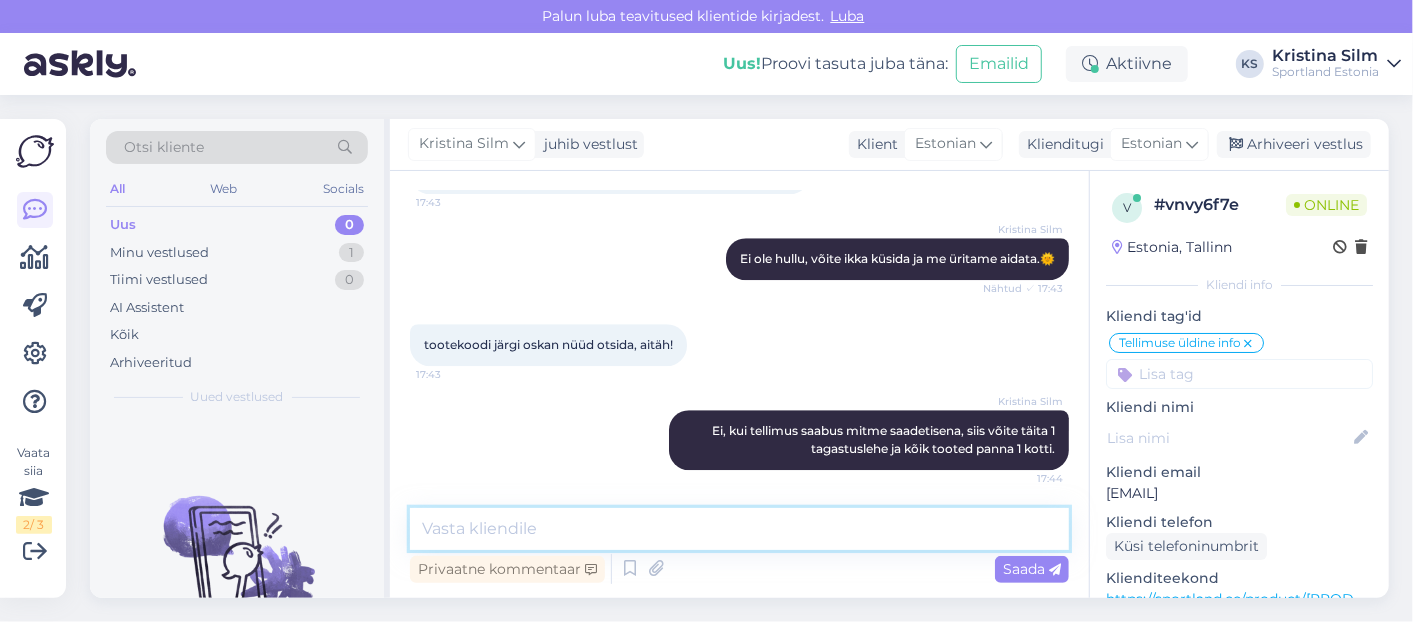 click at bounding box center (739, 529) 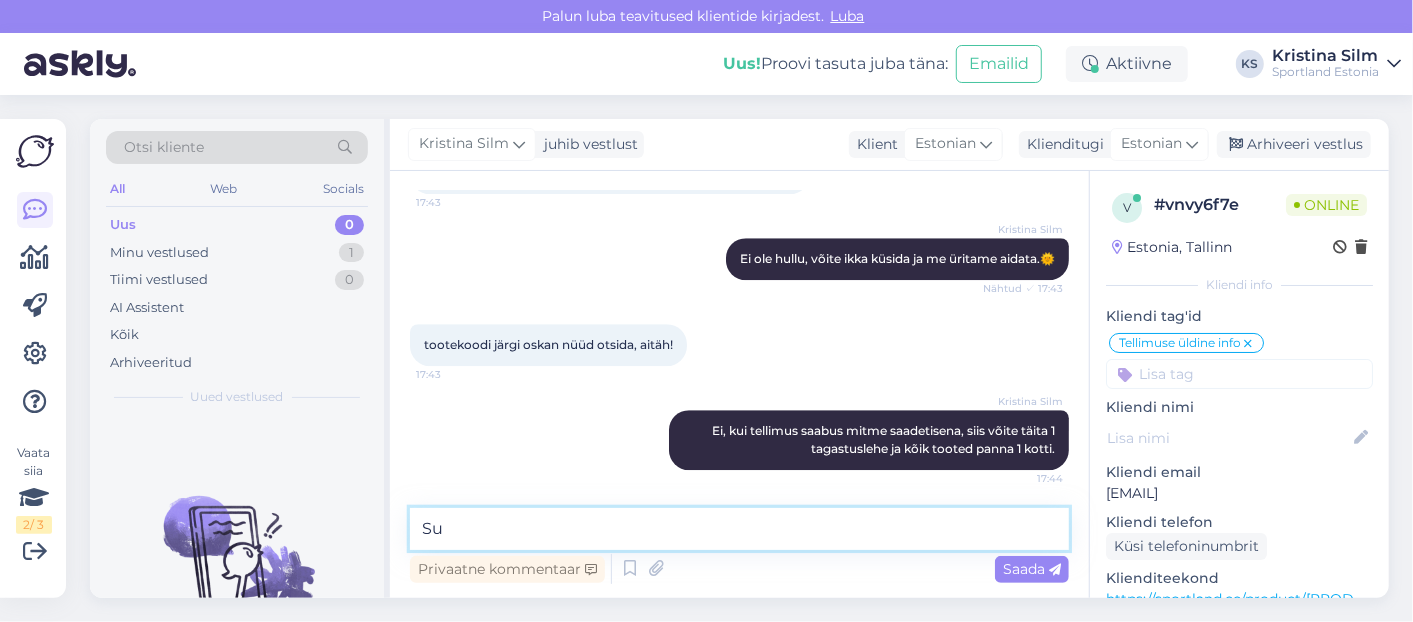 type on "S" 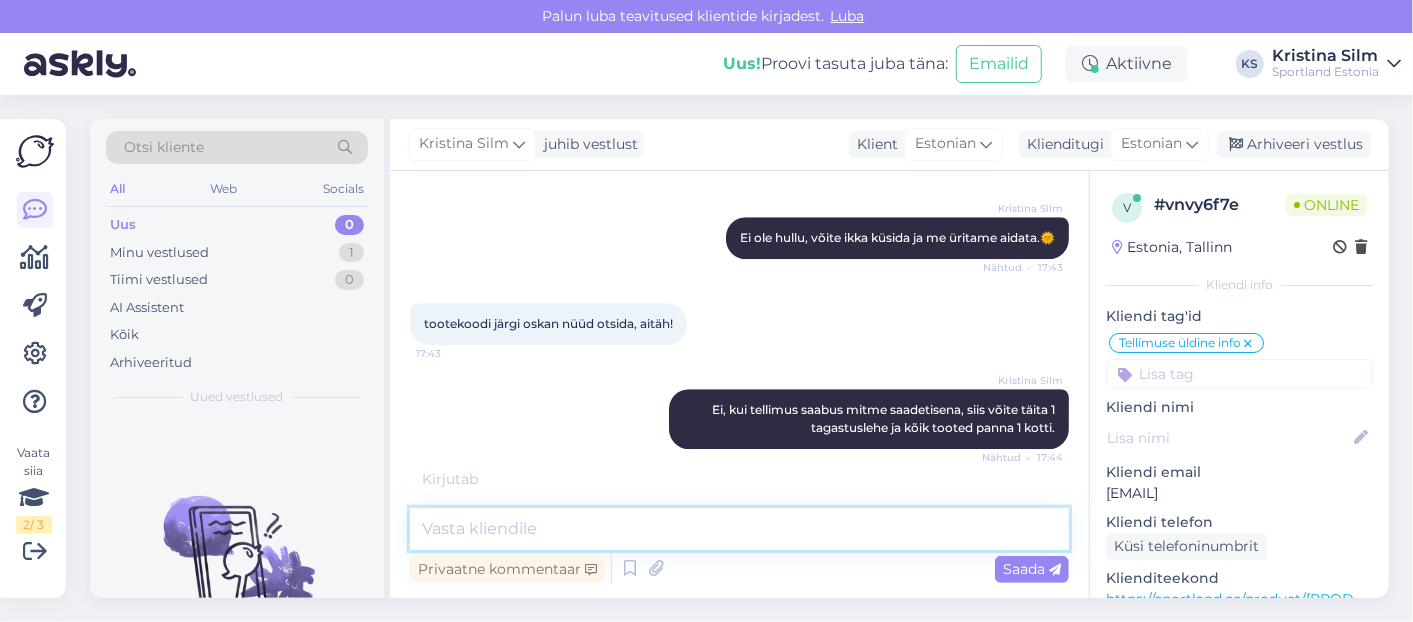 scroll, scrollTop: 3245, scrollLeft: 0, axis: vertical 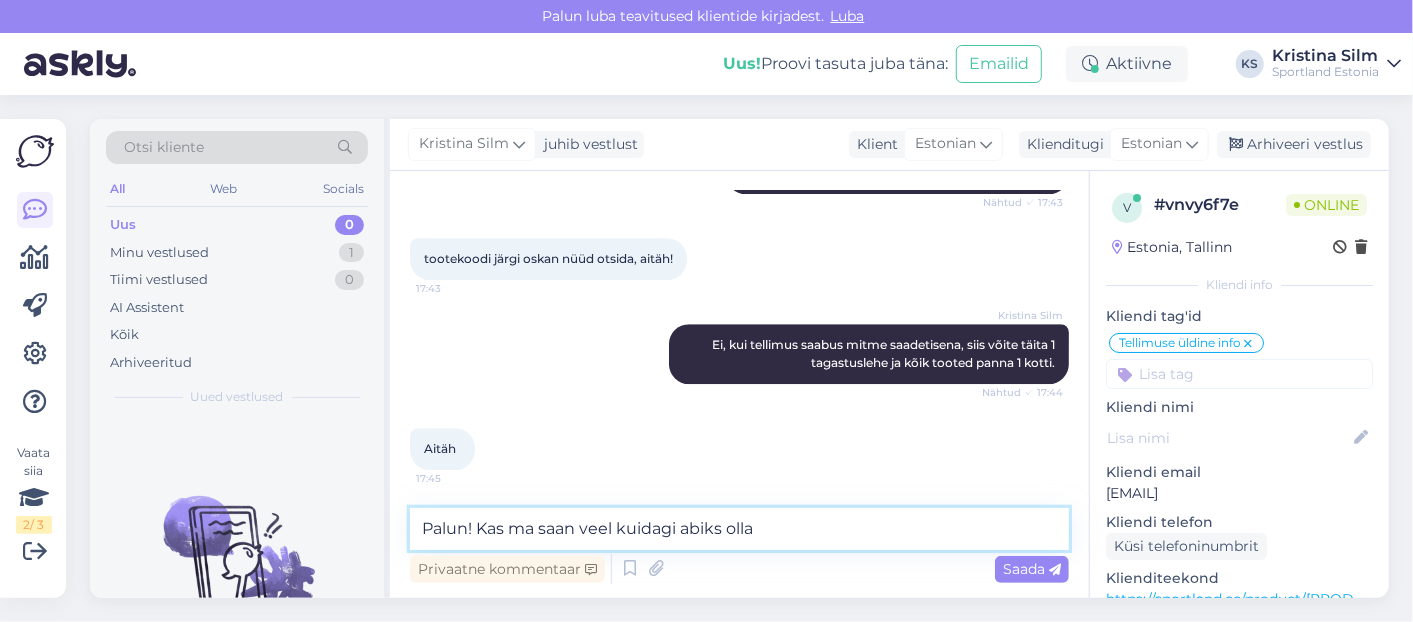 type on "Palun! Kas ma saan veel kuidagi abiks olla?" 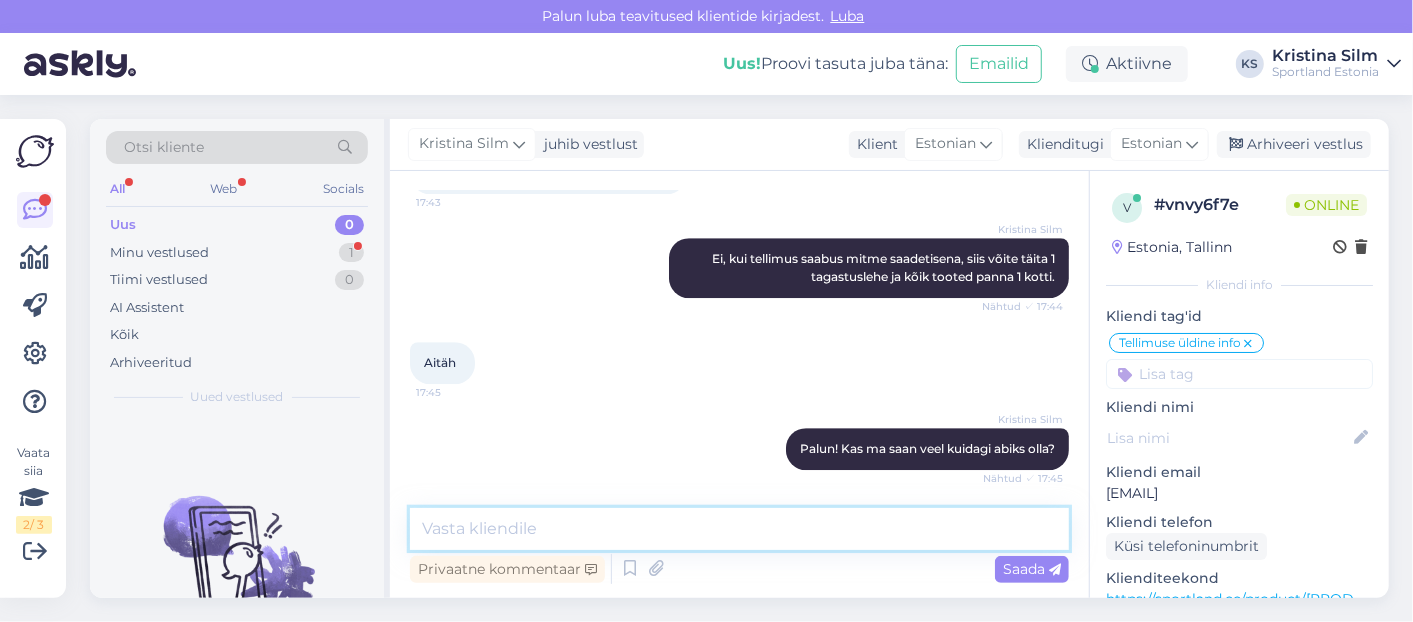 scroll, scrollTop: 3417, scrollLeft: 0, axis: vertical 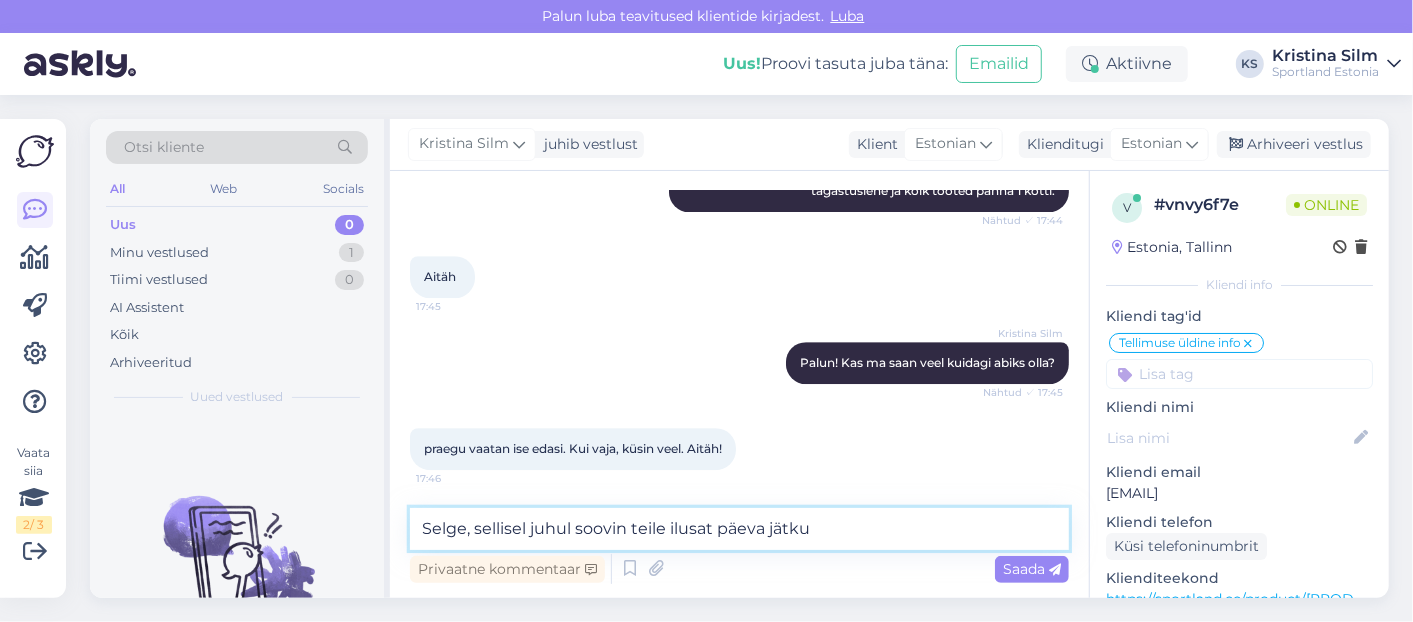type on "Selge, sellisel juhul soovin teile ilusat päeva jätku!" 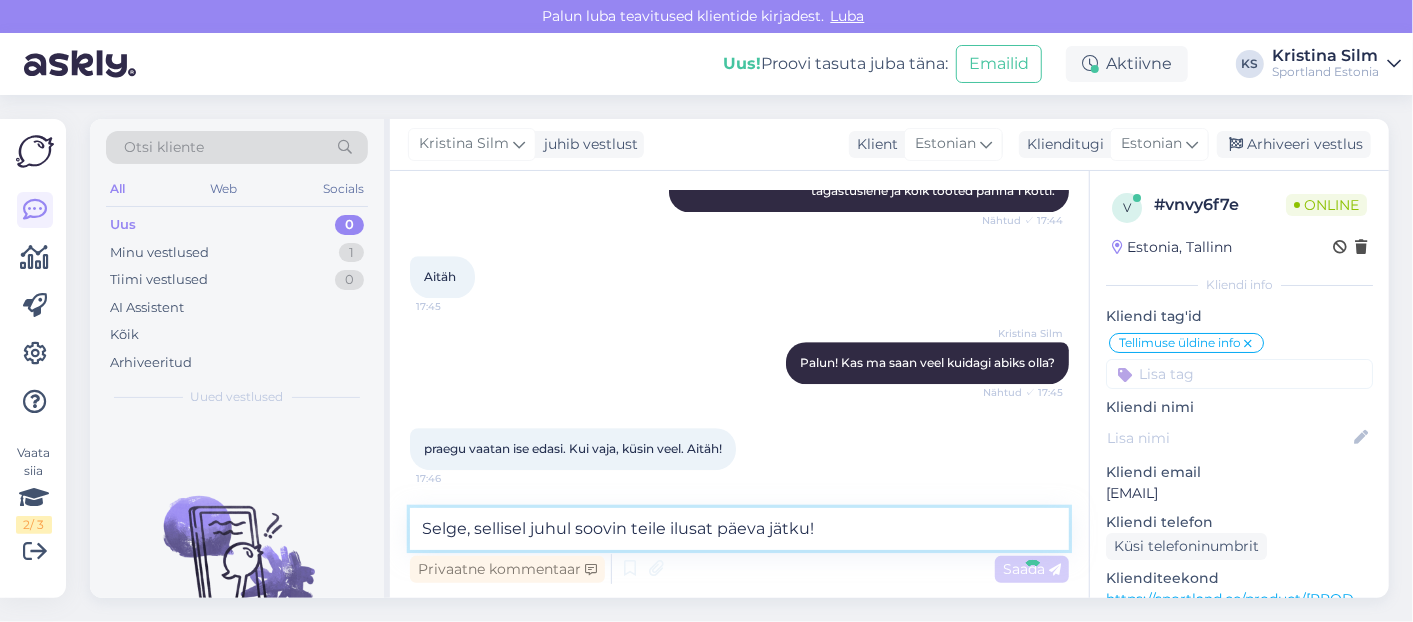 type 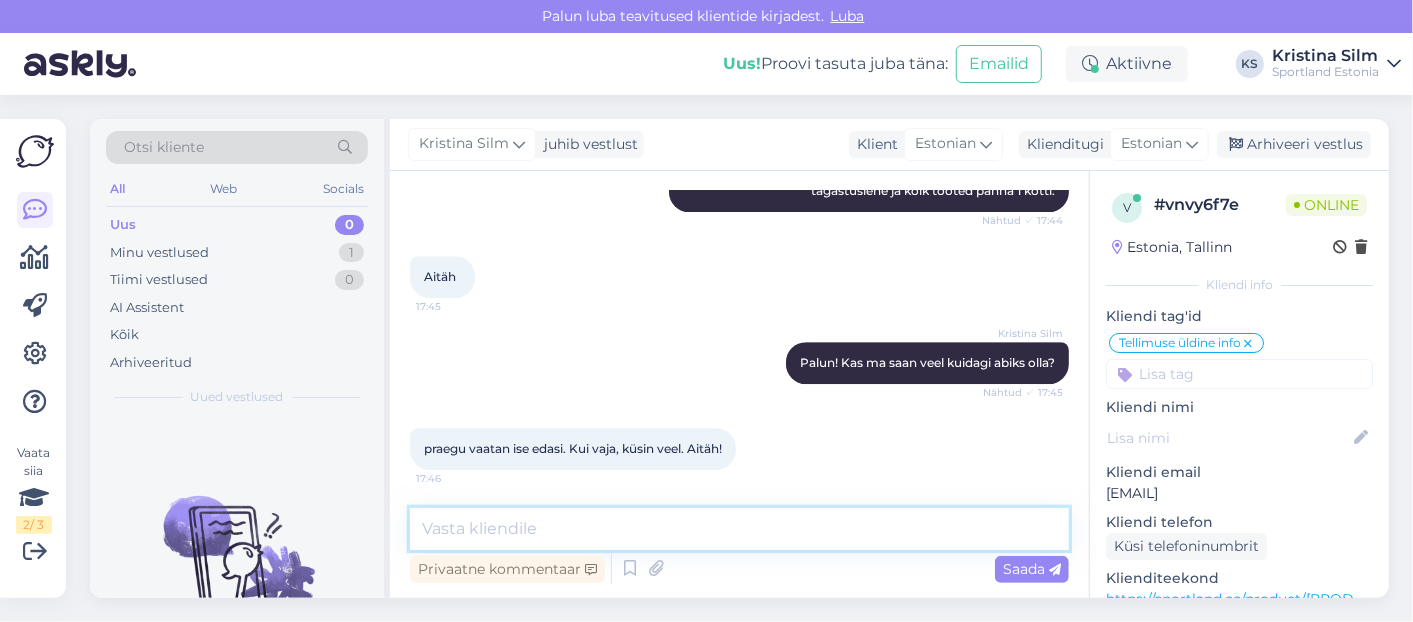 scroll, scrollTop: 3502, scrollLeft: 0, axis: vertical 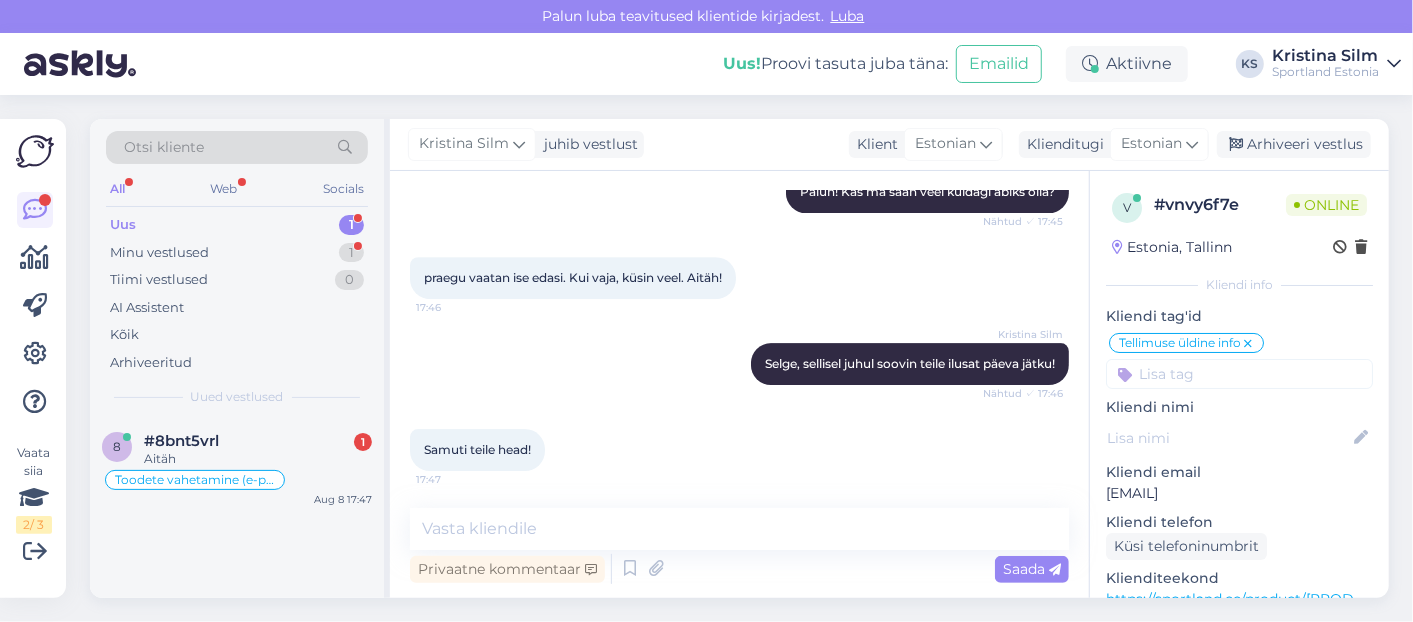 click on "Uus 1" at bounding box center [237, 225] 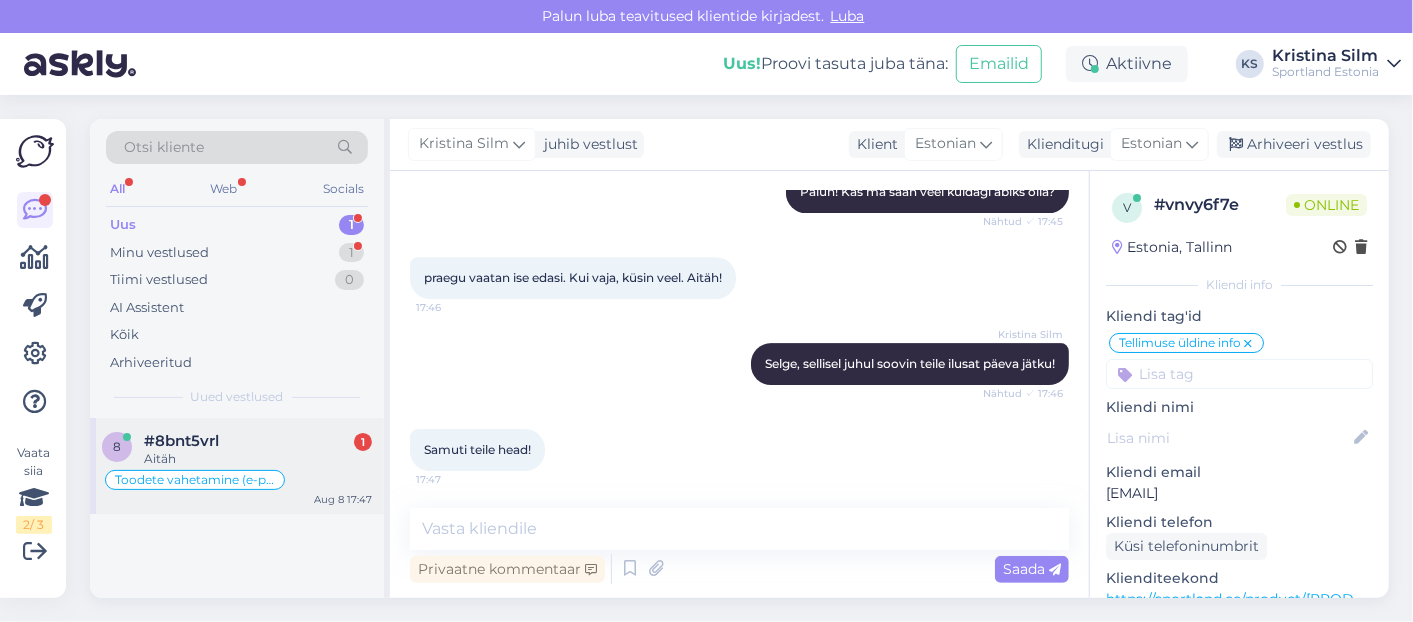 click on "#8bnt5vrl 1" at bounding box center [258, 441] 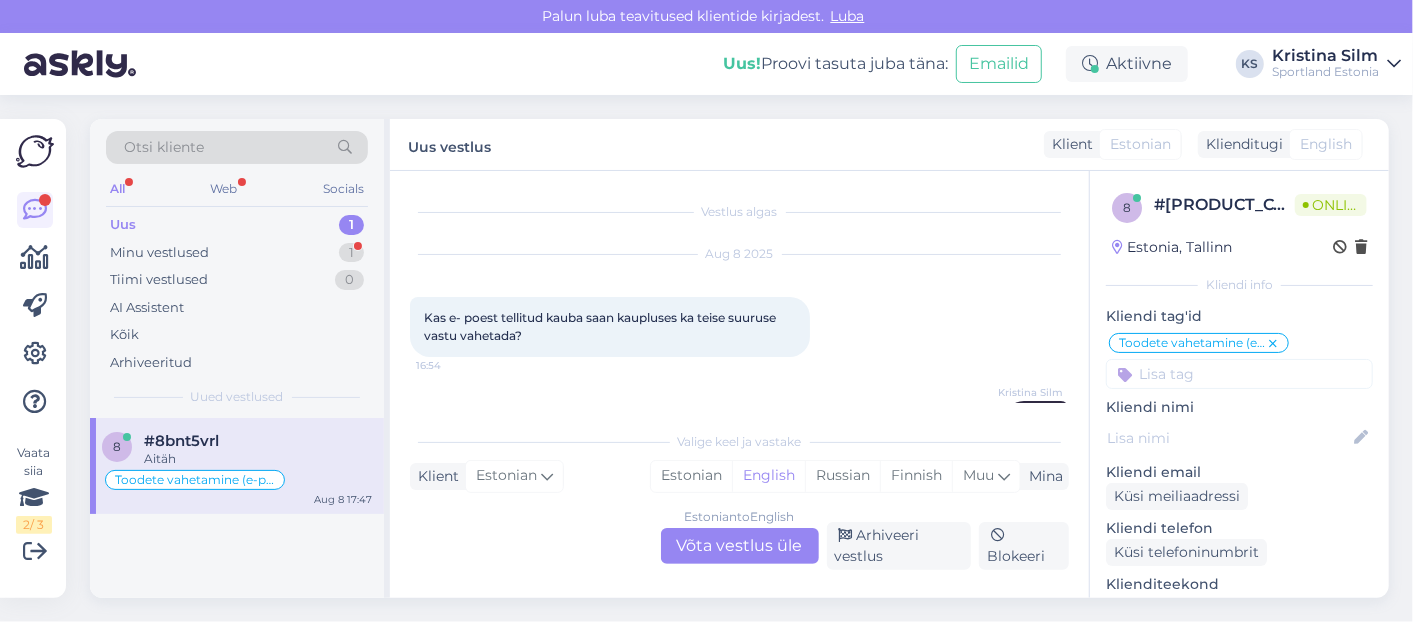 scroll, scrollTop: 531, scrollLeft: 0, axis: vertical 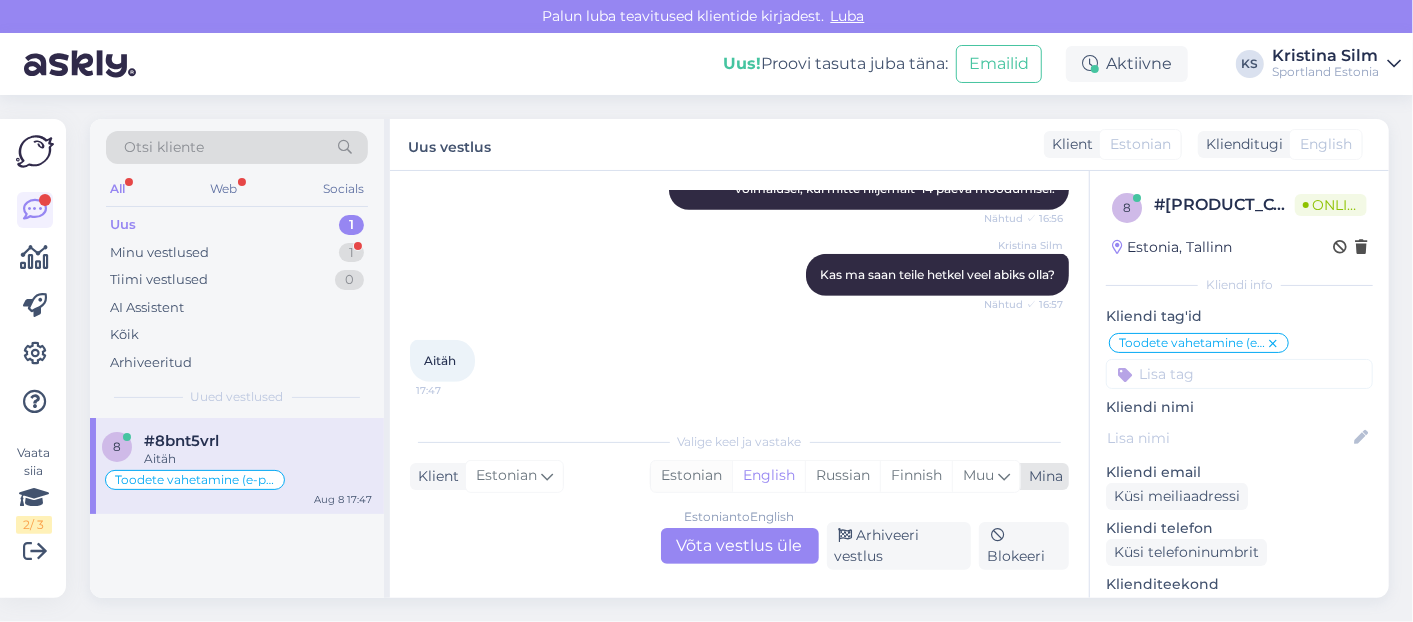 click on "Estonian" at bounding box center [691, 476] 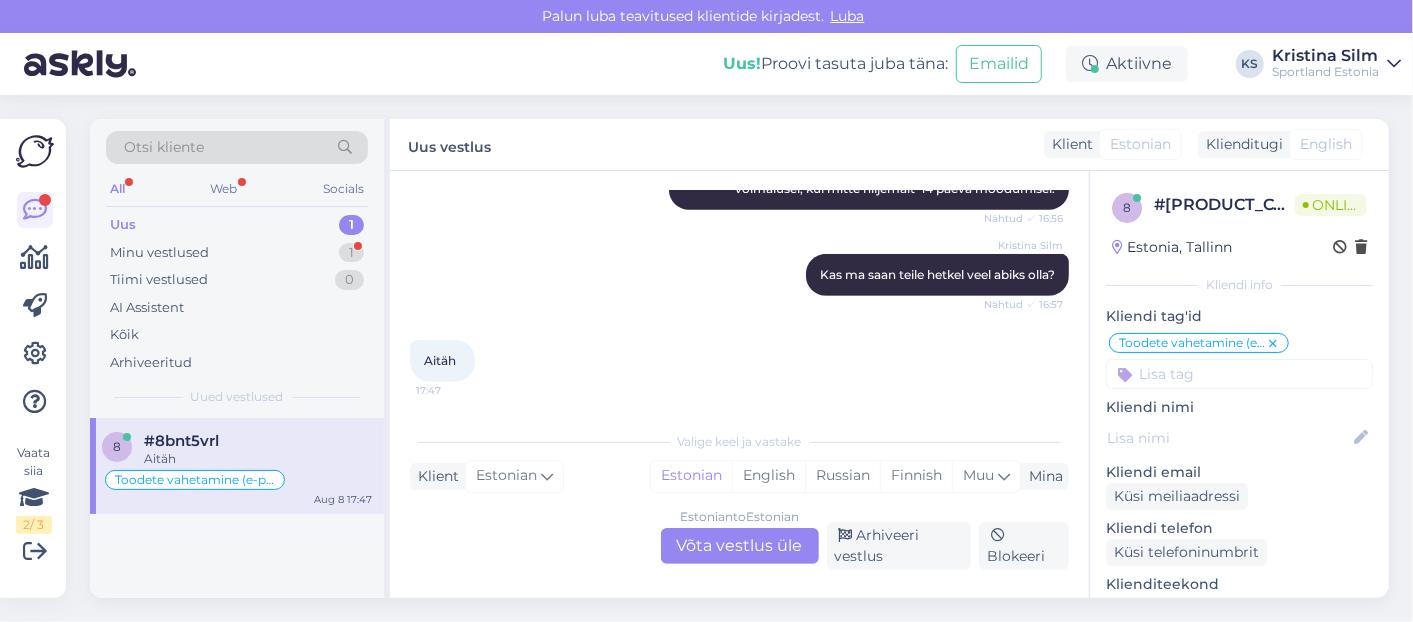 click on "Estonian  to  Estonian" at bounding box center [739, 517] 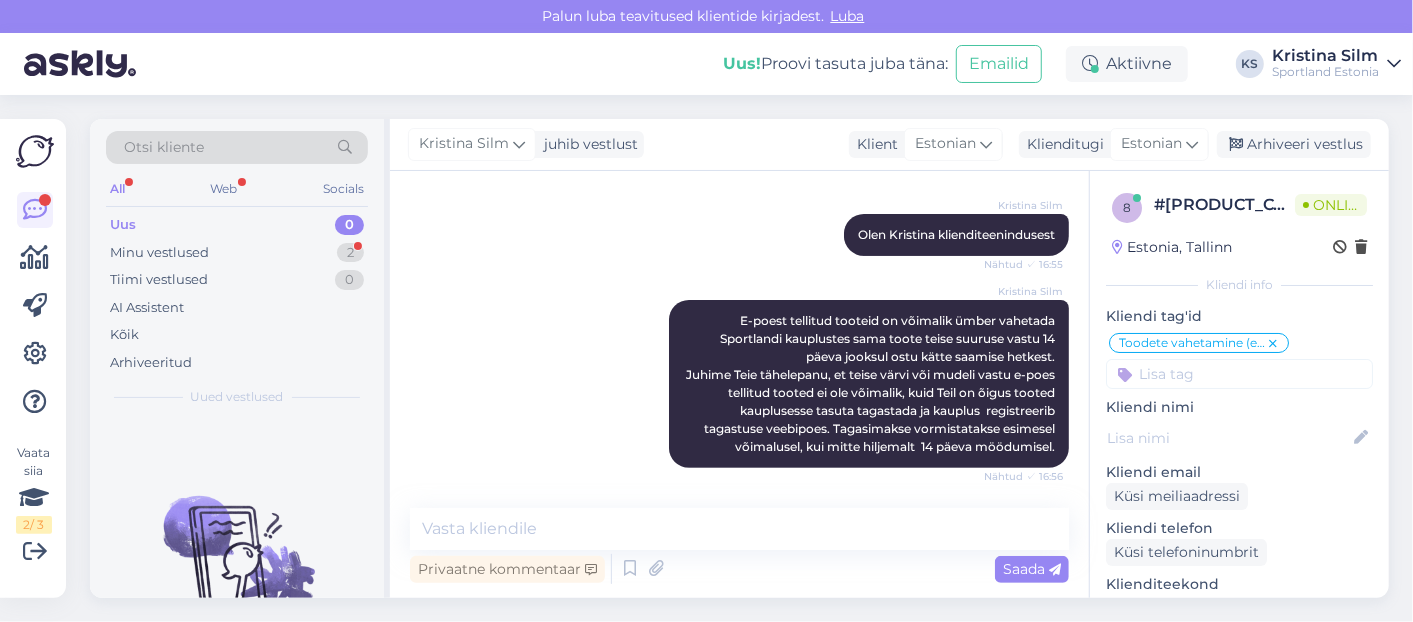 scroll, scrollTop: 444, scrollLeft: 0, axis: vertical 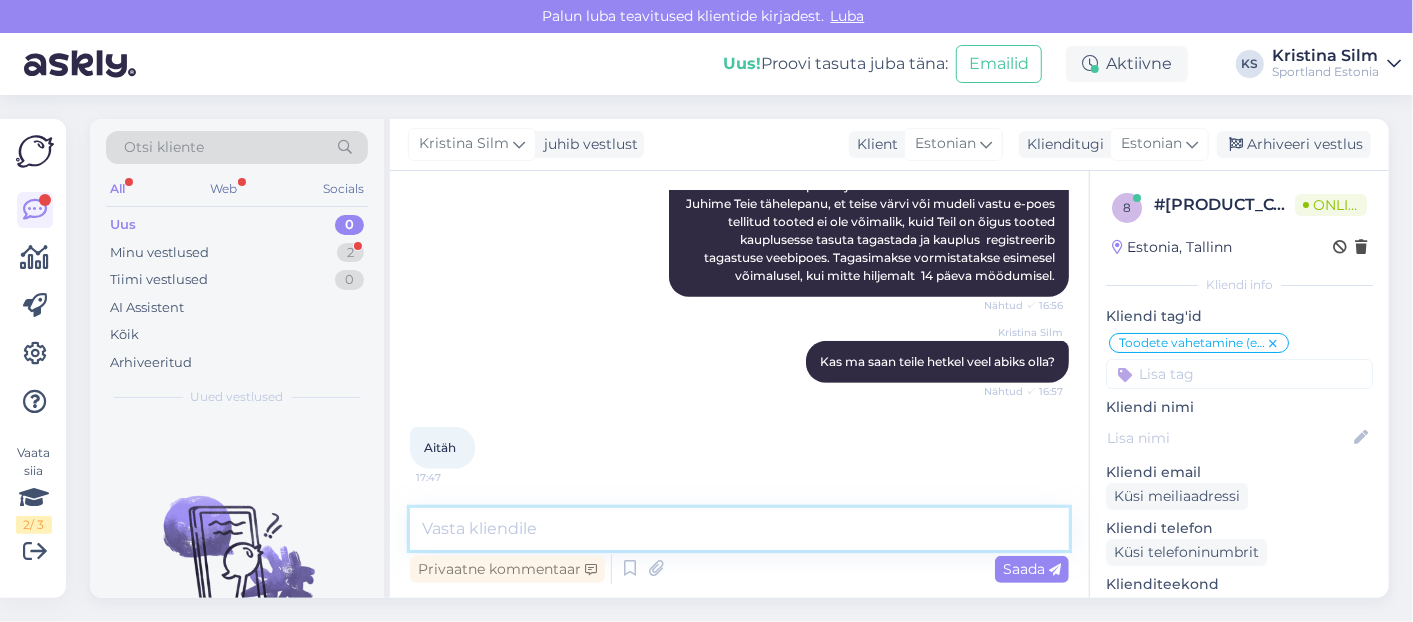 click at bounding box center (739, 529) 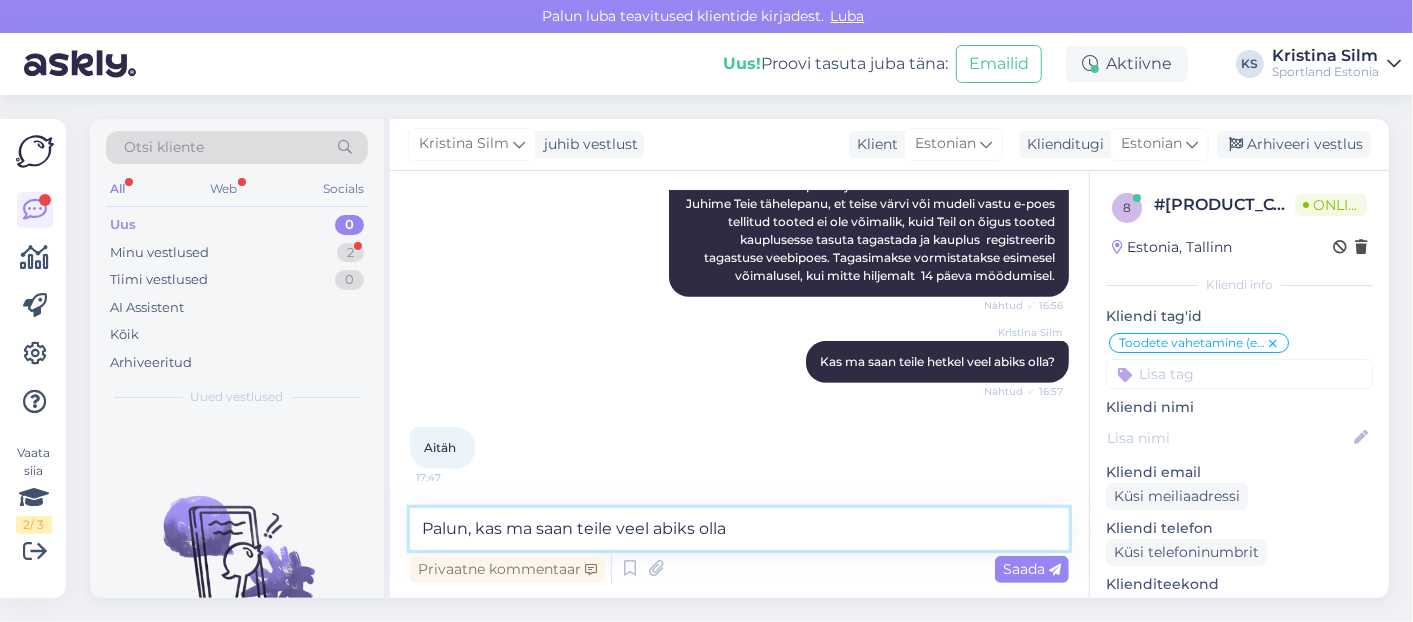 type on "Palun, kas ma saan teile veel abiks olla?" 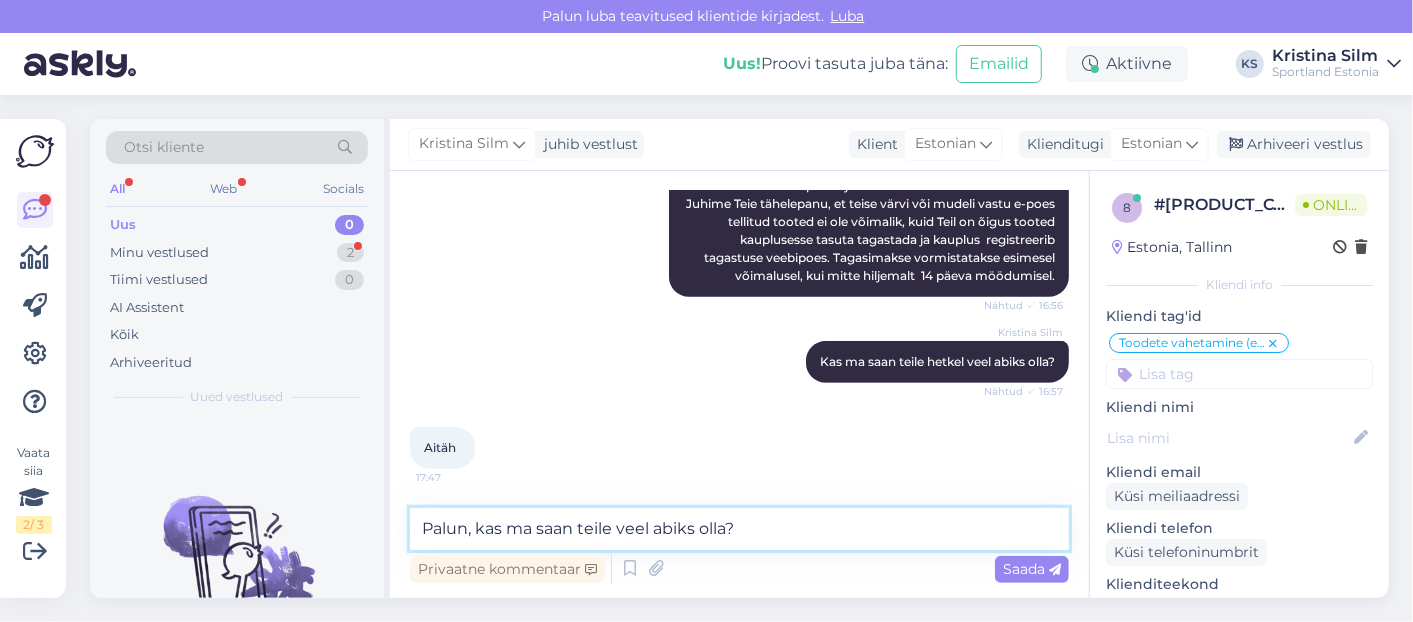 type 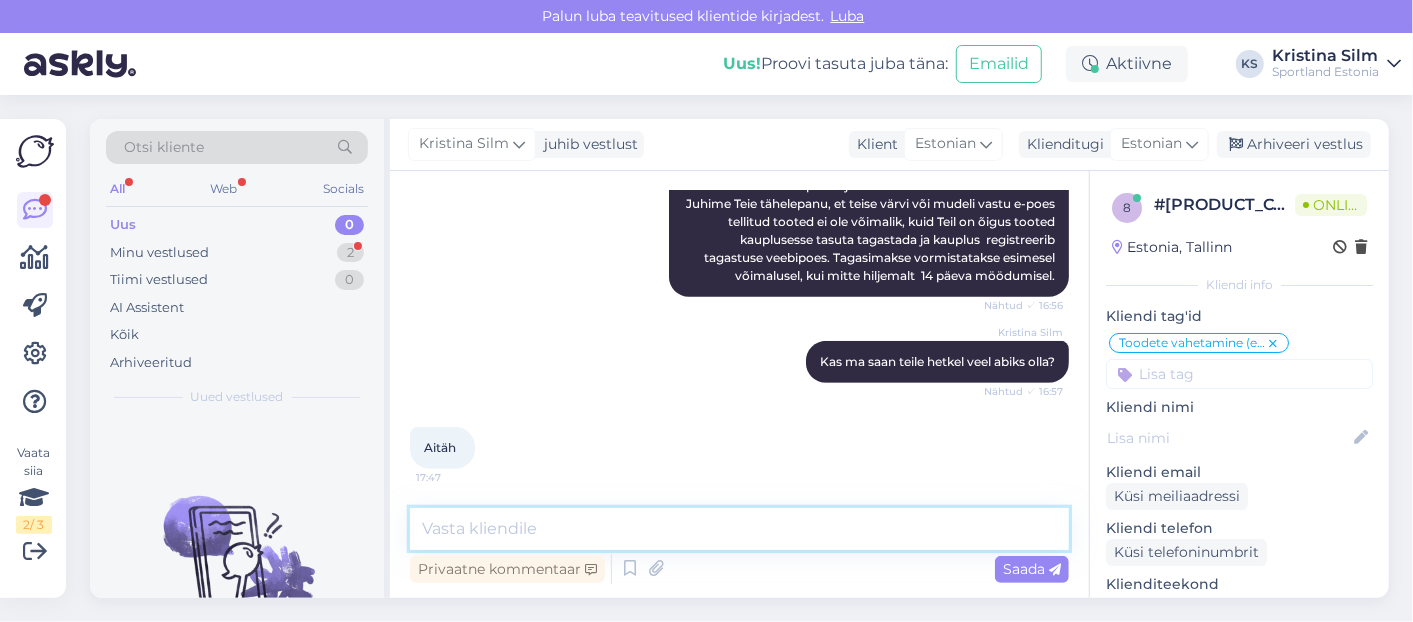 scroll, scrollTop: 530, scrollLeft: 0, axis: vertical 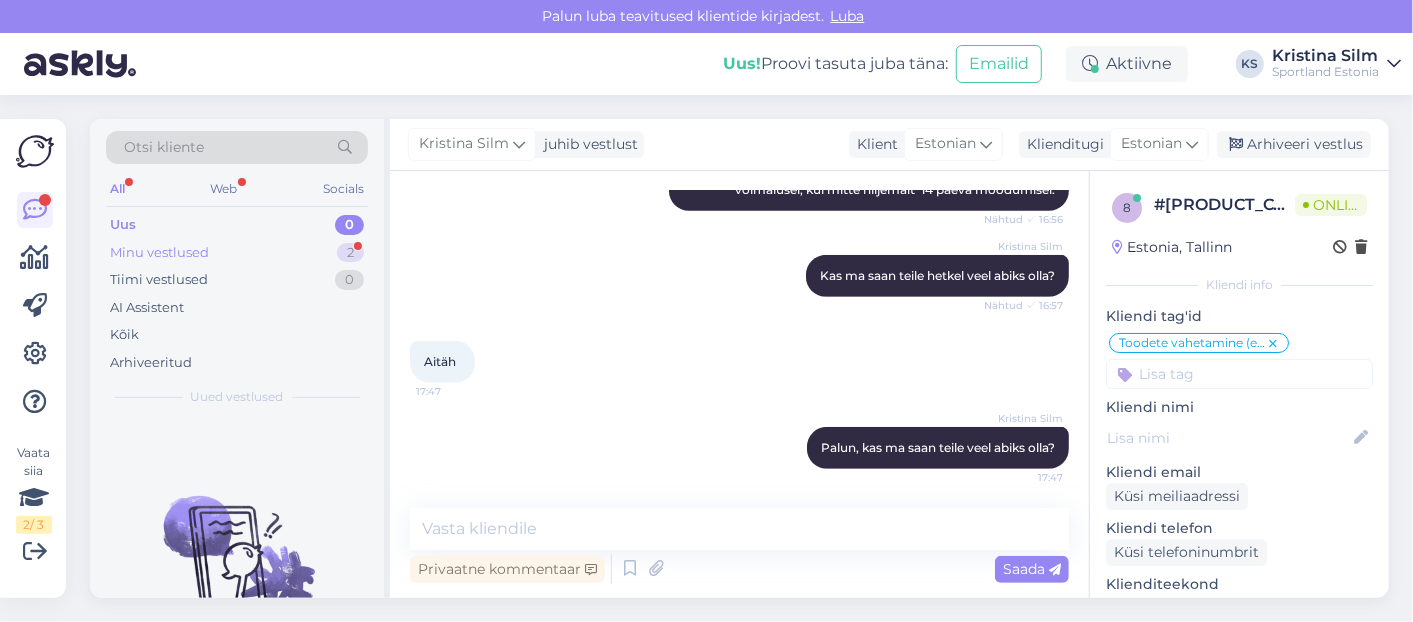 click on "2" at bounding box center [350, 253] 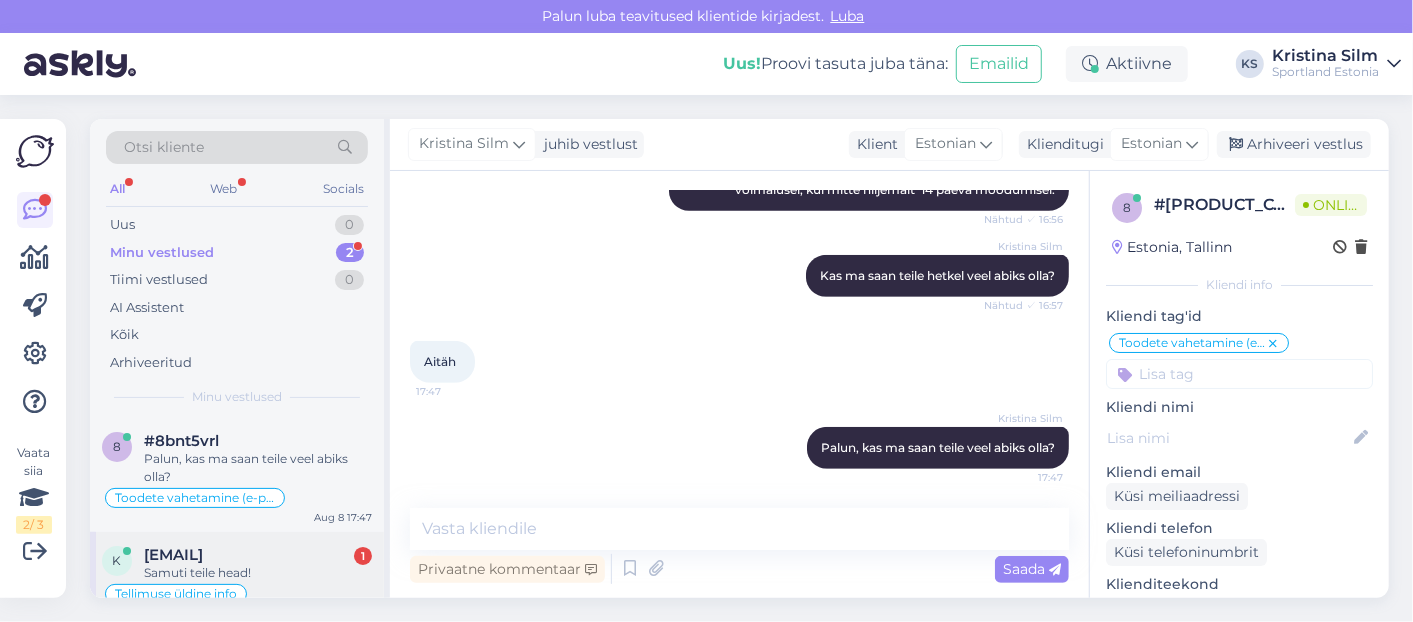 click on "k kaidi.kybar@gmail.com 1 Samuti teile head! Tellimuse üldine info Aug 8 17:47" at bounding box center [237, 580] 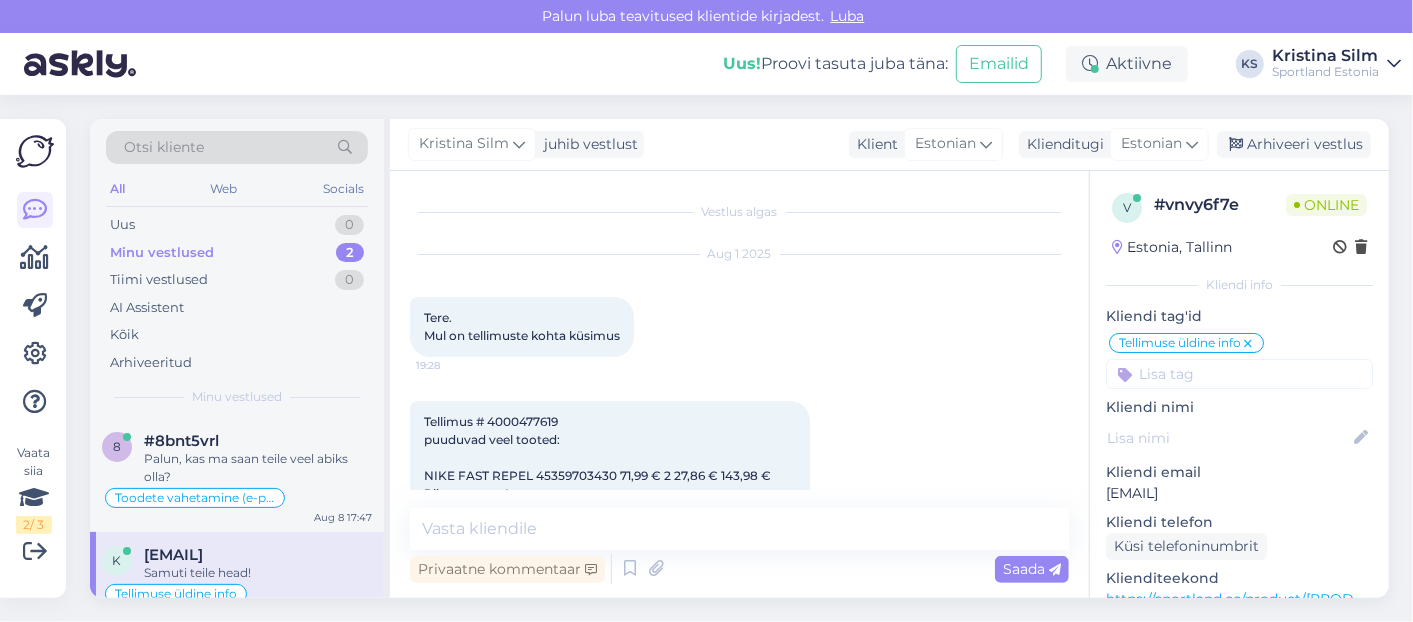 scroll, scrollTop: 3588, scrollLeft: 0, axis: vertical 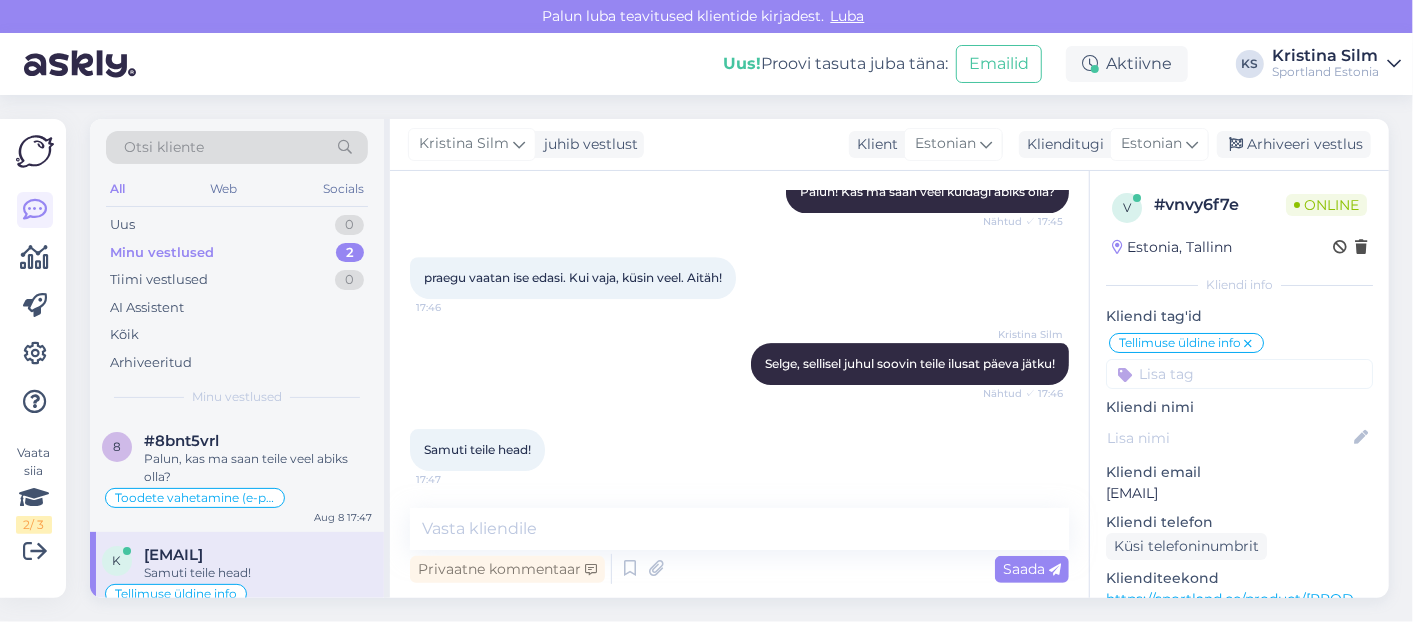 click at bounding box center [1239, 374] 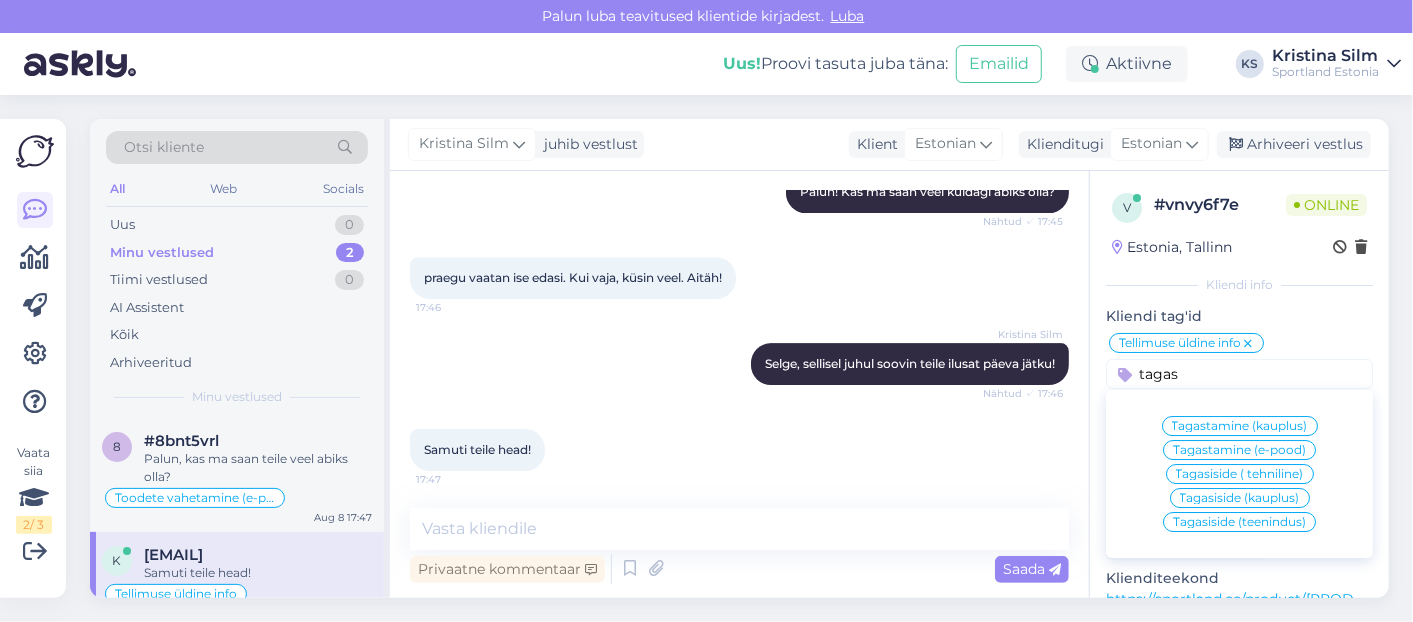 type on "tagas" 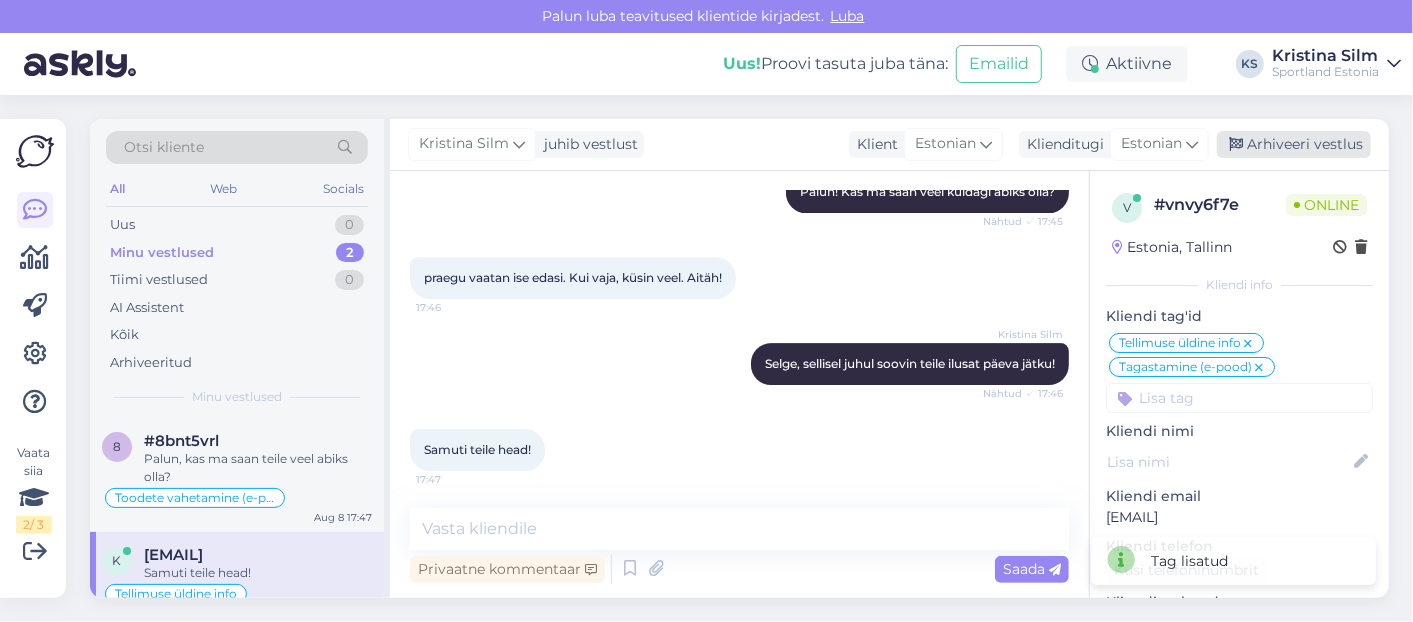 click on "Arhiveeri vestlus" at bounding box center [1294, 144] 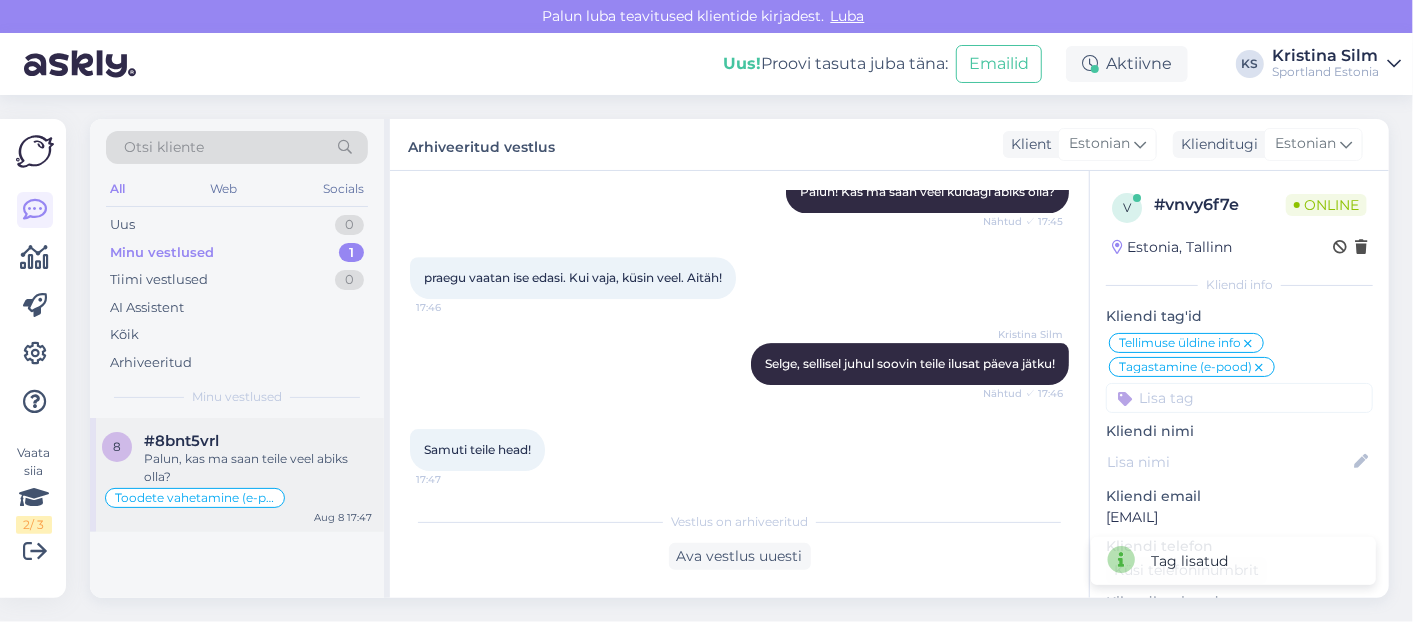 click on "Palun, kas ma saan teile veel abiks olla?" at bounding box center [258, 468] 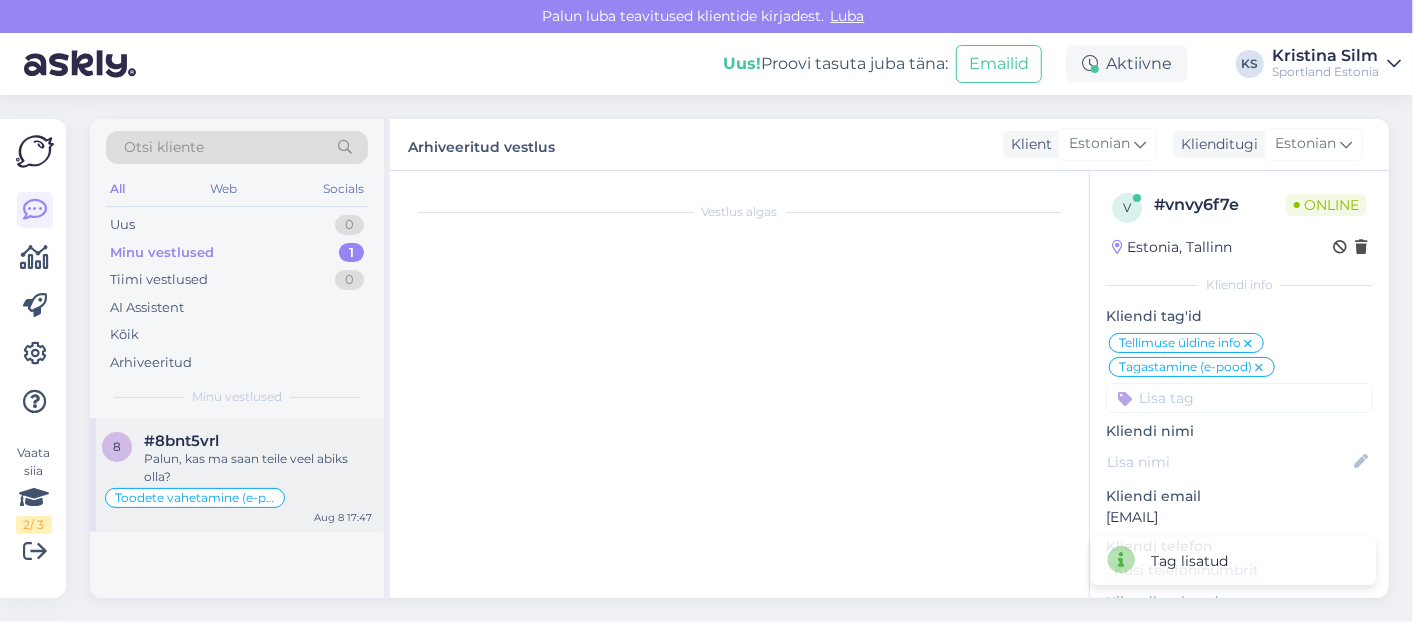 scroll, scrollTop: 530, scrollLeft: 0, axis: vertical 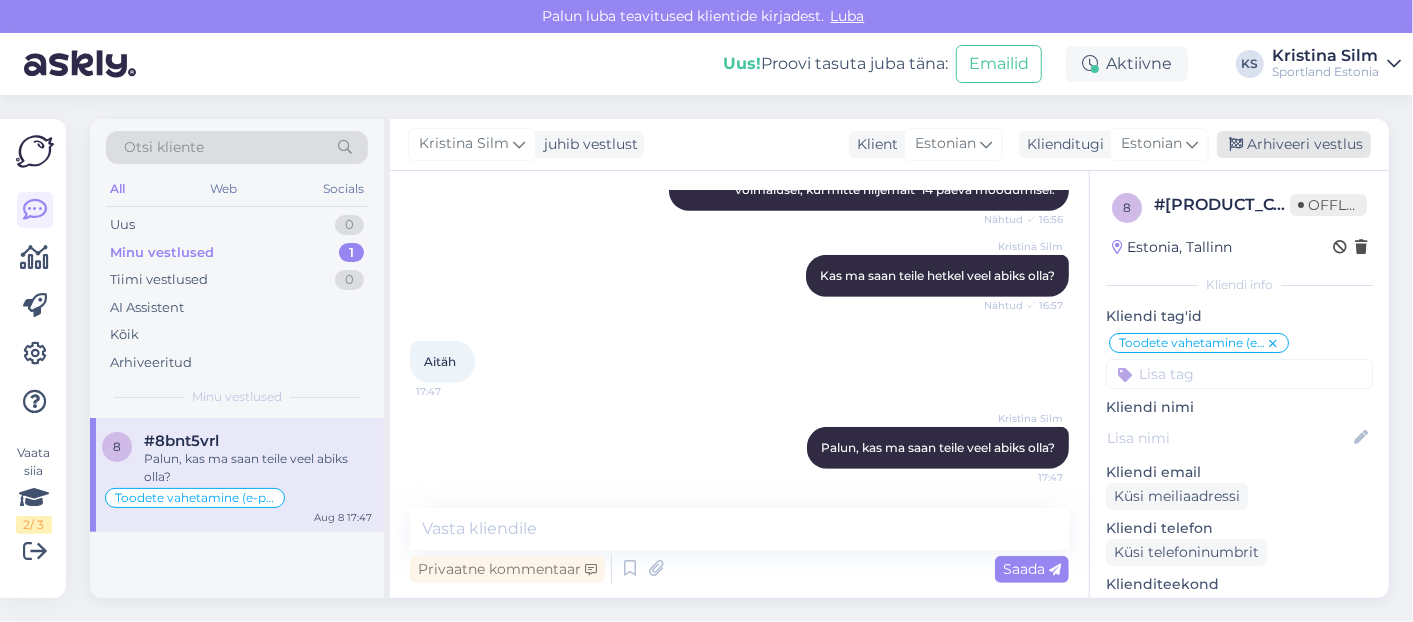 click on "Arhiveeri vestlus" at bounding box center (1294, 144) 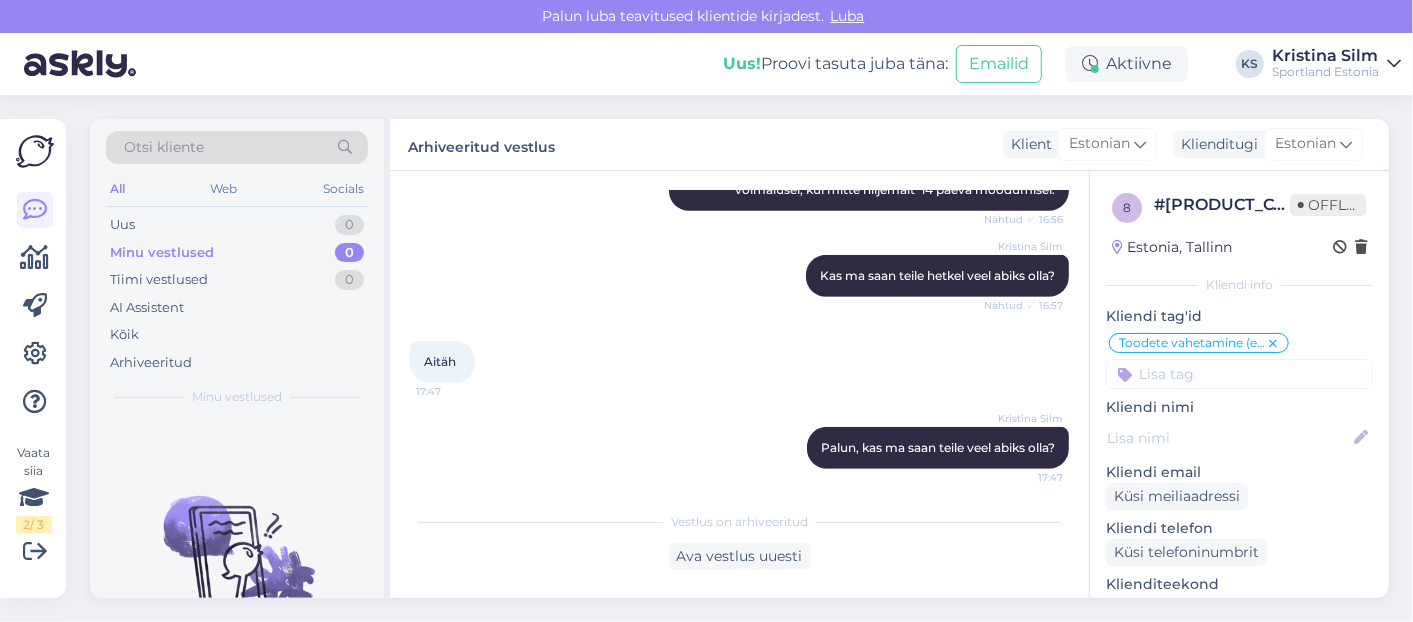 click on "Uus!  Proovi tasuta juba täna: Emailid Aktiivne KS Kristina Silm Sportland Estonia" at bounding box center [706, 64] 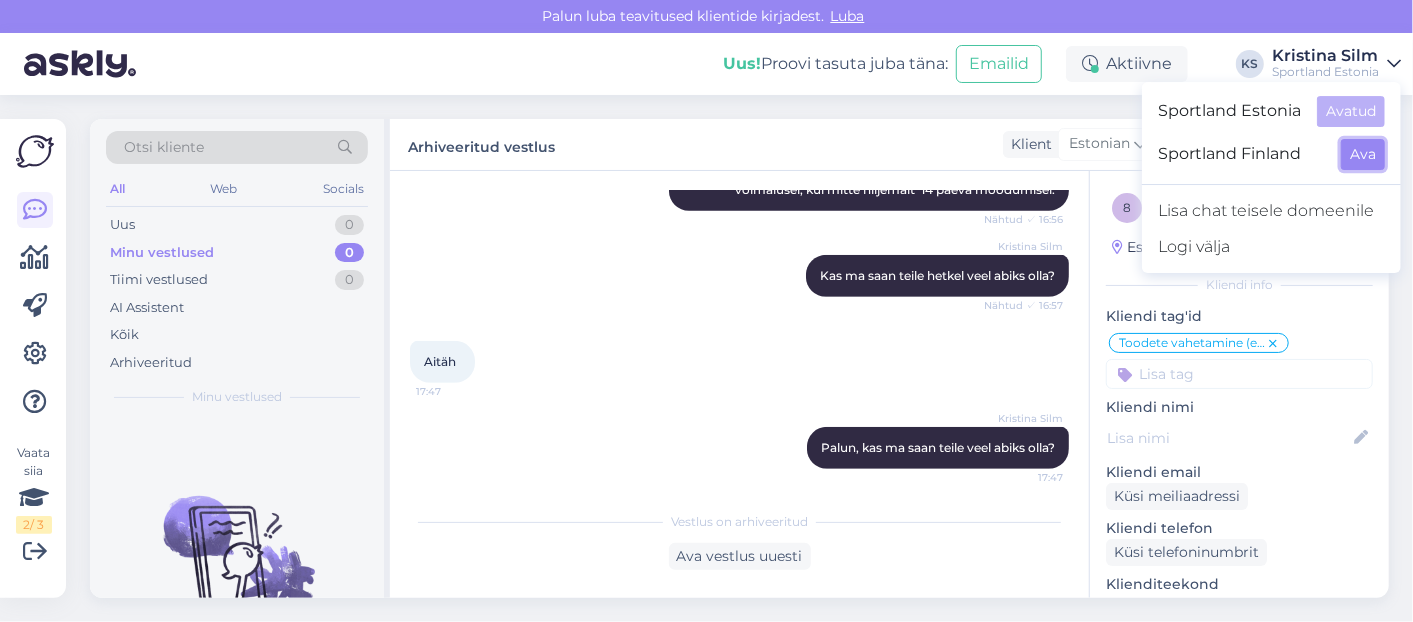 click on "Ava" at bounding box center (1363, 154) 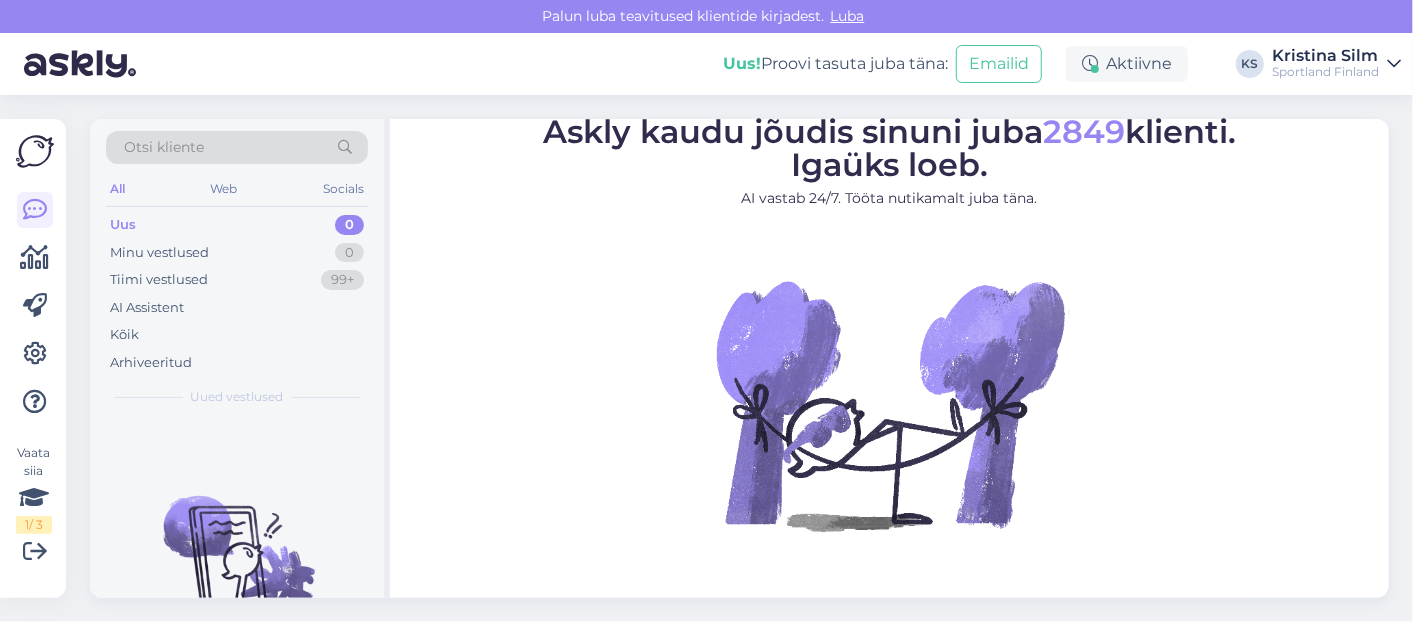 click on "Kristina Silm" at bounding box center [1325, 56] 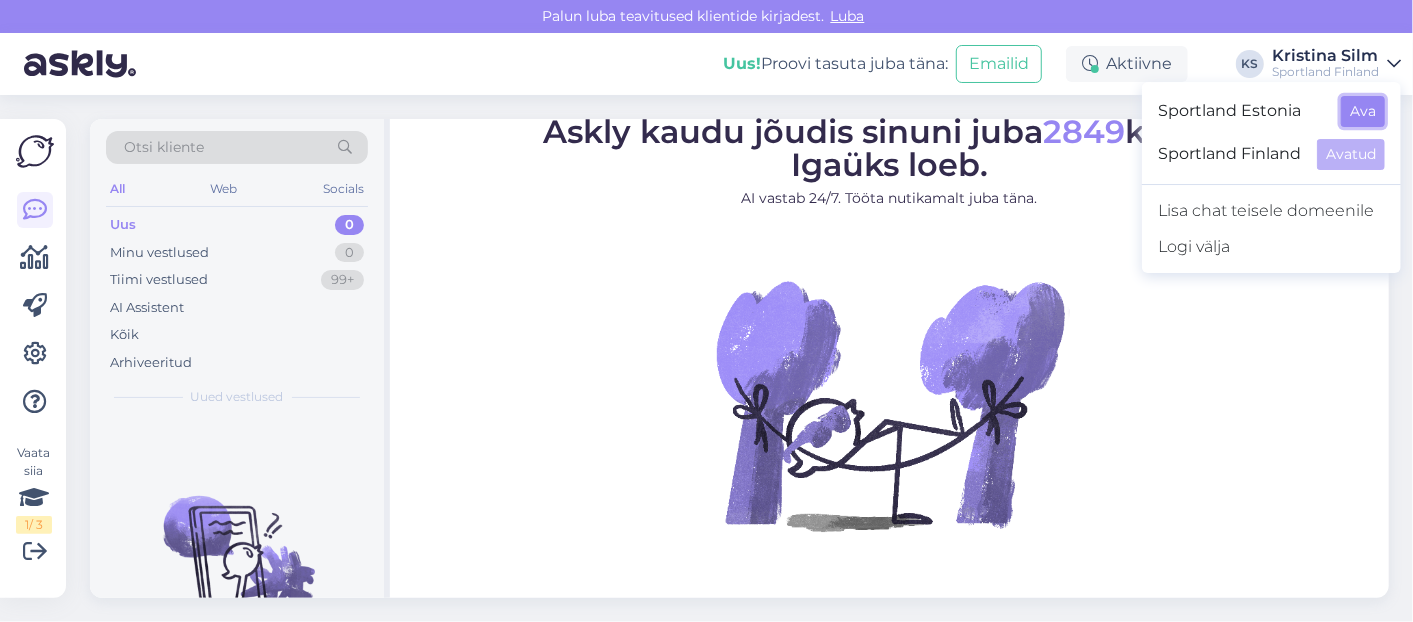 click on "Ava" at bounding box center (1363, 111) 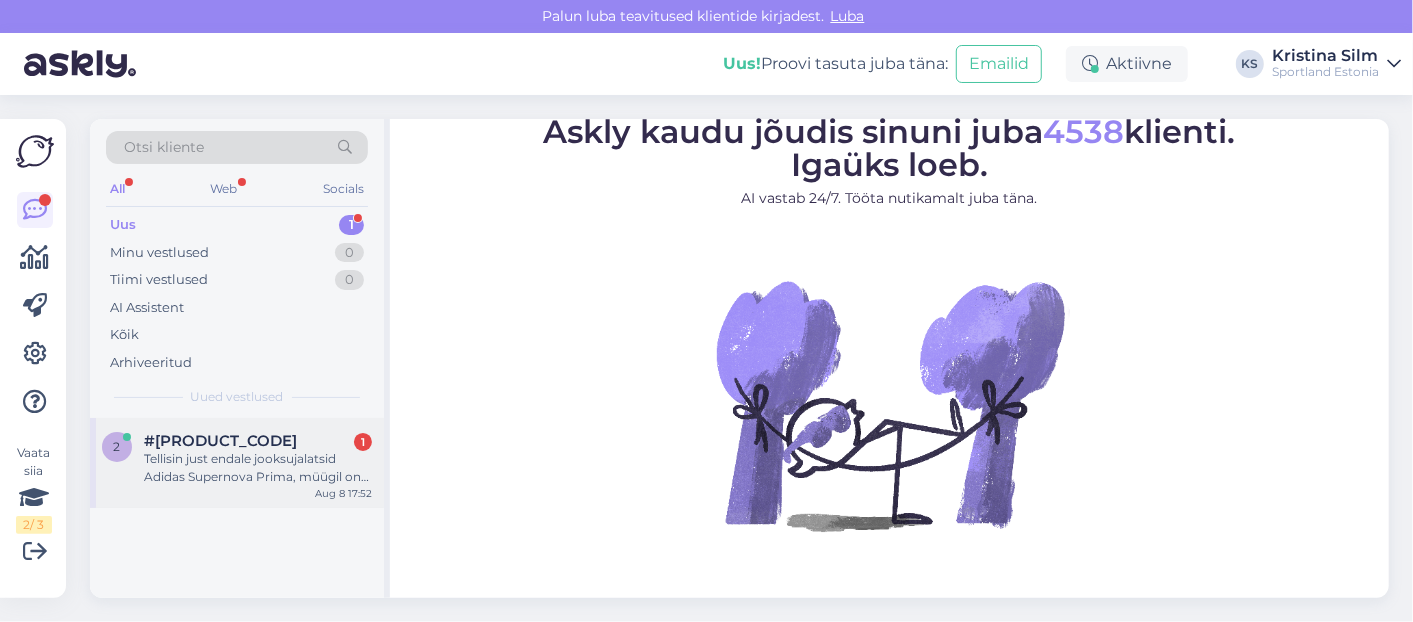 click on "Tellisin just endale jooksujalatsid Adidas Supernova Prima, müügil on veel mudel Supernova Prima 2. Mis nende vahe?" at bounding box center [258, 468] 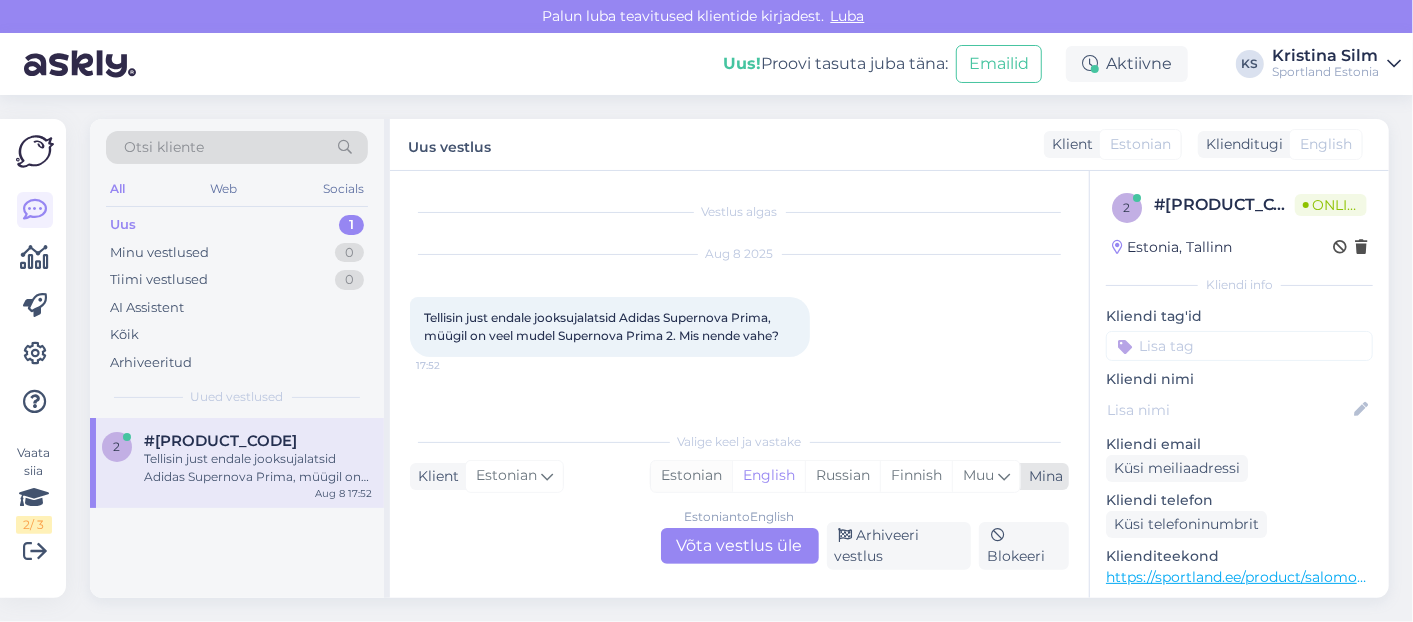 click on "Estonian" at bounding box center [691, 476] 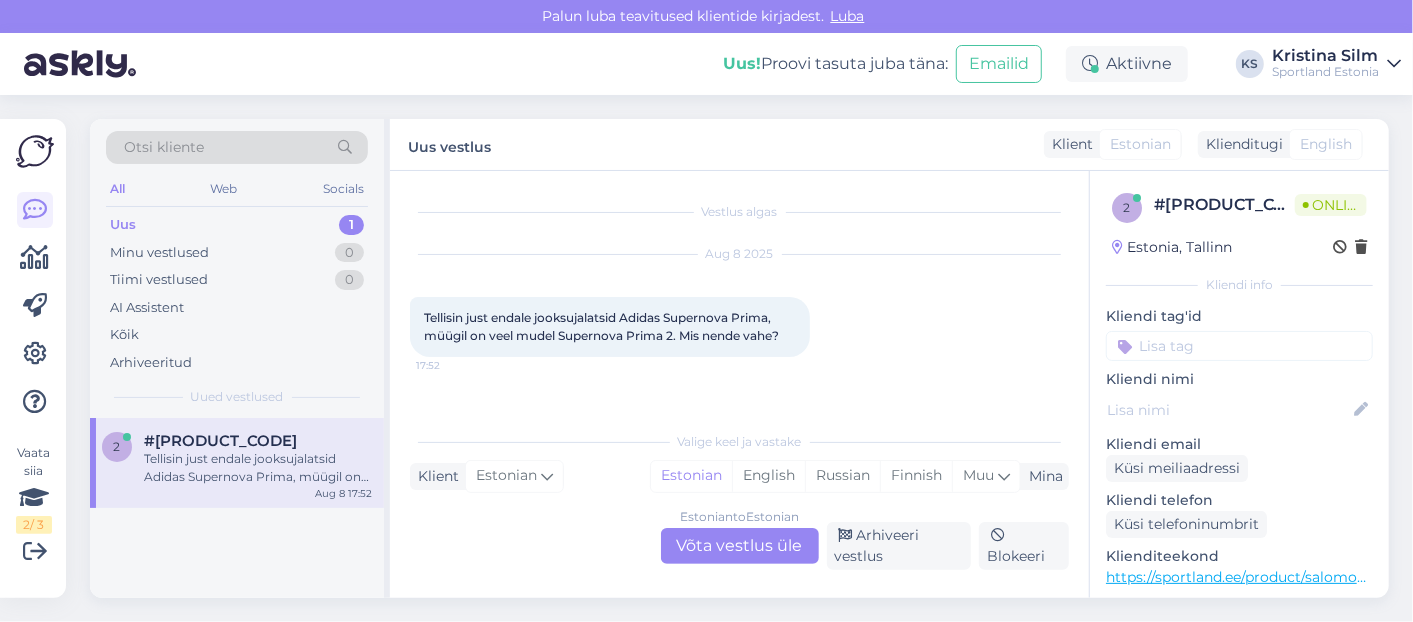 click on "Estonian  to  Estonian Võta vestlus üle" at bounding box center (740, 546) 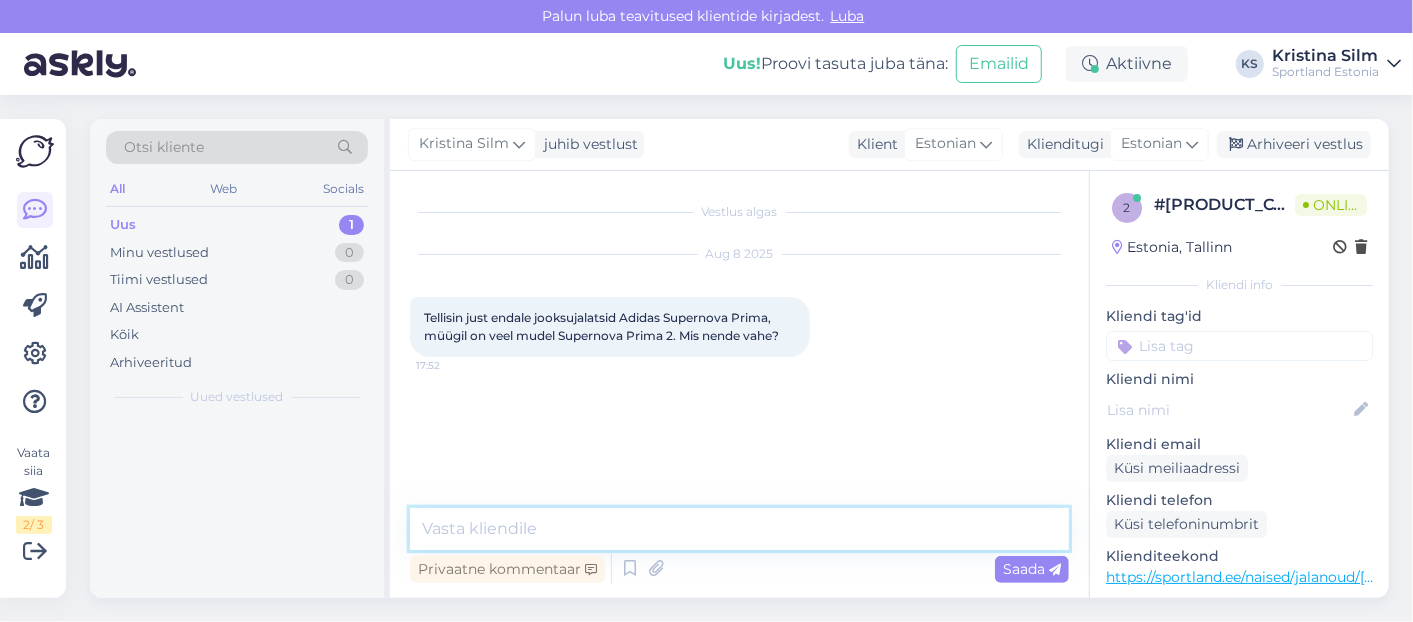 click at bounding box center [739, 529] 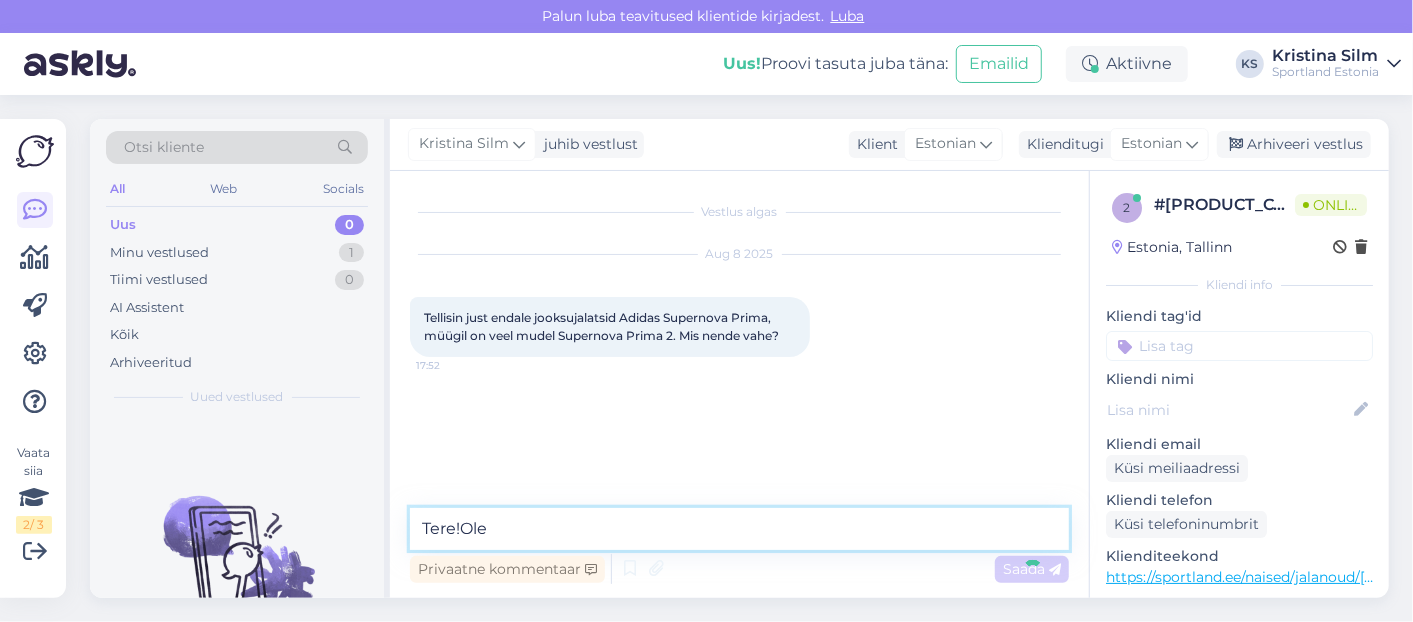 type on "Tere!Olen" 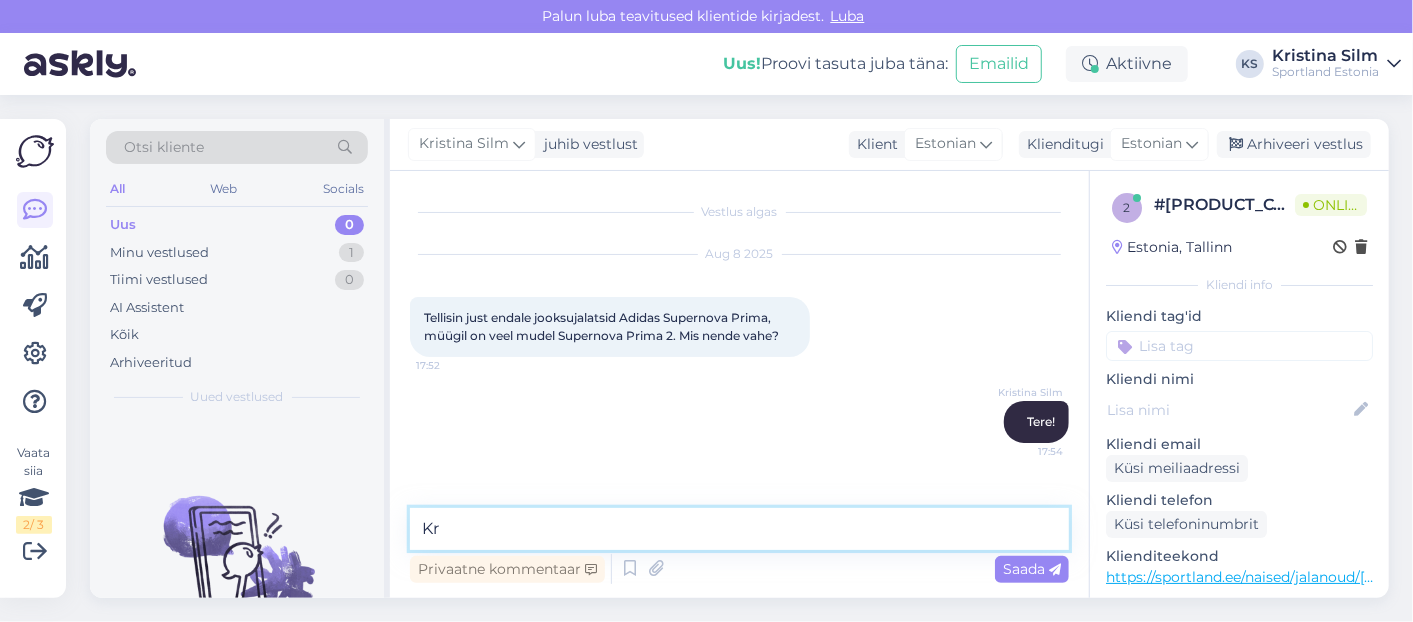 type on "K" 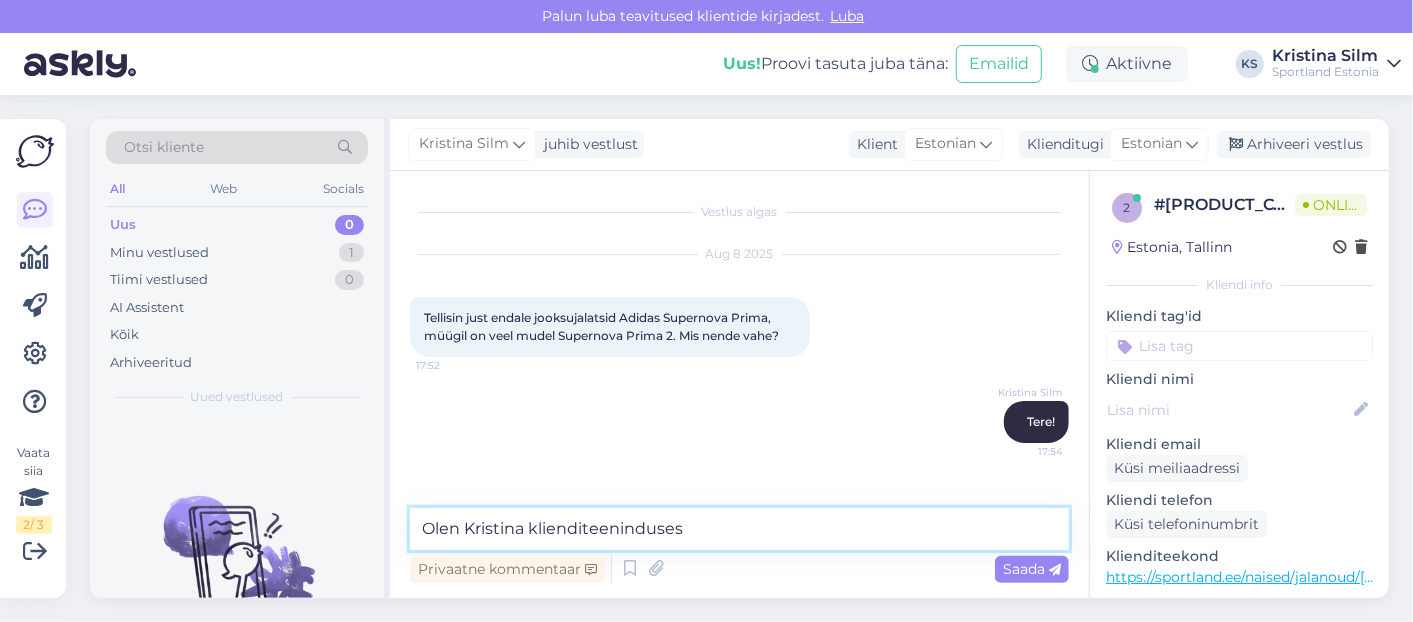 type on "Olen Kristina klienditeenindusest" 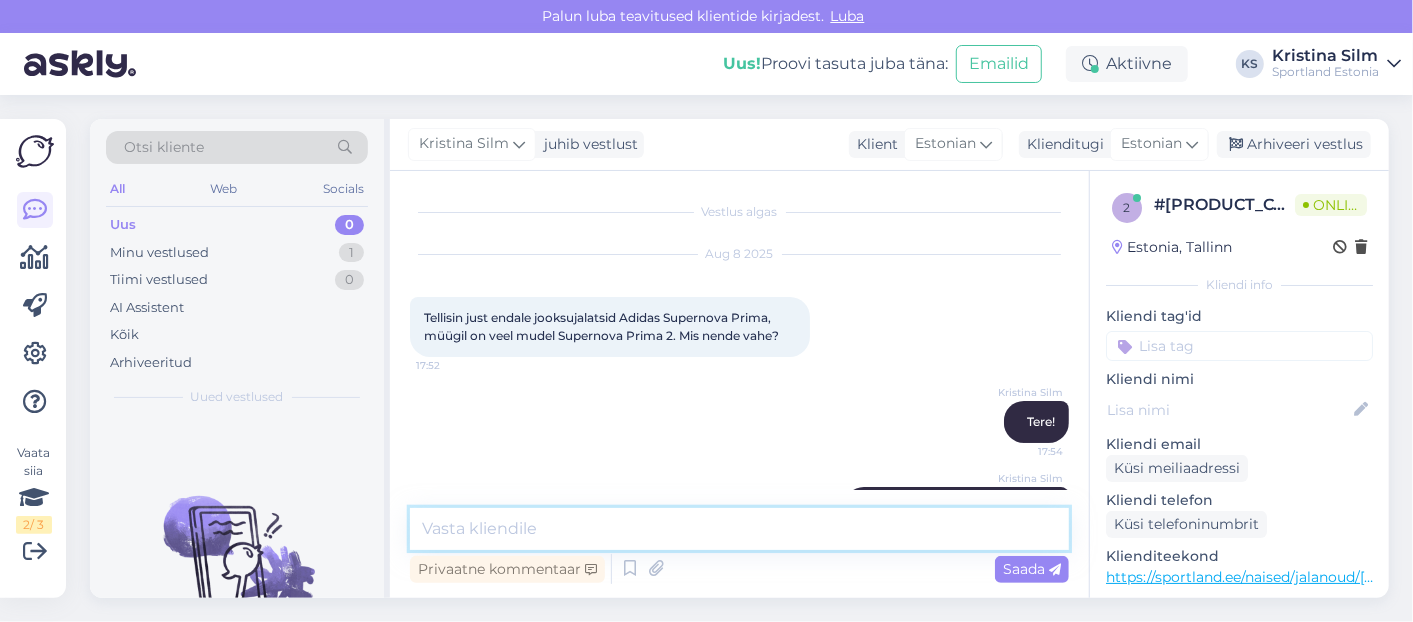 scroll, scrollTop: 60, scrollLeft: 0, axis: vertical 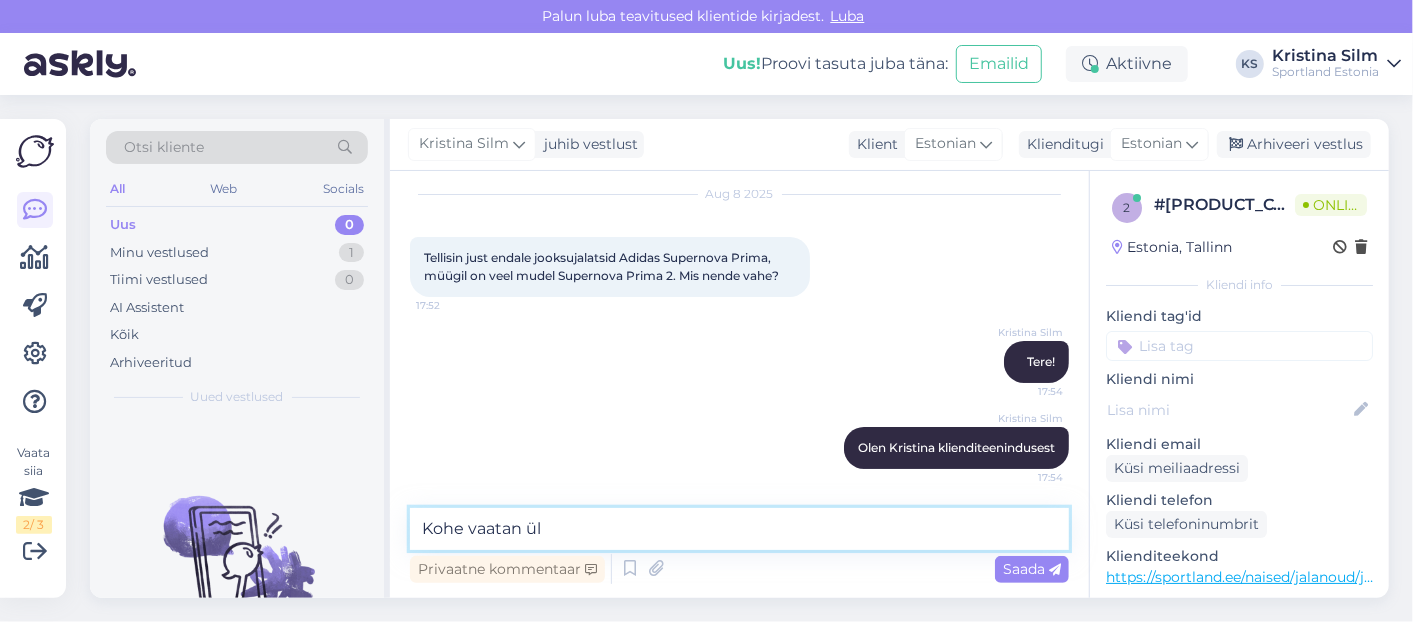 type on "Kohe vaatan üle" 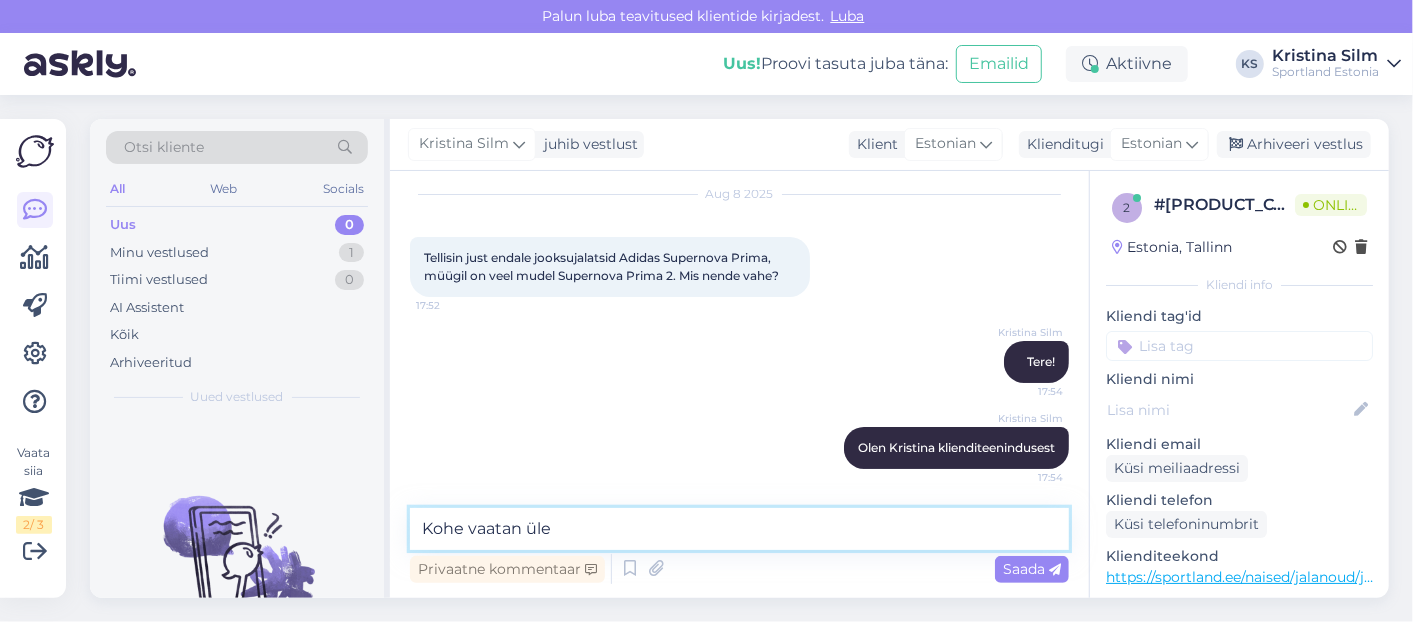 type 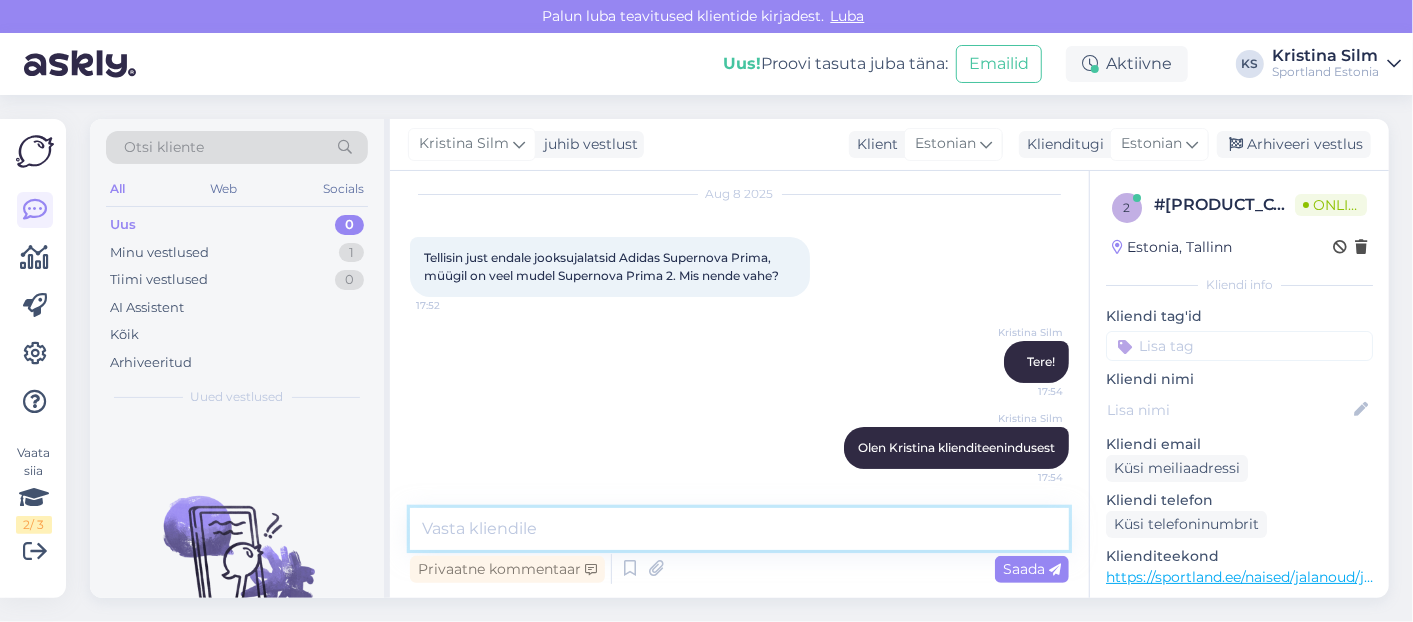 scroll, scrollTop: 146, scrollLeft: 0, axis: vertical 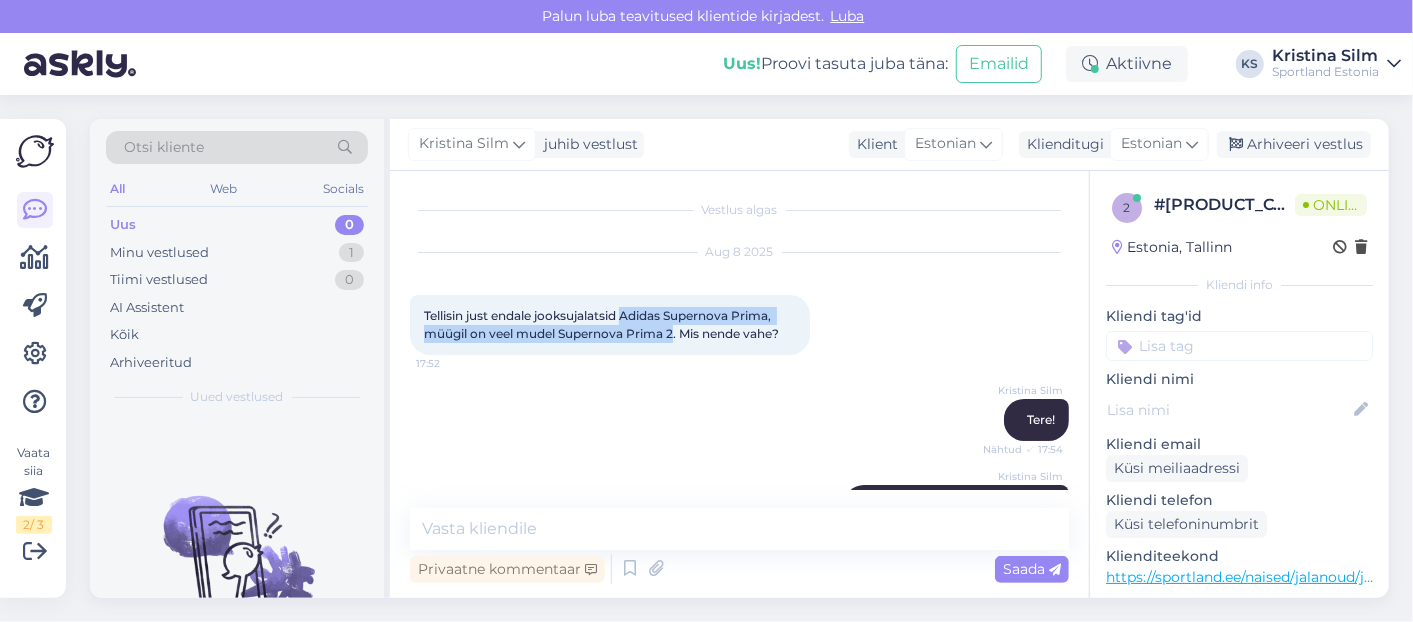 drag, startPoint x: 625, startPoint y: 305, endPoint x: 677, endPoint y: 328, distance: 56.859474 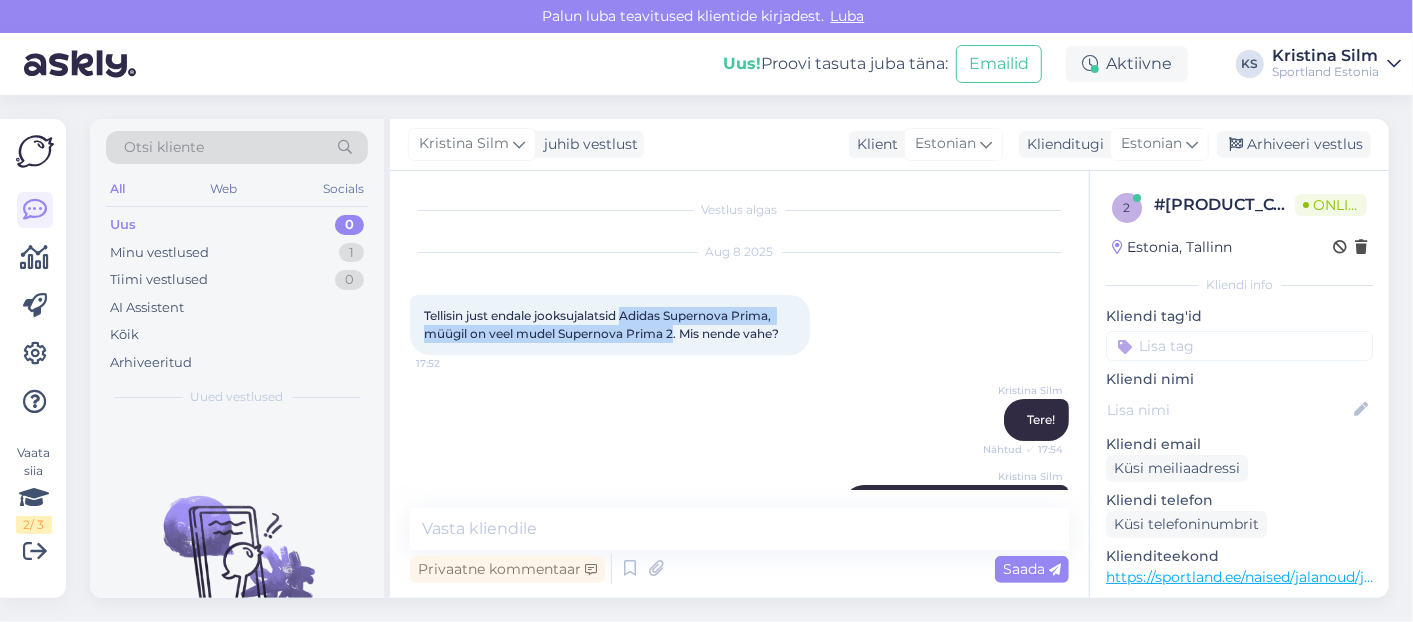 click on "Tellisin just endale jooksujalatsid Adidas Supernova Prima, müügil on veel mudel Supernova Prima 2. Mis nende vahe? 17:52" at bounding box center [610, 325] 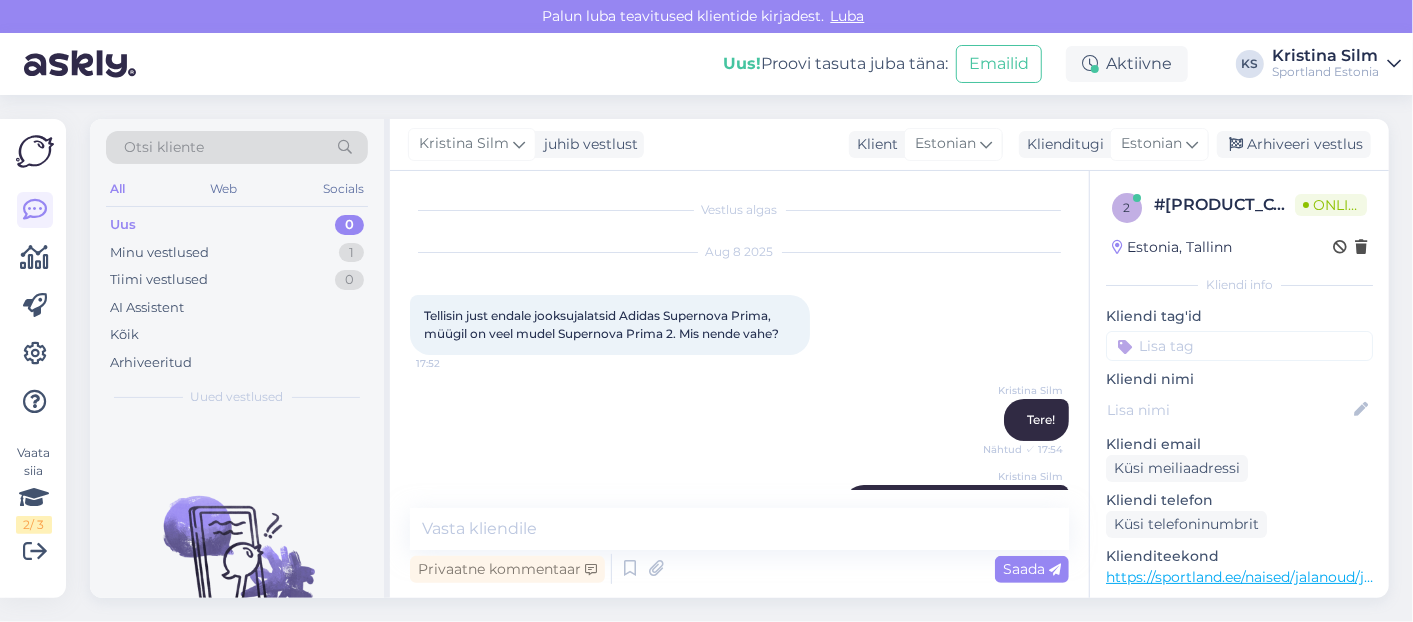 click at bounding box center [1239, 346] 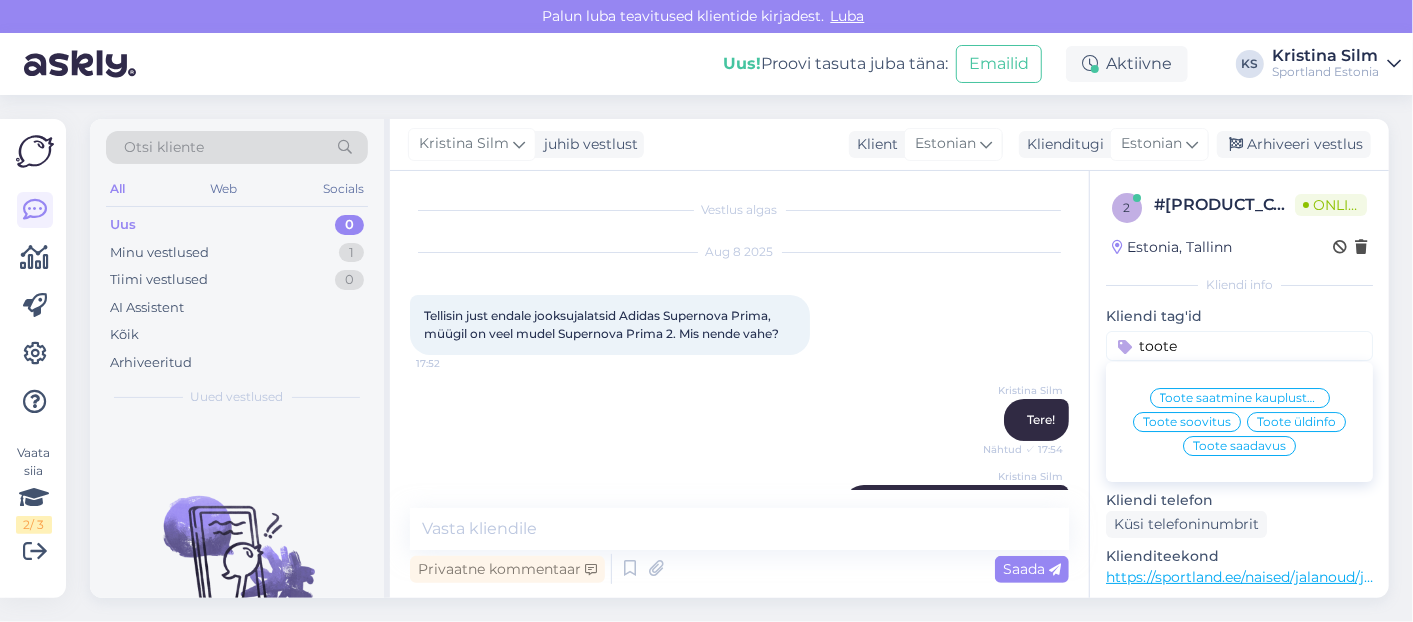 type on "toote" 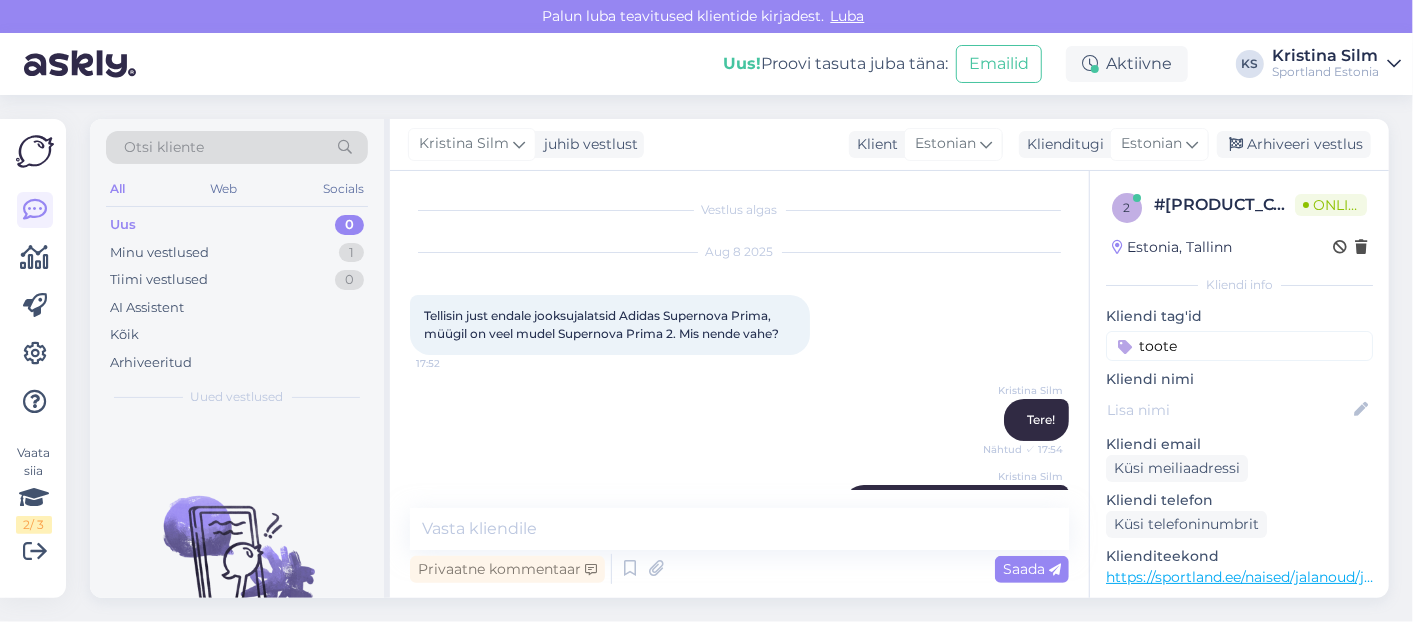 type 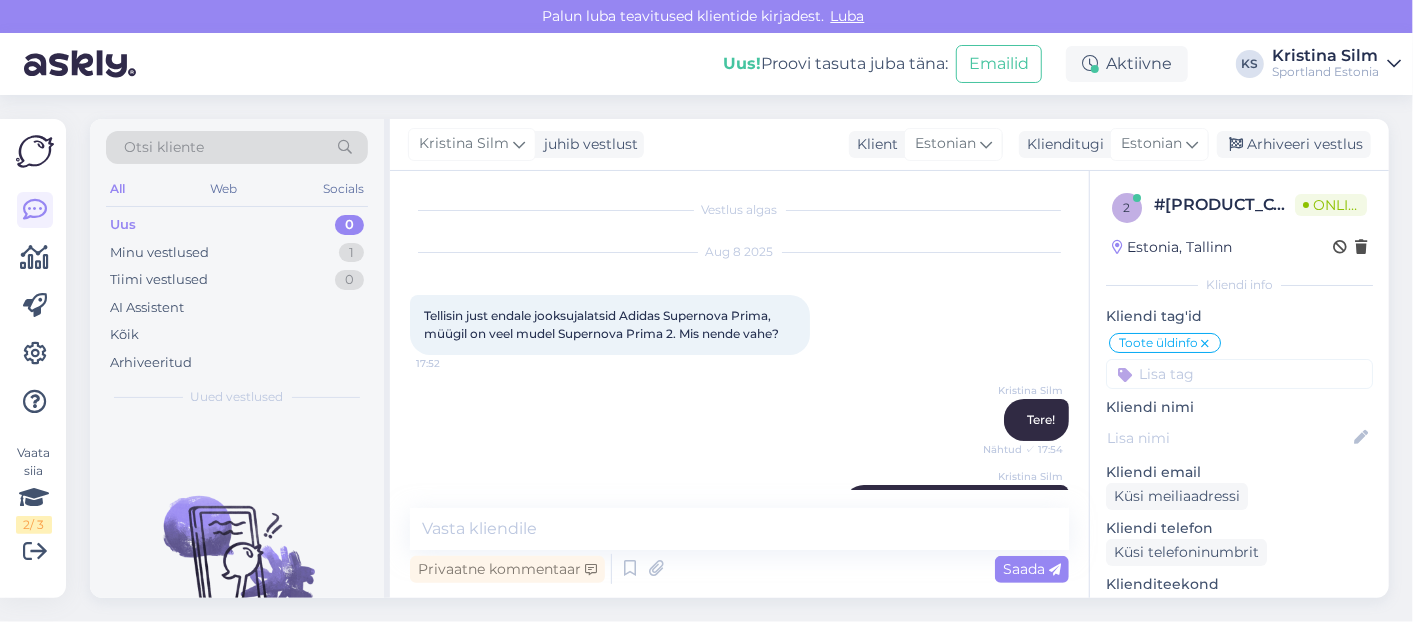 scroll, scrollTop: 146, scrollLeft: 0, axis: vertical 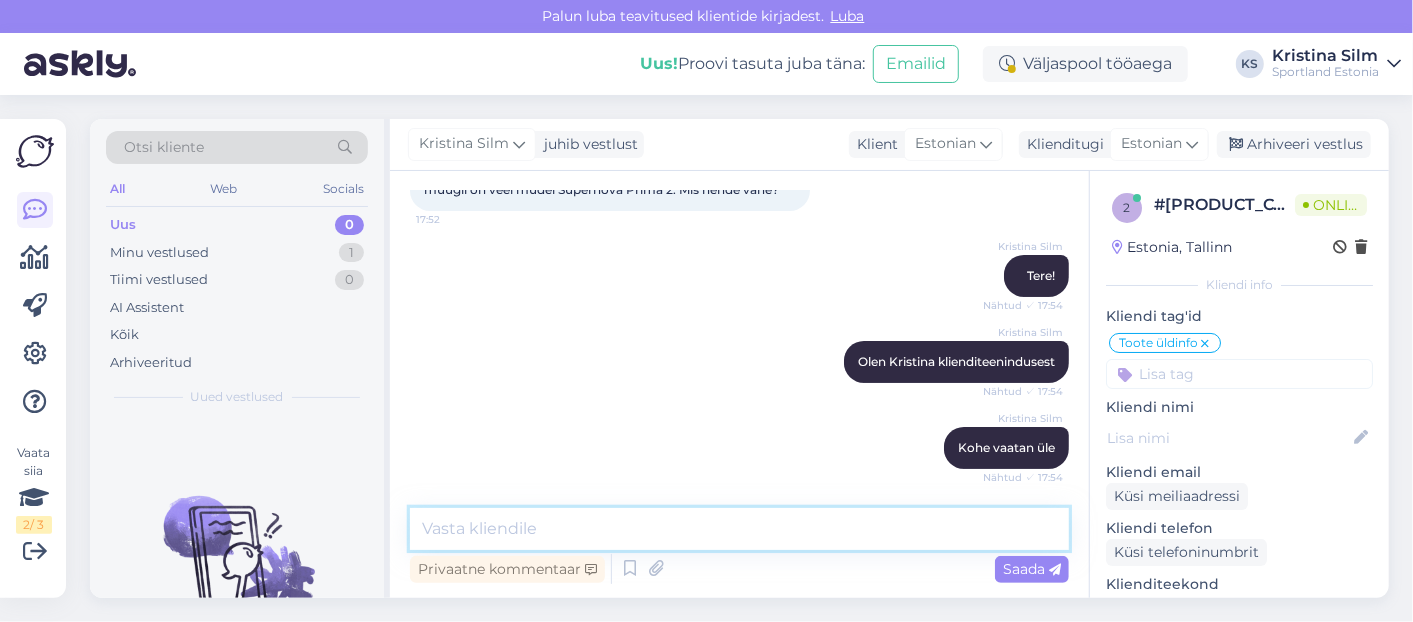 click at bounding box center (739, 529) 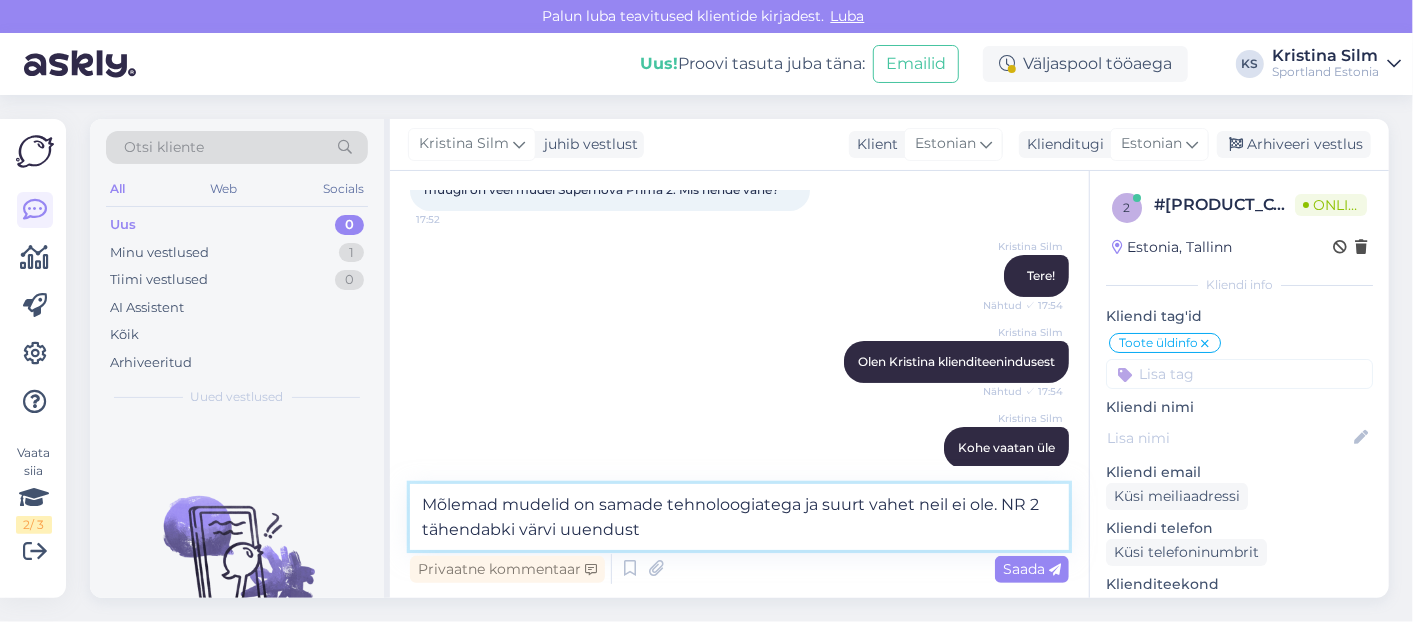 click on "Mõlemad mudelid on samade tehnoloogiatega ja suurt vahet neil ei ole. NR 2 tähendabki värvi uuendust" at bounding box center [739, 517] 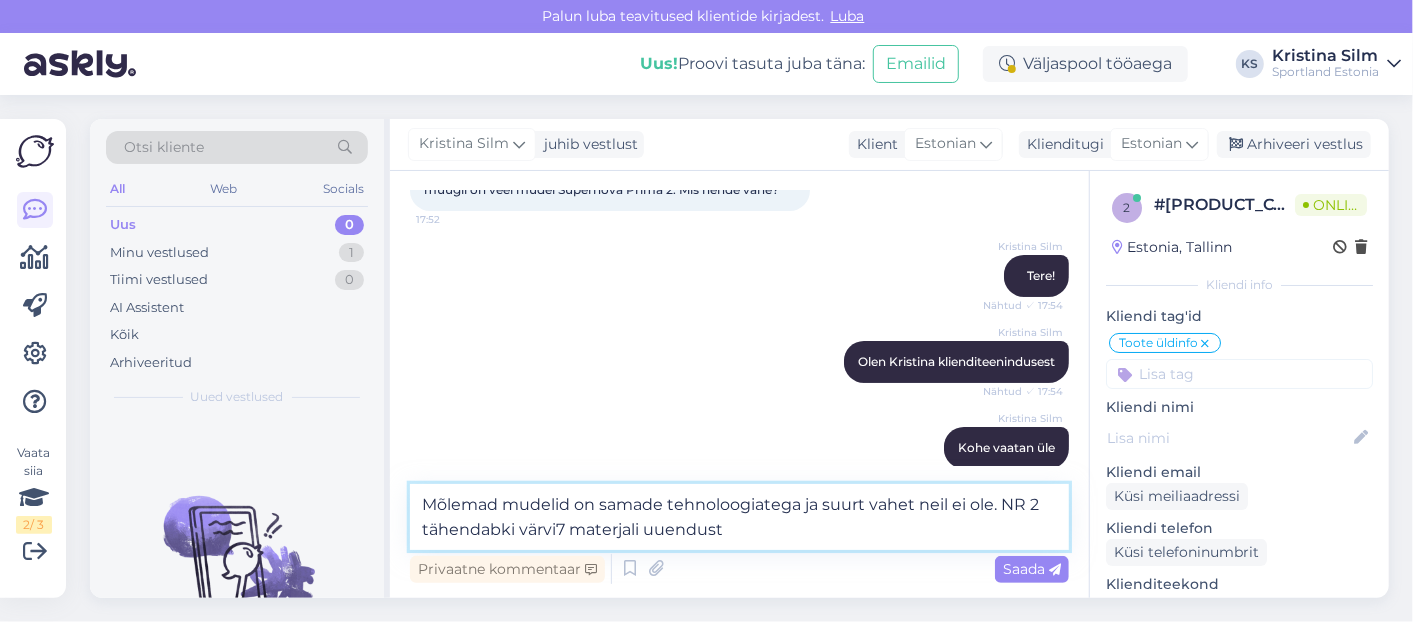 click on "Mõlemad mudelid on samade tehnoloogiatega ja suurt vahet neil ei ole. NR 2 tähendabki värvi7 materjali uuendust" at bounding box center [739, 517] 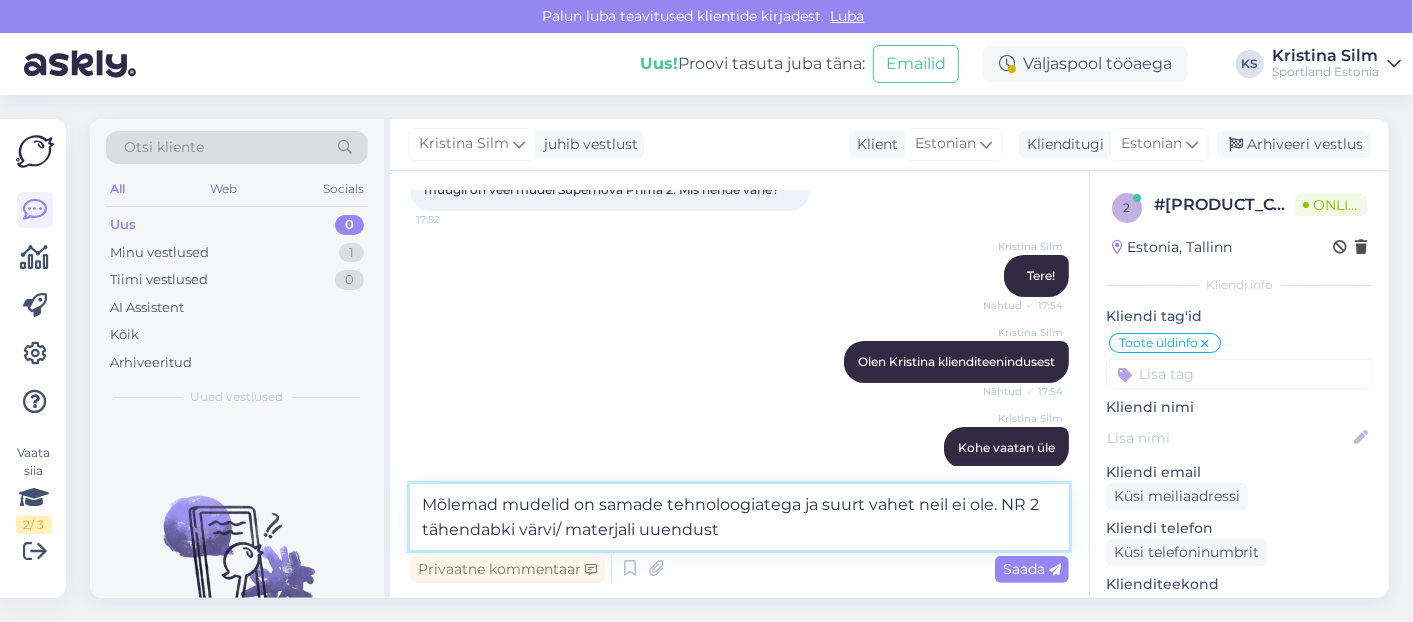click on "Mõlemad mudelid on samade tehnoloogiatega ja suurt vahet neil ei ole. NR 2 tähendabki värvi/ materjali uuendust" at bounding box center [739, 517] 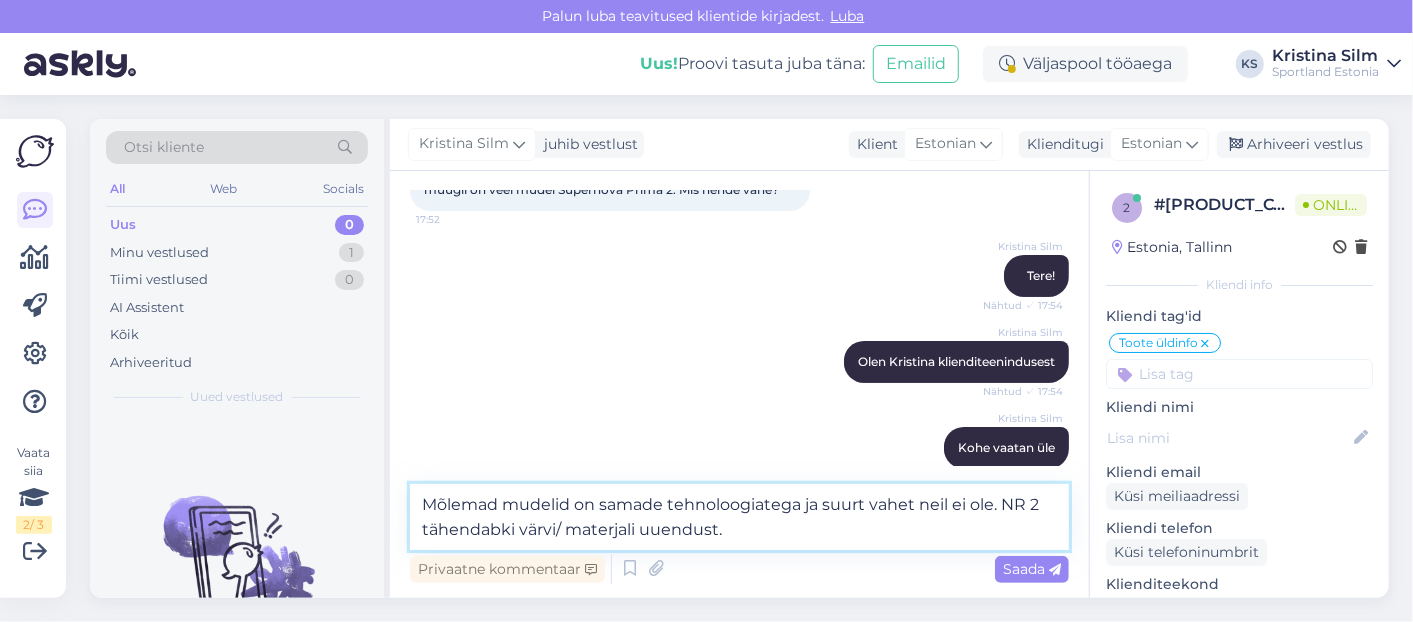 click on "Mõlemad mudelid on samade tehnoloogiatega ja suurt vahet neil ei ole. NR 2 tähendabki värvi/ materjali uuendust." at bounding box center [739, 517] 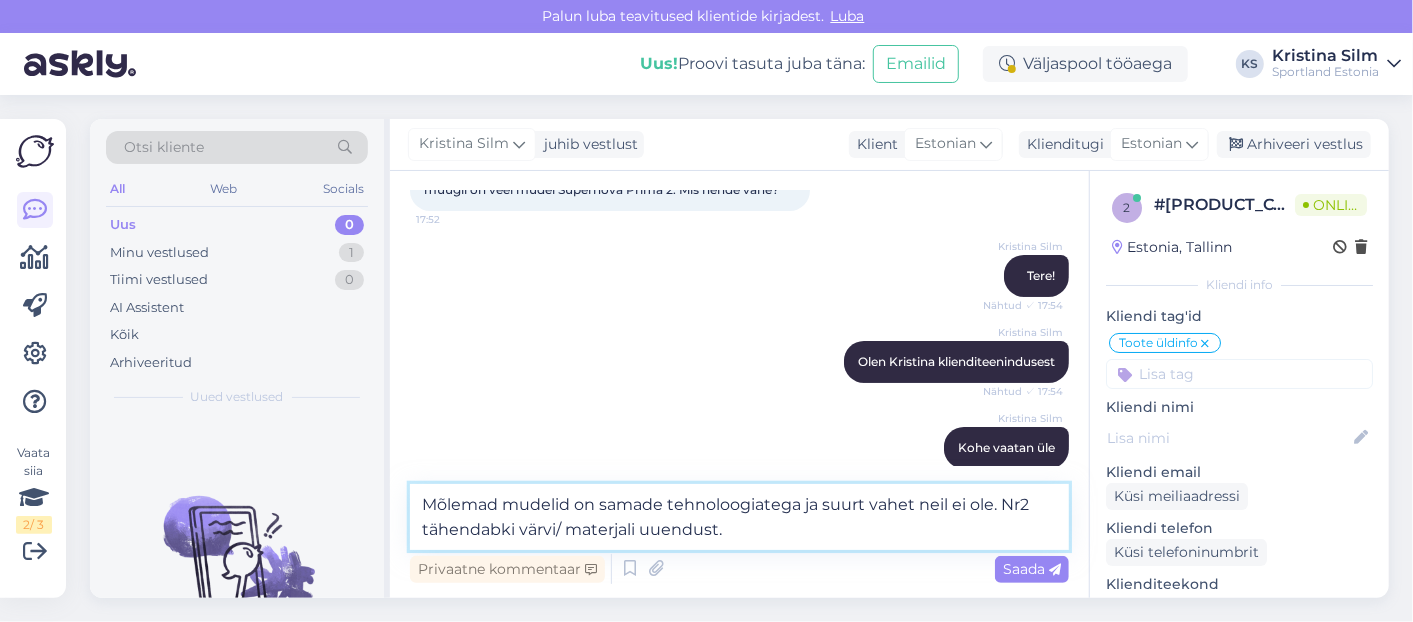 type on "Mõlemad mudelid on samade tehnoloogiatega ja suurt vahet neil ei ole. Nr 2 tähendabki värvi/ materjali uuendust." 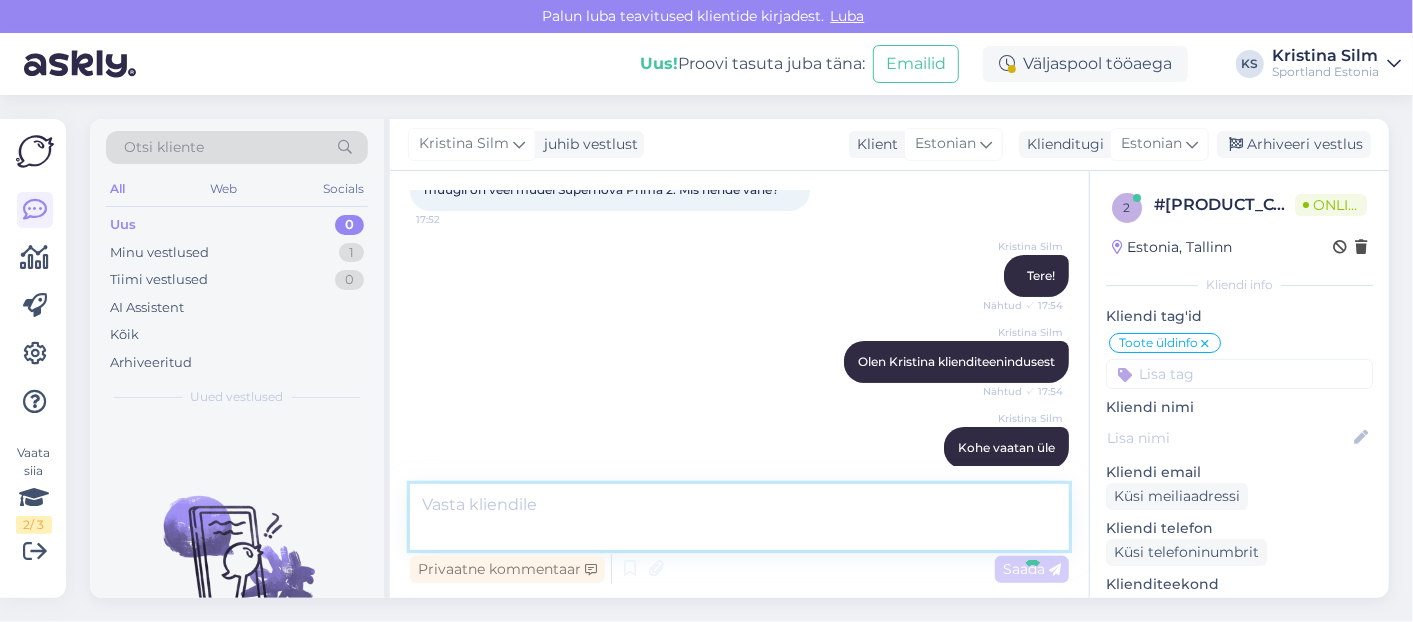scroll, scrollTop: 250, scrollLeft: 0, axis: vertical 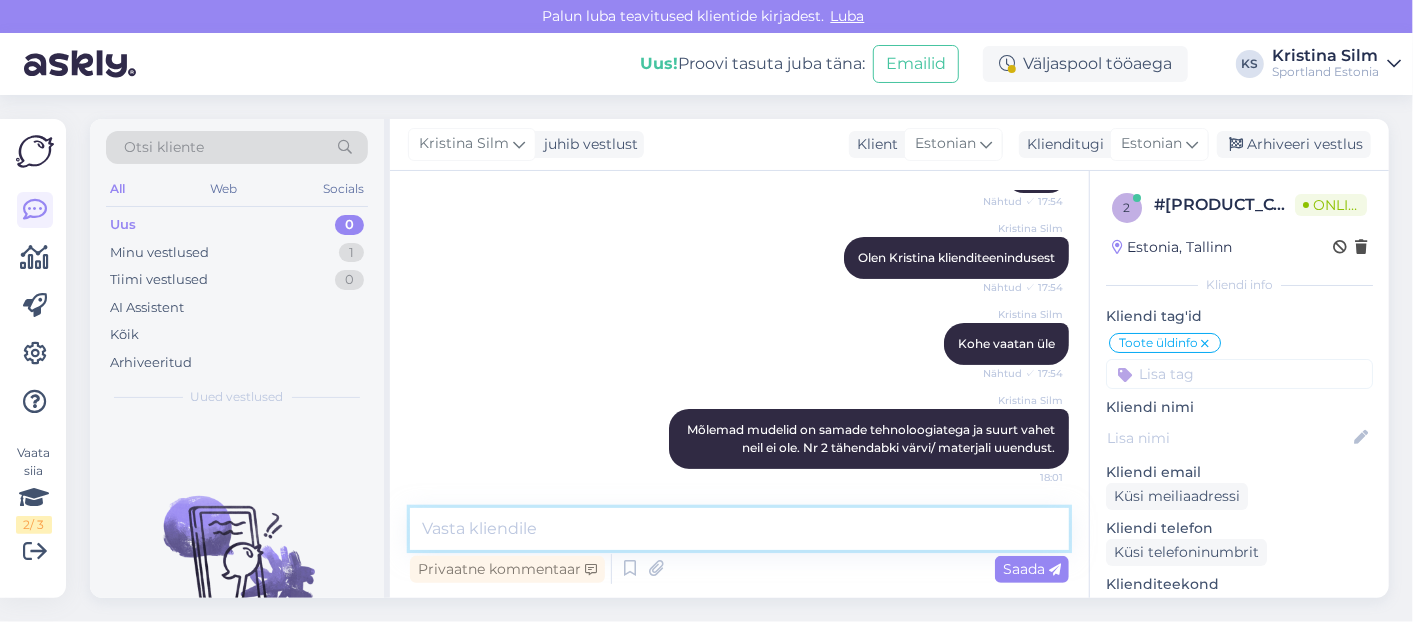 click at bounding box center (739, 529) 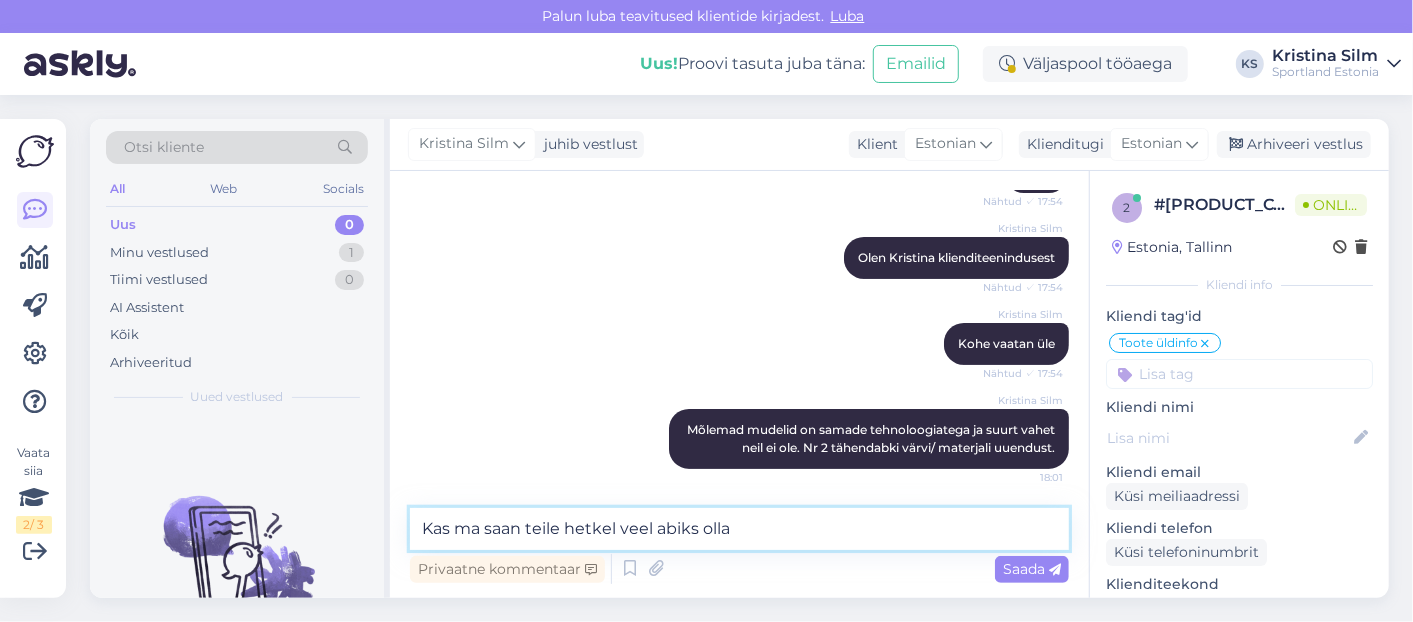 type on "Kas ma saan teile hetkel veel abiks olla?" 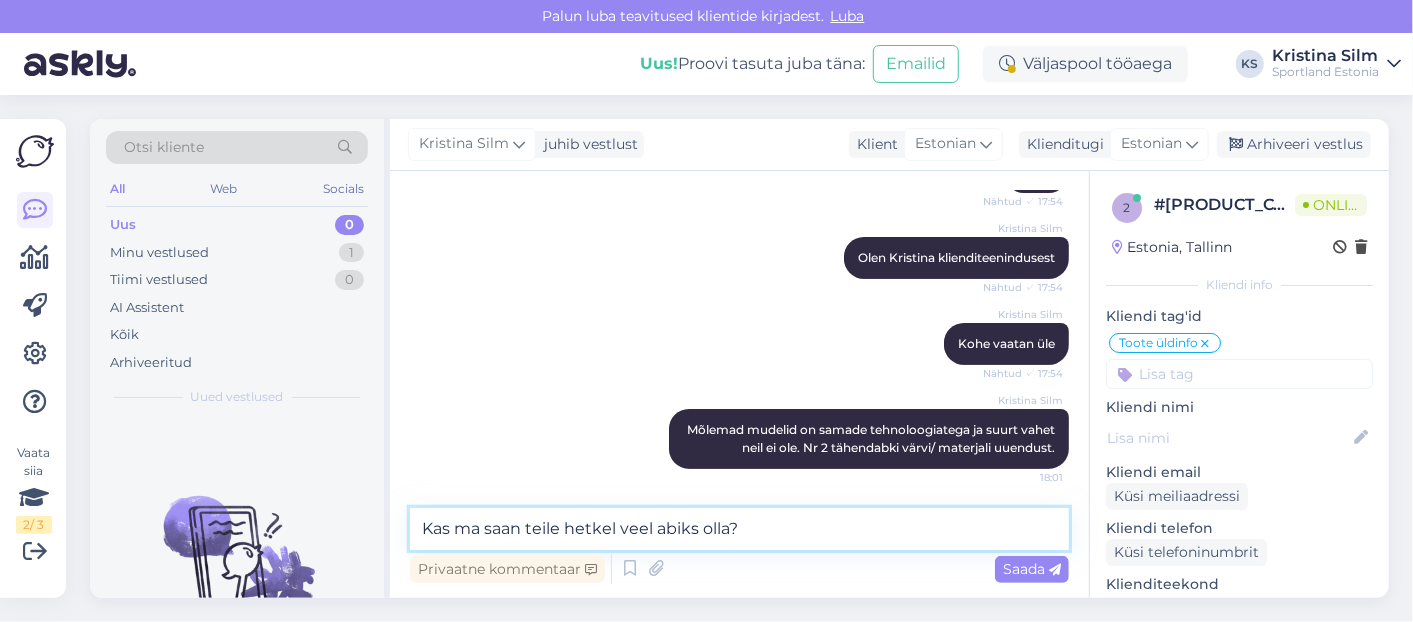 type 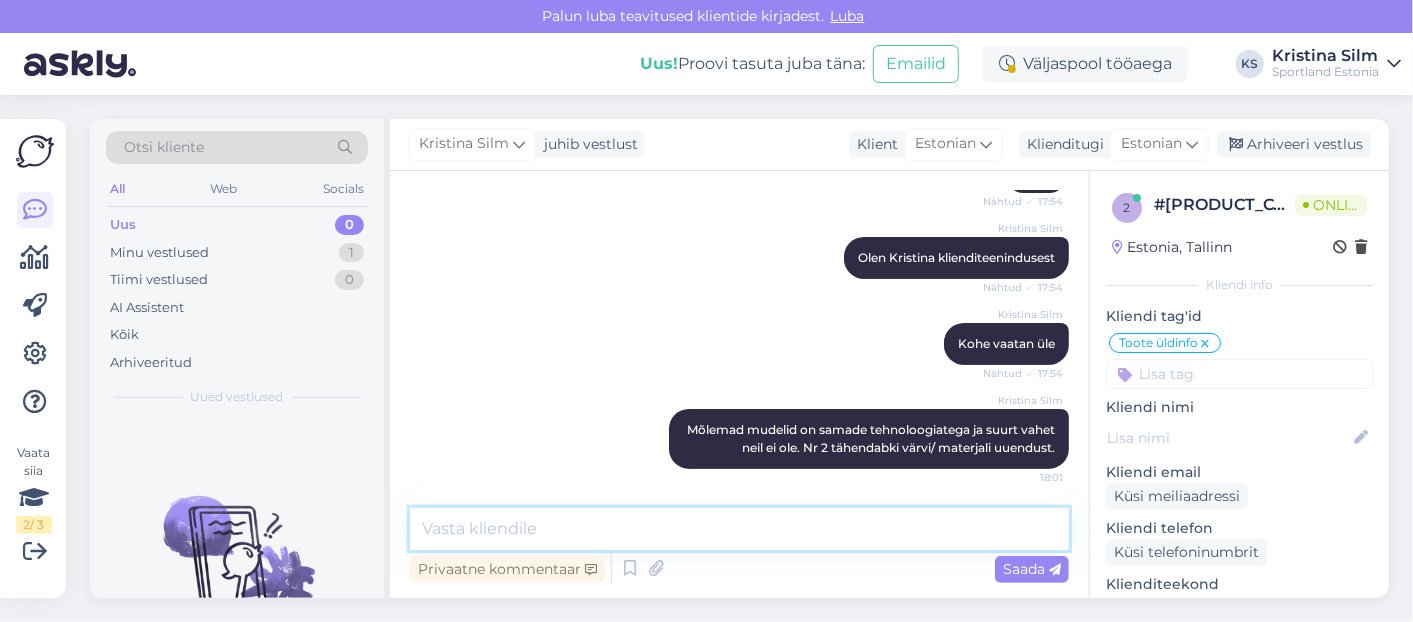 scroll, scrollTop: 336, scrollLeft: 0, axis: vertical 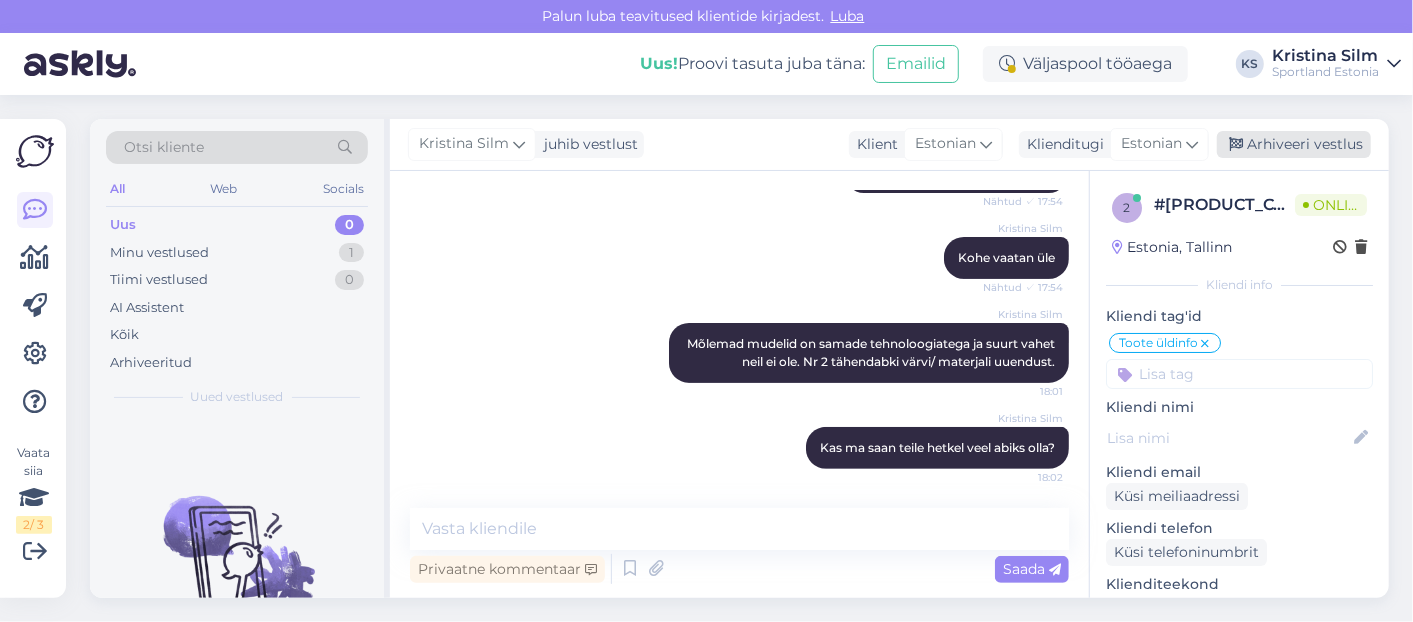 click on "Arhiveeri vestlus" at bounding box center [1294, 144] 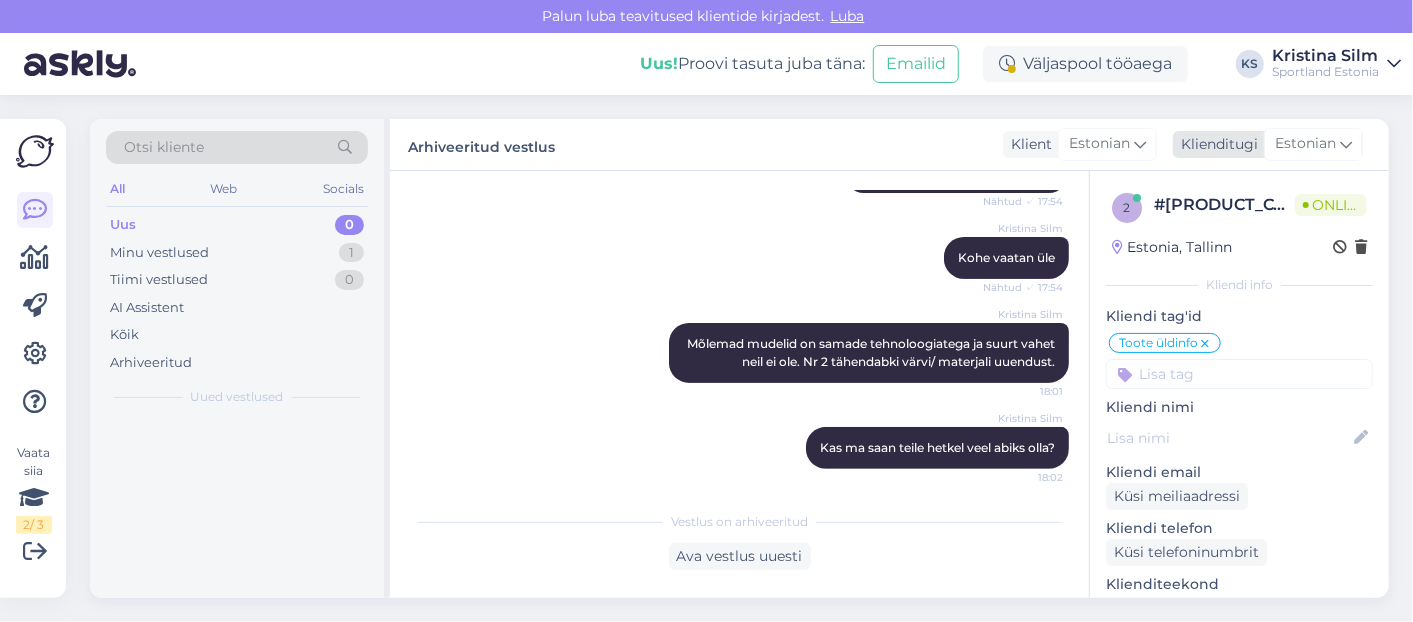 click on "Estonian" at bounding box center [1305, 144] 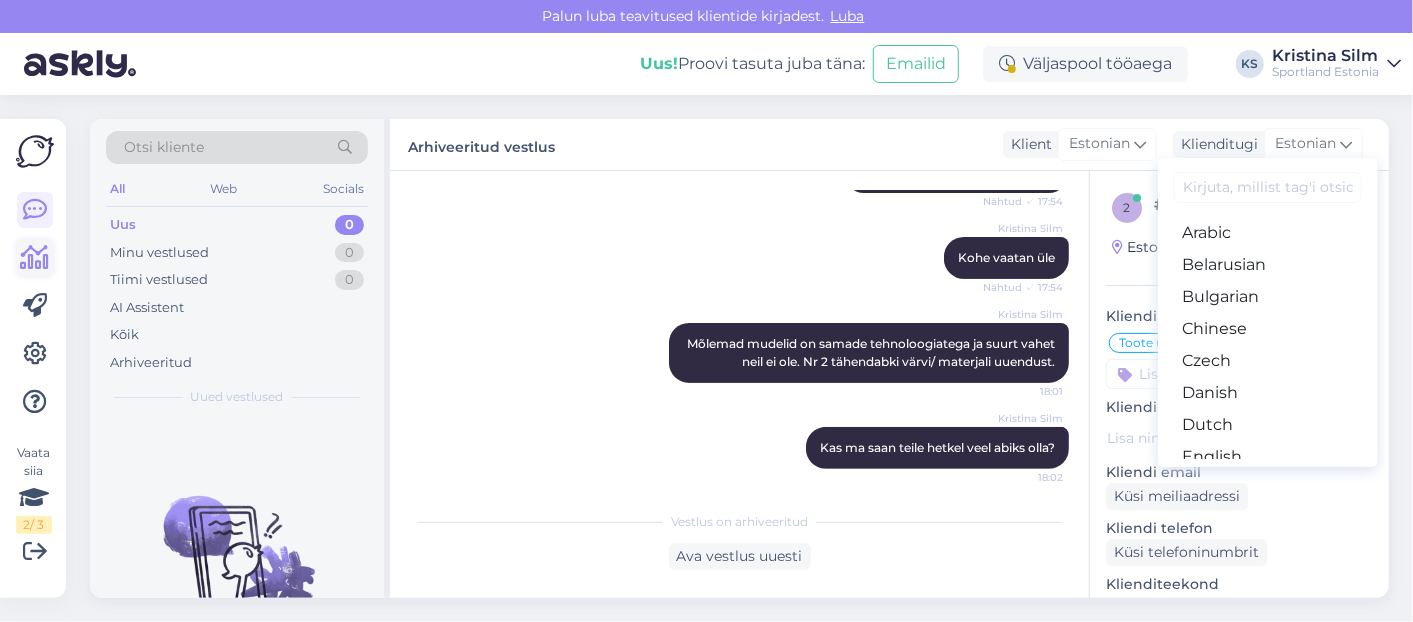 click at bounding box center (35, 258) 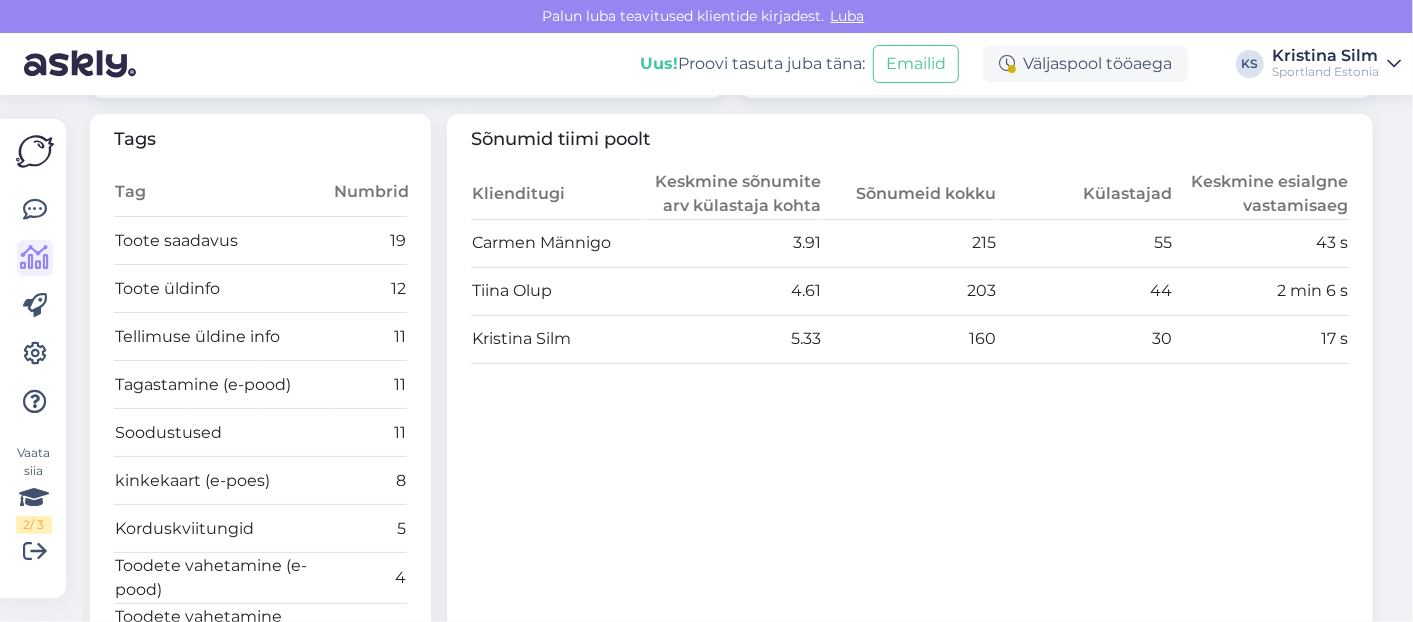 scroll, scrollTop: 674, scrollLeft: 0, axis: vertical 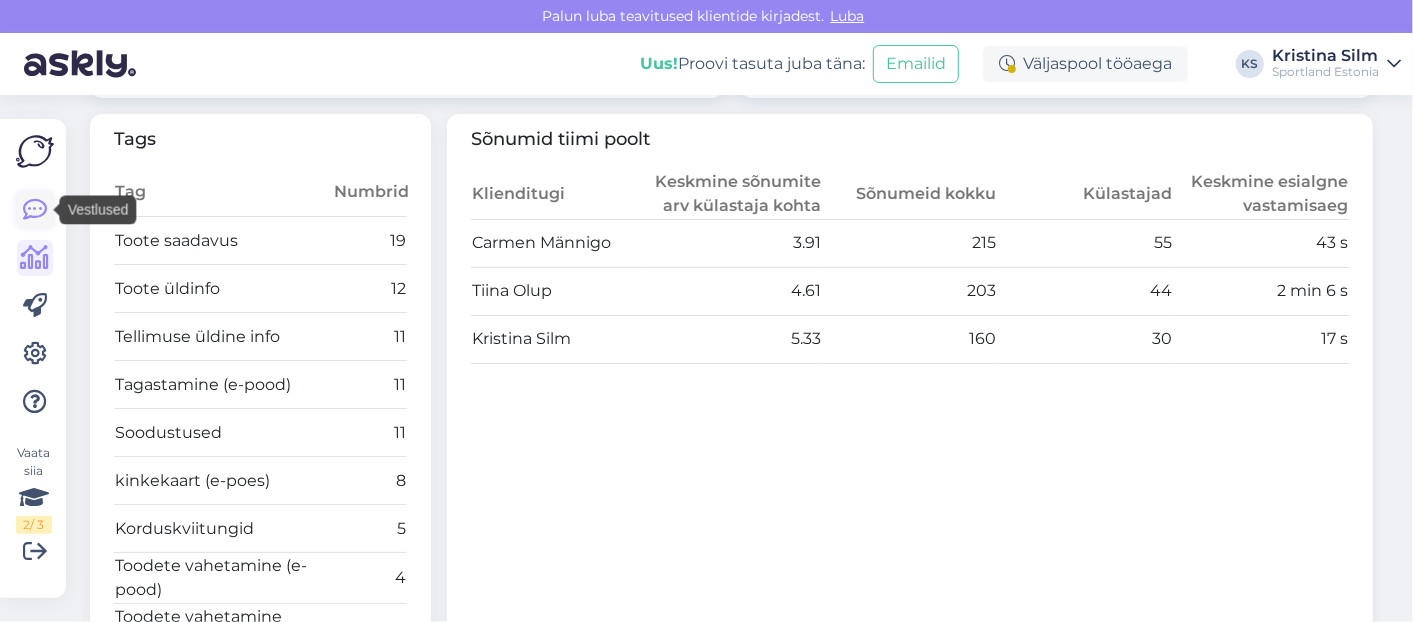 click at bounding box center [35, 210] 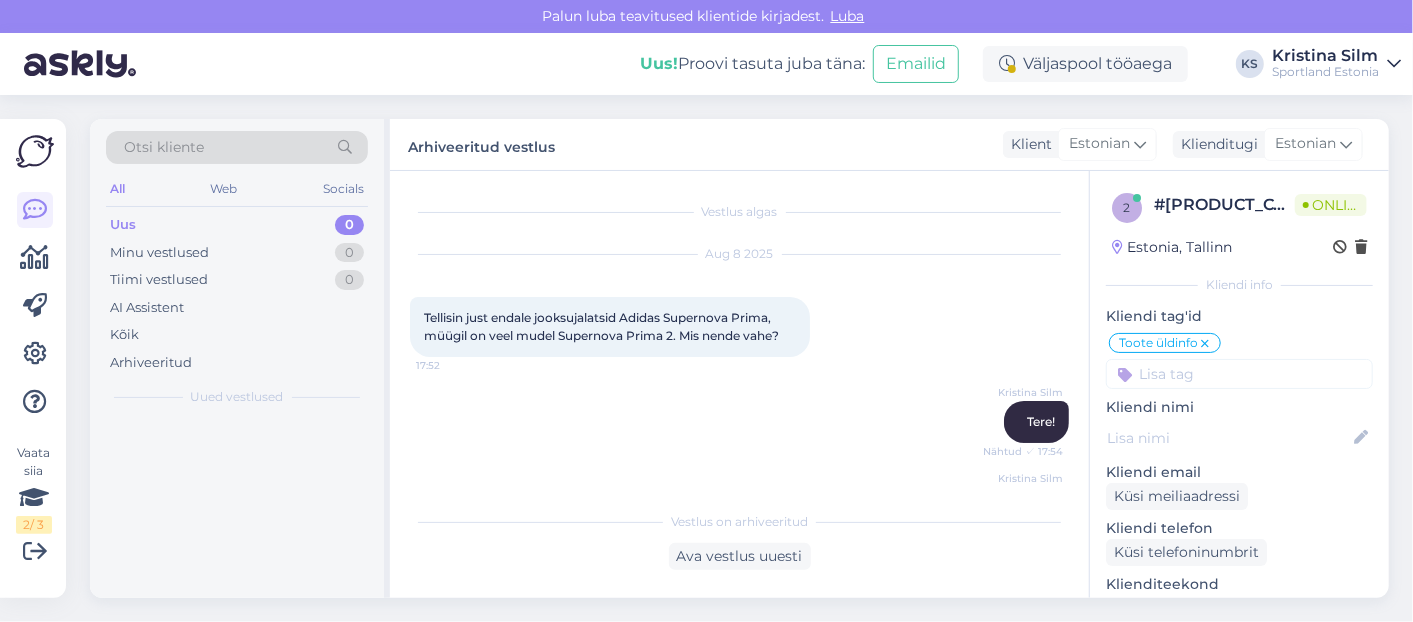 scroll, scrollTop: 42, scrollLeft: 0, axis: vertical 